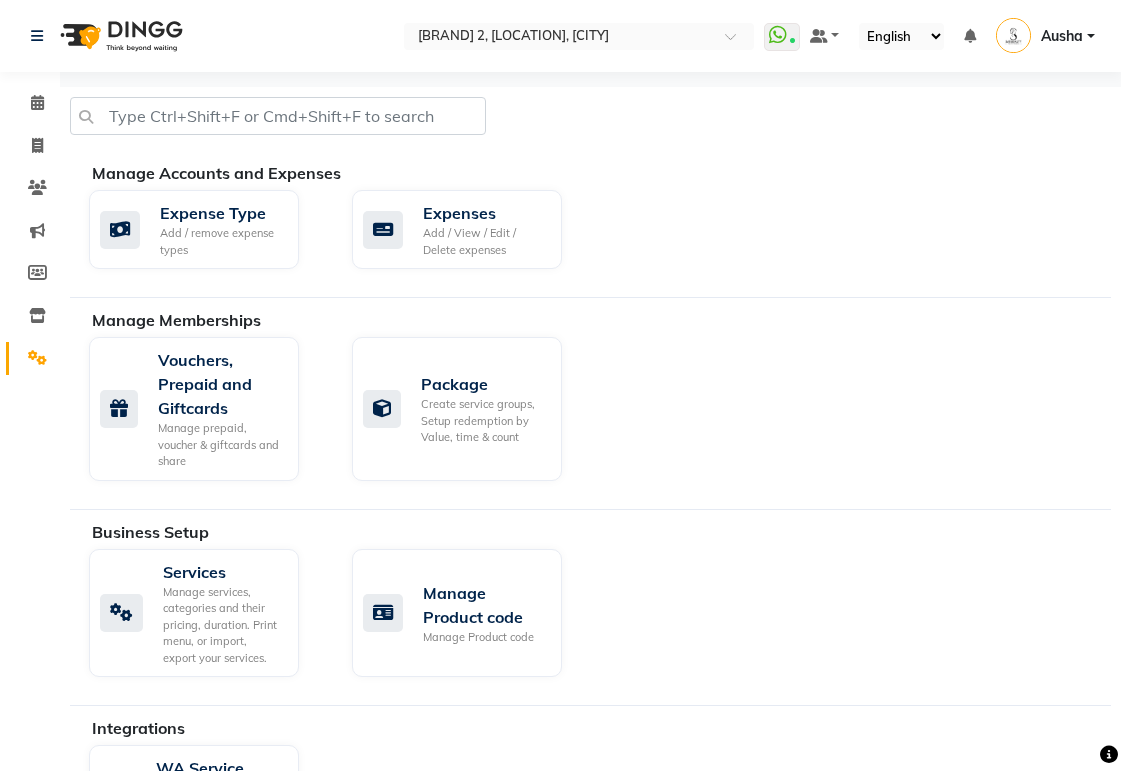 scroll, scrollTop: 124, scrollLeft: 0, axis: vertical 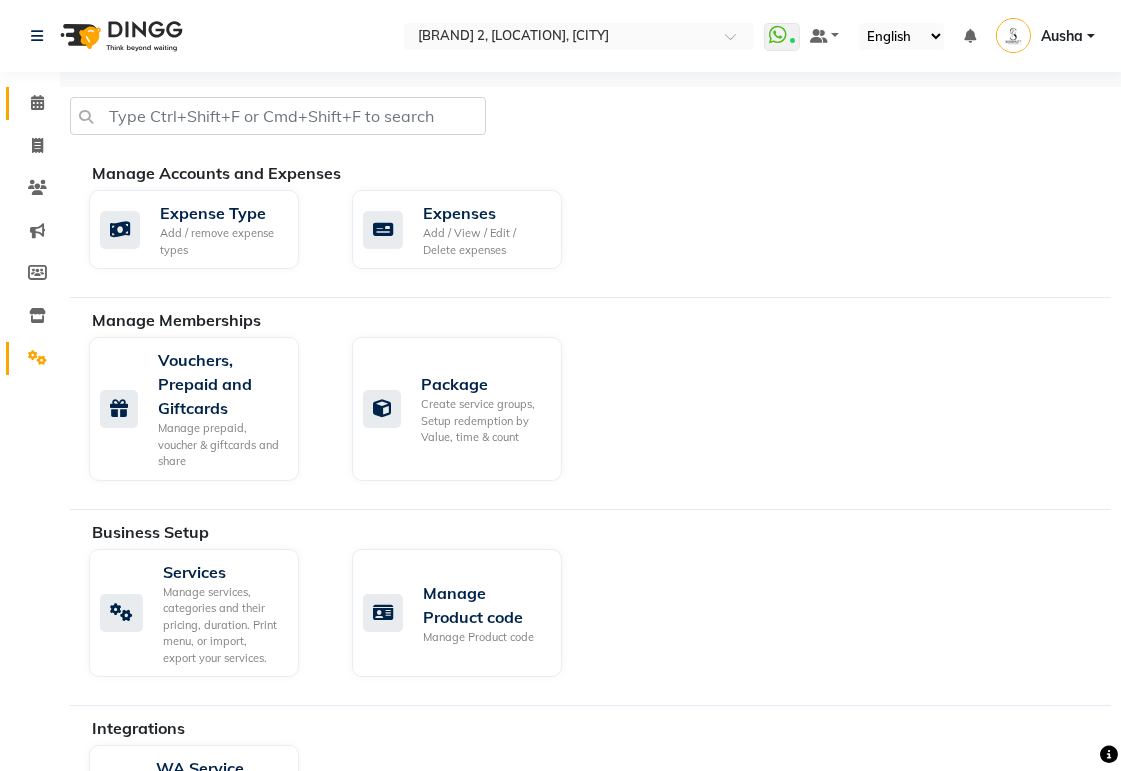 click 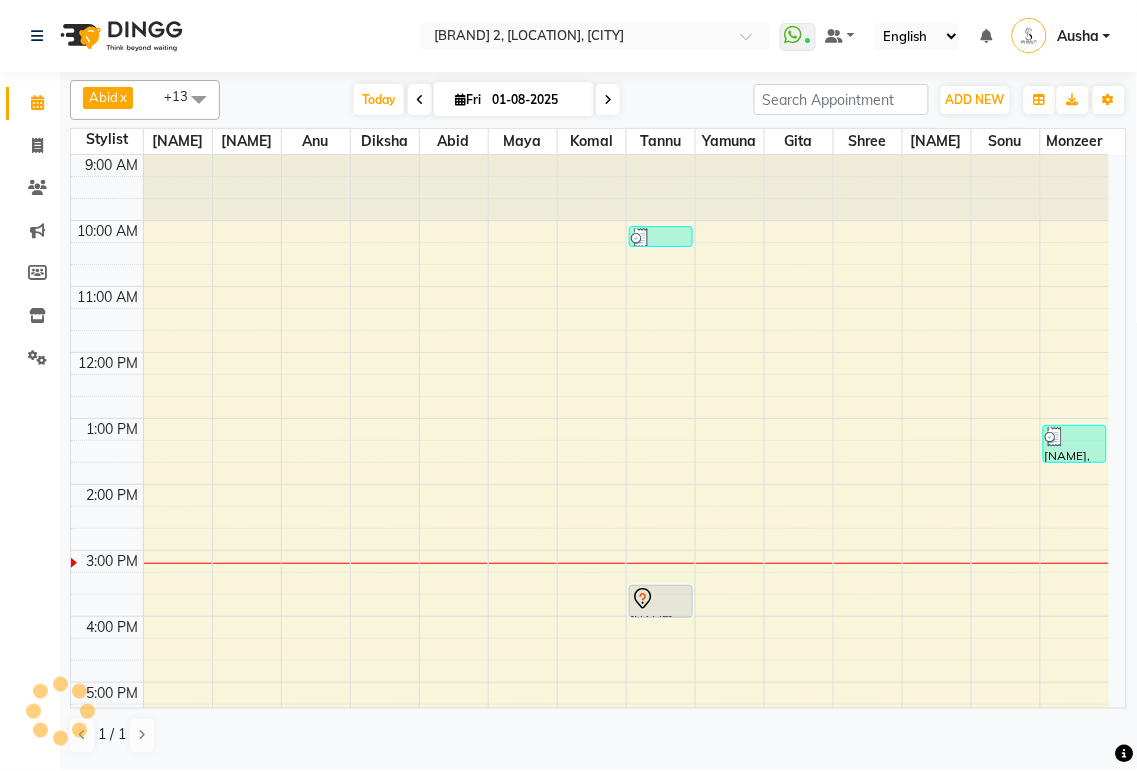 scroll, scrollTop: 336, scrollLeft: 0, axis: vertical 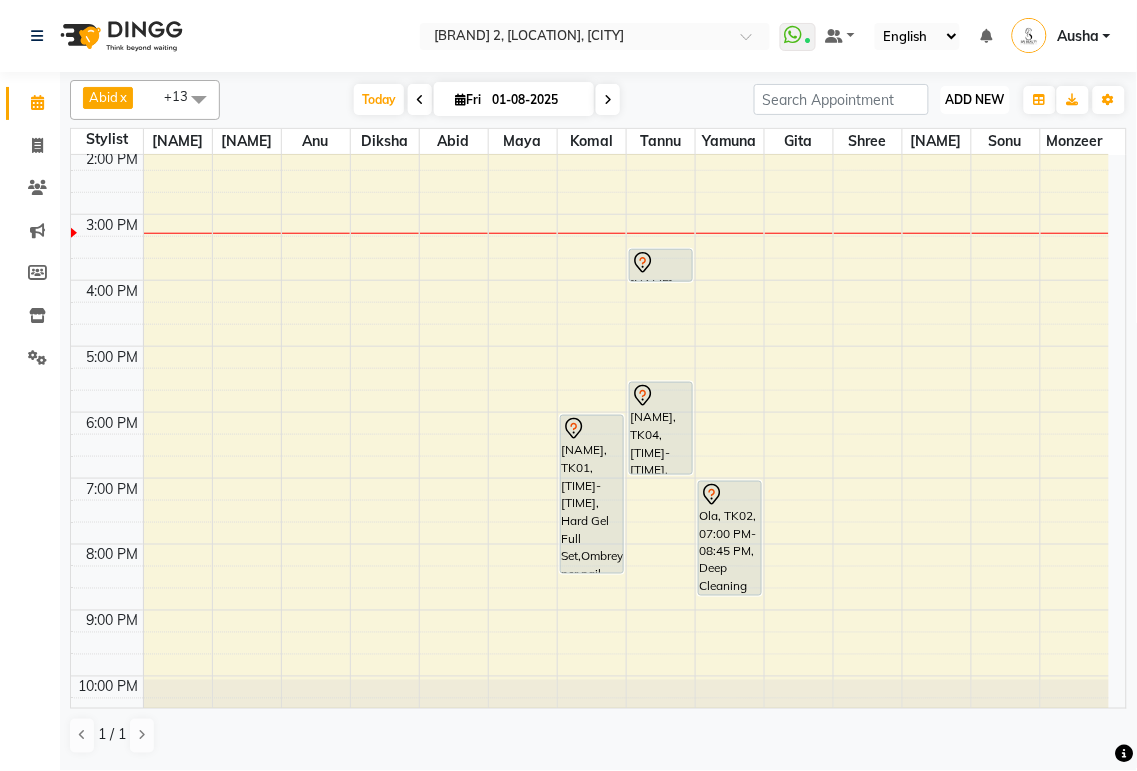 click on "ADD NEW" at bounding box center (975, 99) 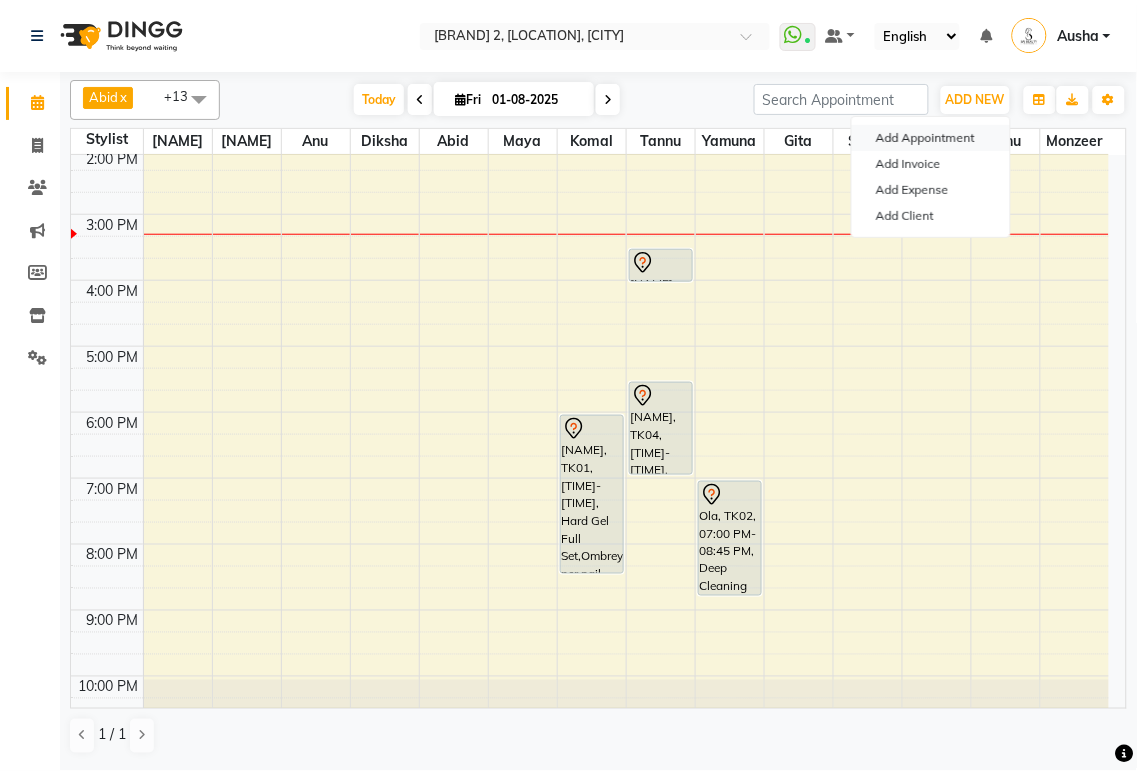 click on "Add Appointment" at bounding box center [931, 138] 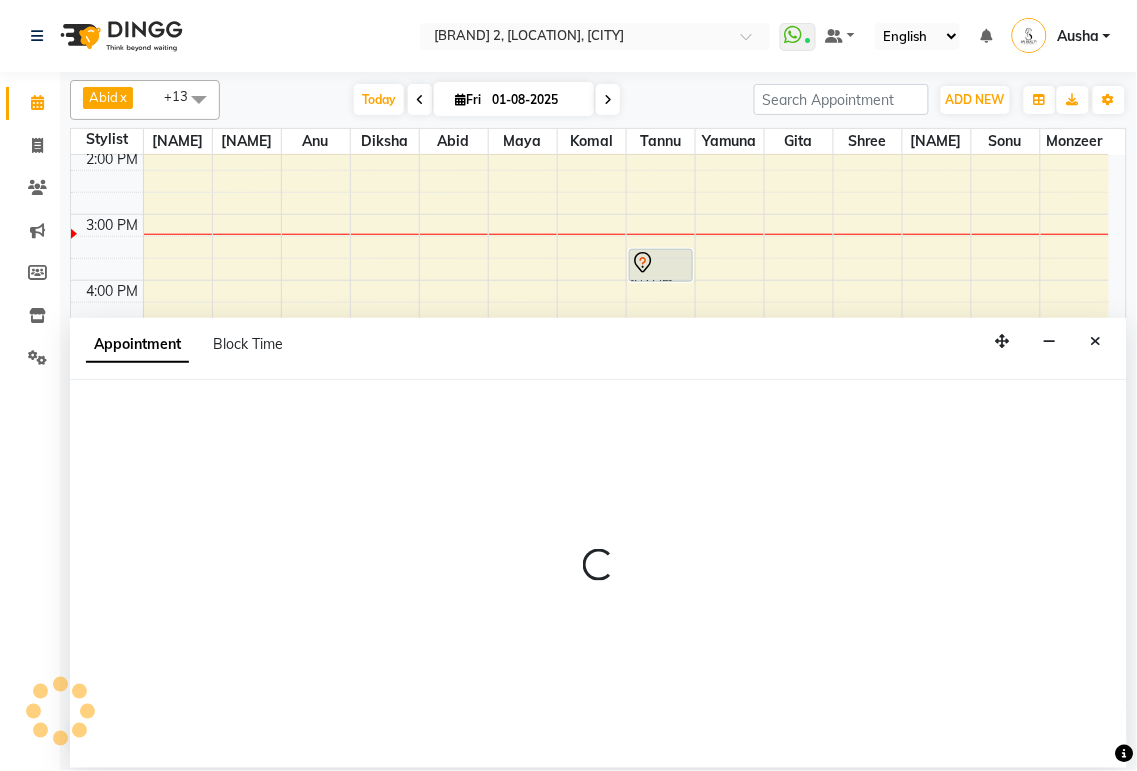 select on "tentative" 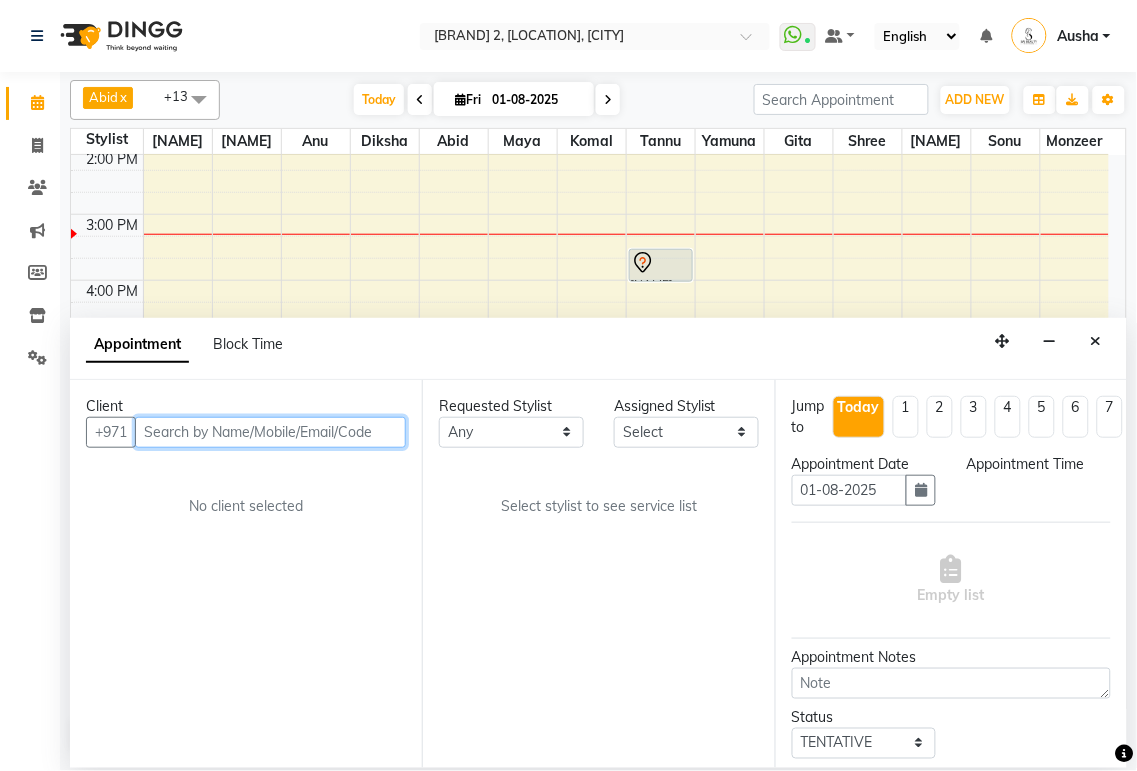 select on "600" 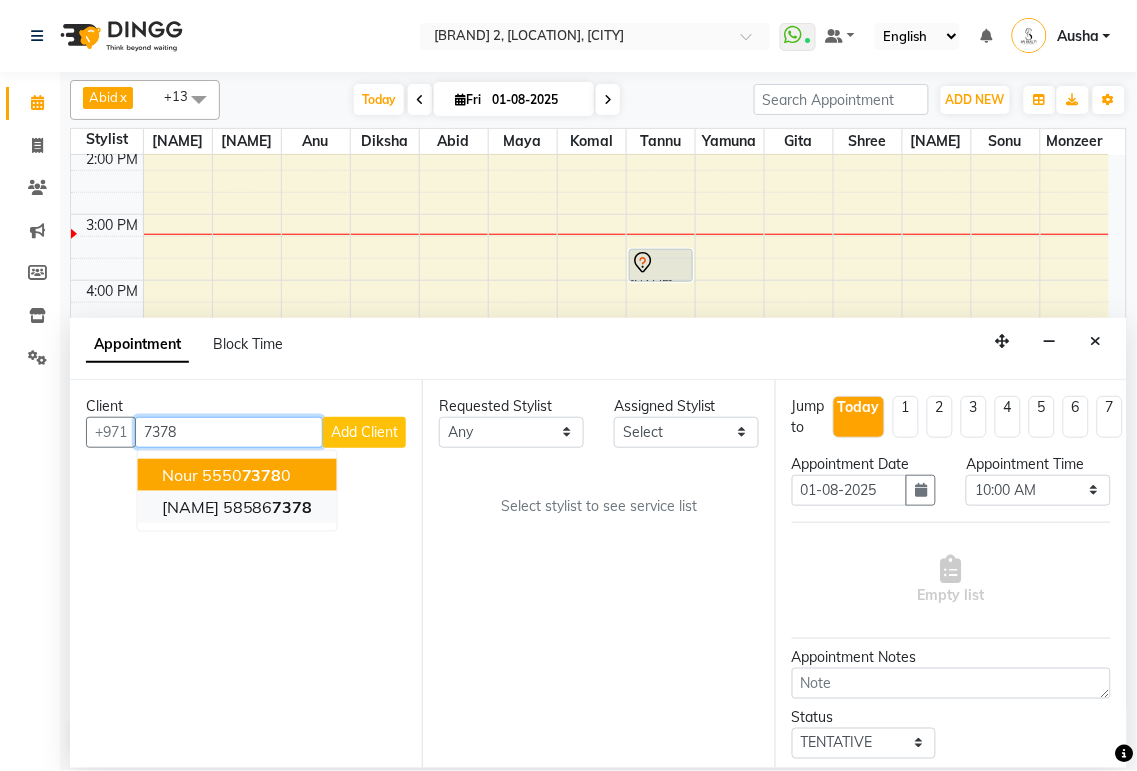 click on "[NAME]" at bounding box center [190, 507] 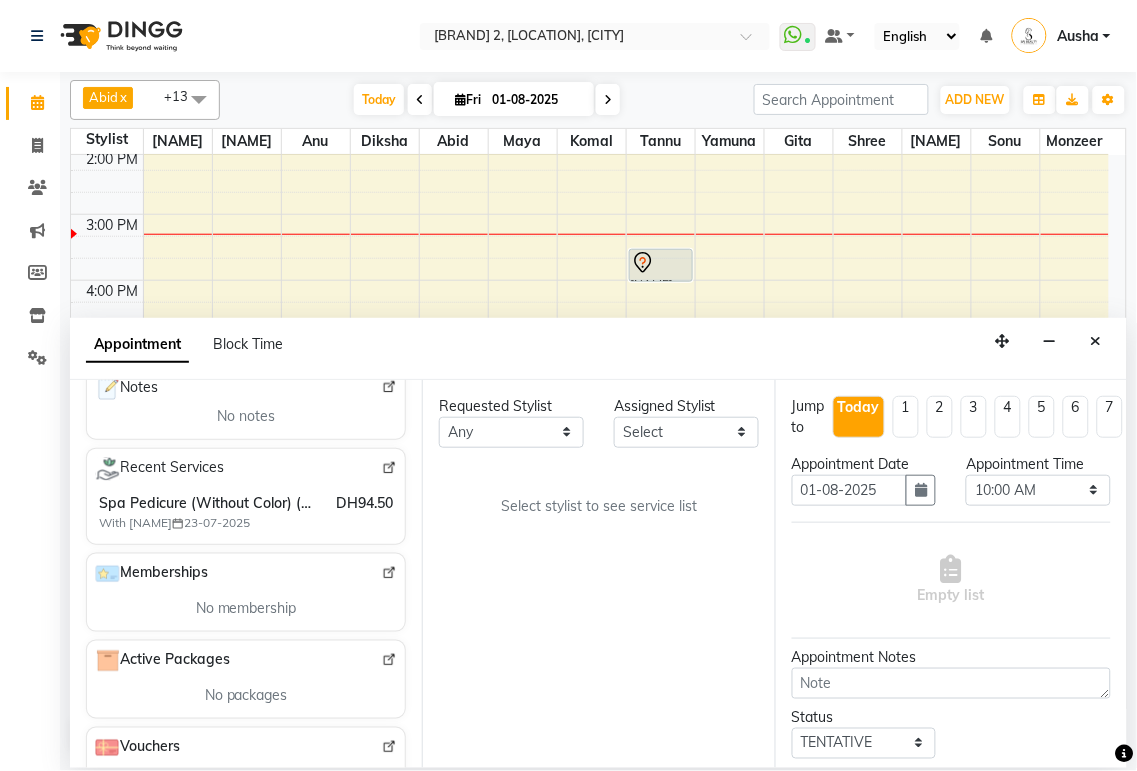 scroll, scrollTop: 372, scrollLeft: 0, axis: vertical 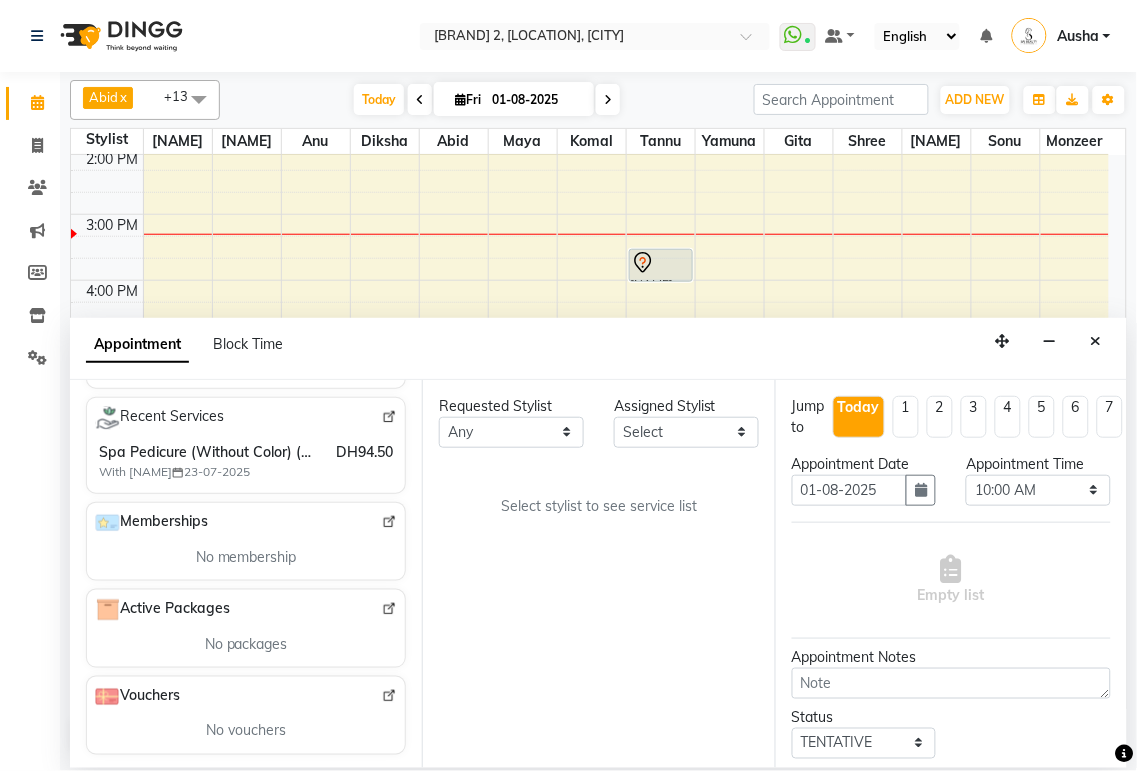 click on "Requested Stylist Any [NAME] [NAME] [NAME] [NAME] [NAME] [NAME] [NAME] [NAME] [NAME] [NAME] [NAME] [NAME] [NAME] [NAME] [NAME] Assigned Stylist Select [NAME] [NAME] [NAME] [NAME] [NAME] [NAME] [NAME] [NAME] [NAME] [NAME] [NAME] [NAME] [NAME] [NAME] [NAME] Select stylist to see service list" at bounding box center (598, 574) 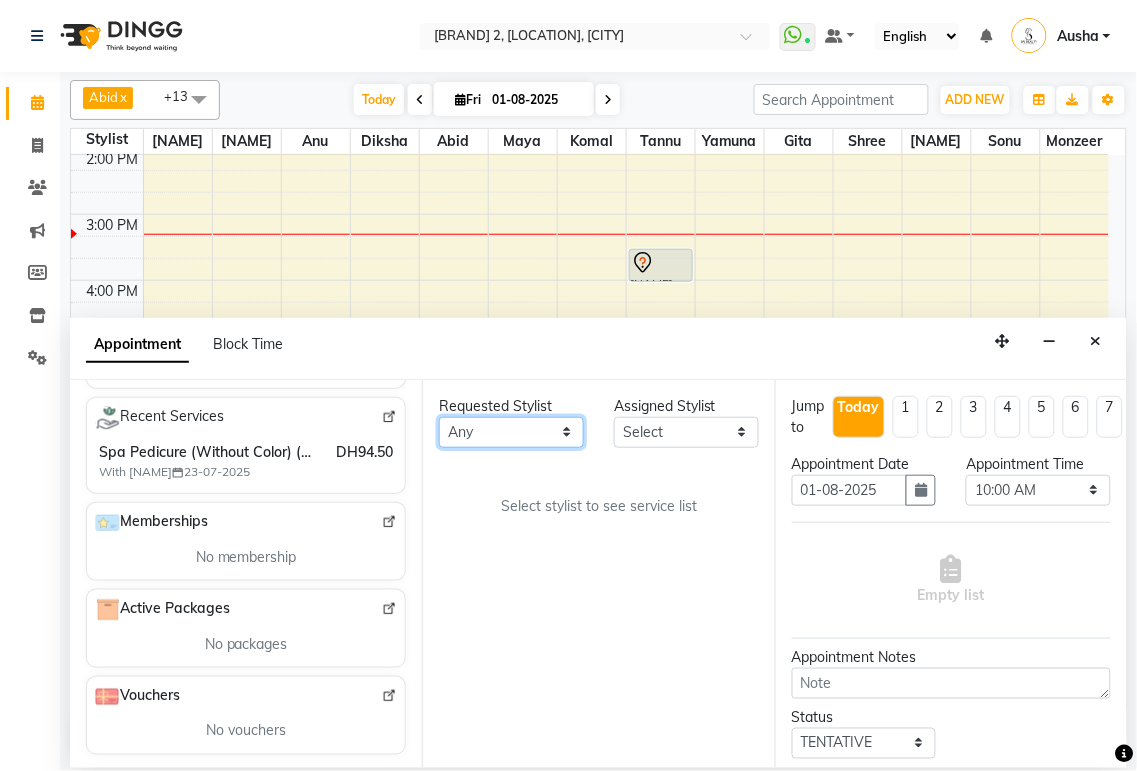click on "[NAME], [NAME], [NAME], [NAME], [NAME], [NAME], [NAME], [NAME], [NAME], [NAME], [NAME], [NAME], [NAME], [NAME], [NAME]" at bounding box center [511, 432] 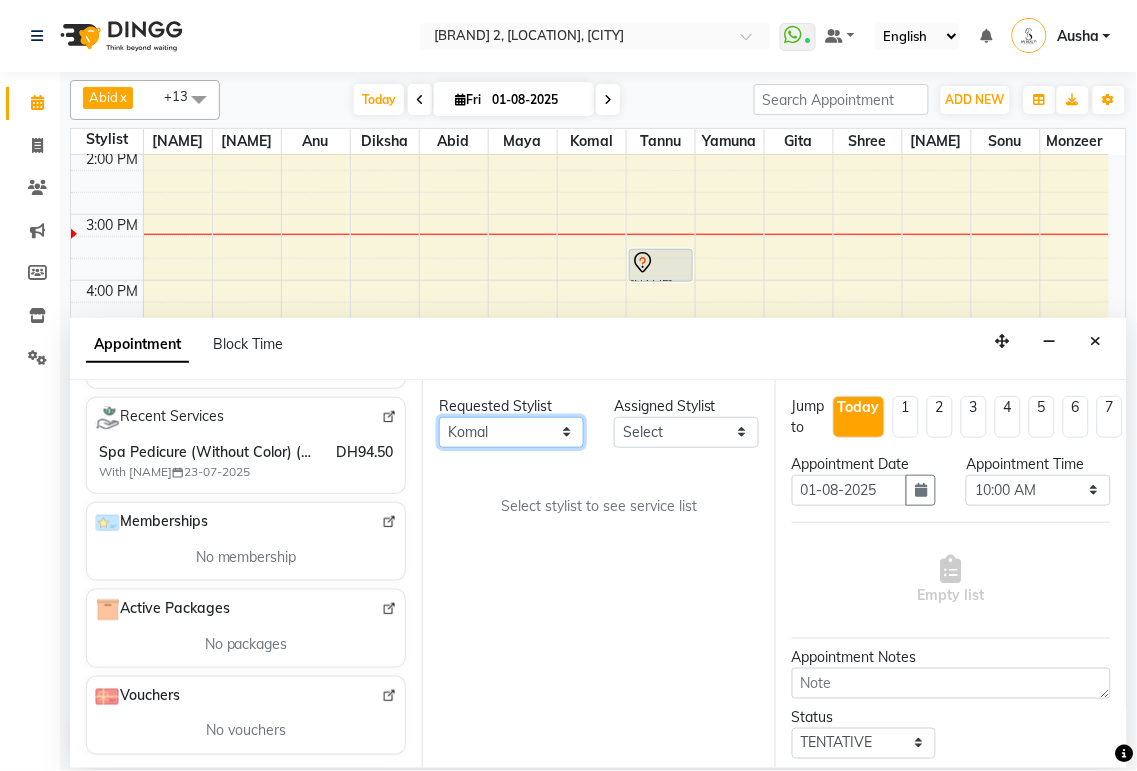 click on "[NAME], [NAME], [NAME], [NAME], [NAME], [NAME], [NAME], [NAME], [NAME], [NAME], [NAME], [NAME], [NAME], [NAME], [NAME]" at bounding box center (511, 432) 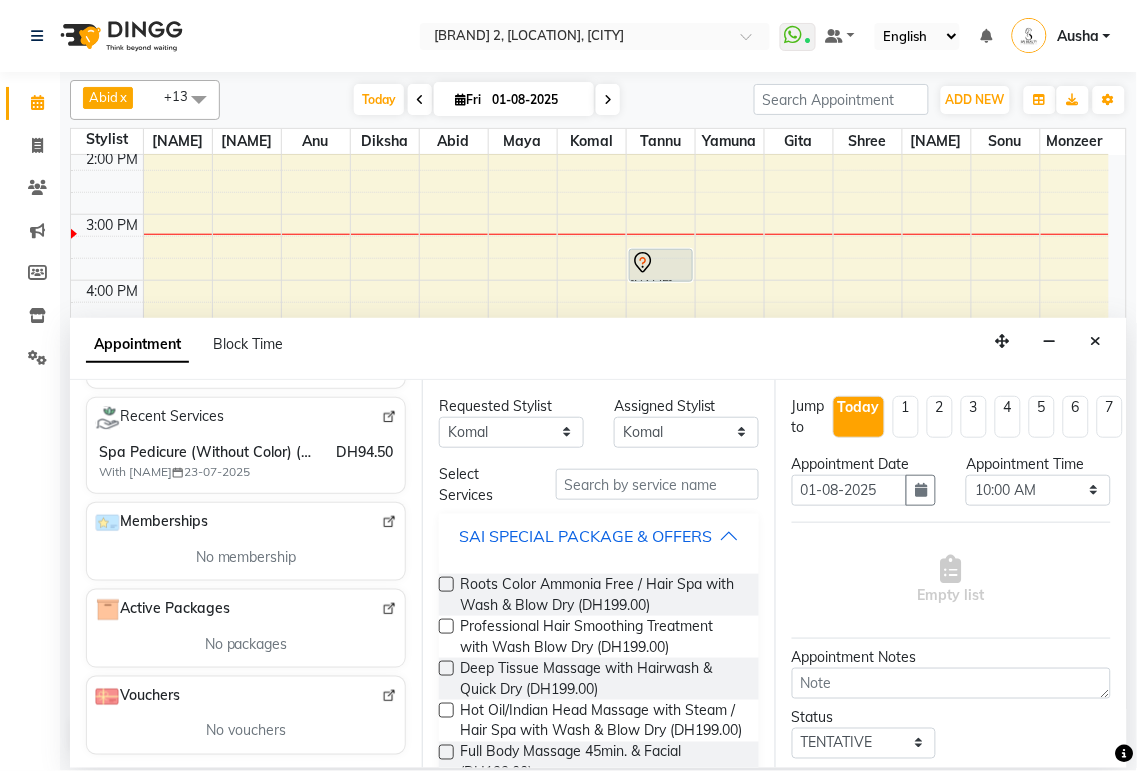 click on "SAI SPECIAL PACKAGE & OFFERS" at bounding box center (585, 536) 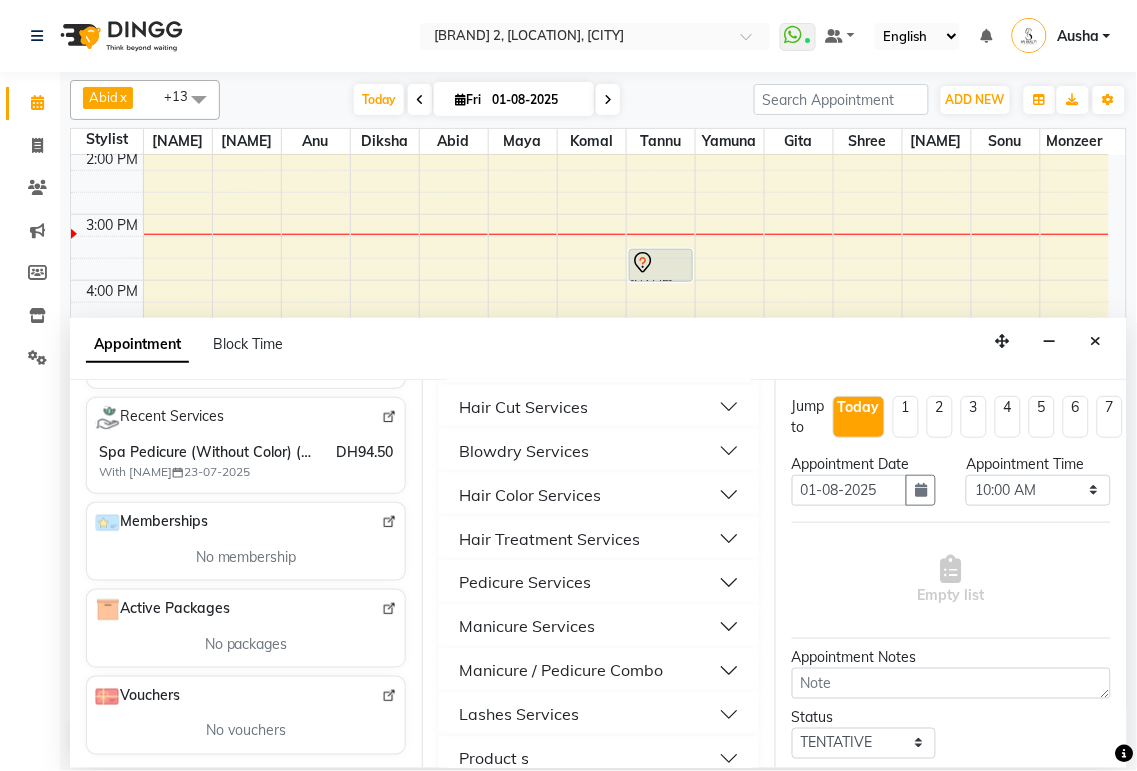 scroll, scrollTop: 541, scrollLeft: 0, axis: vertical 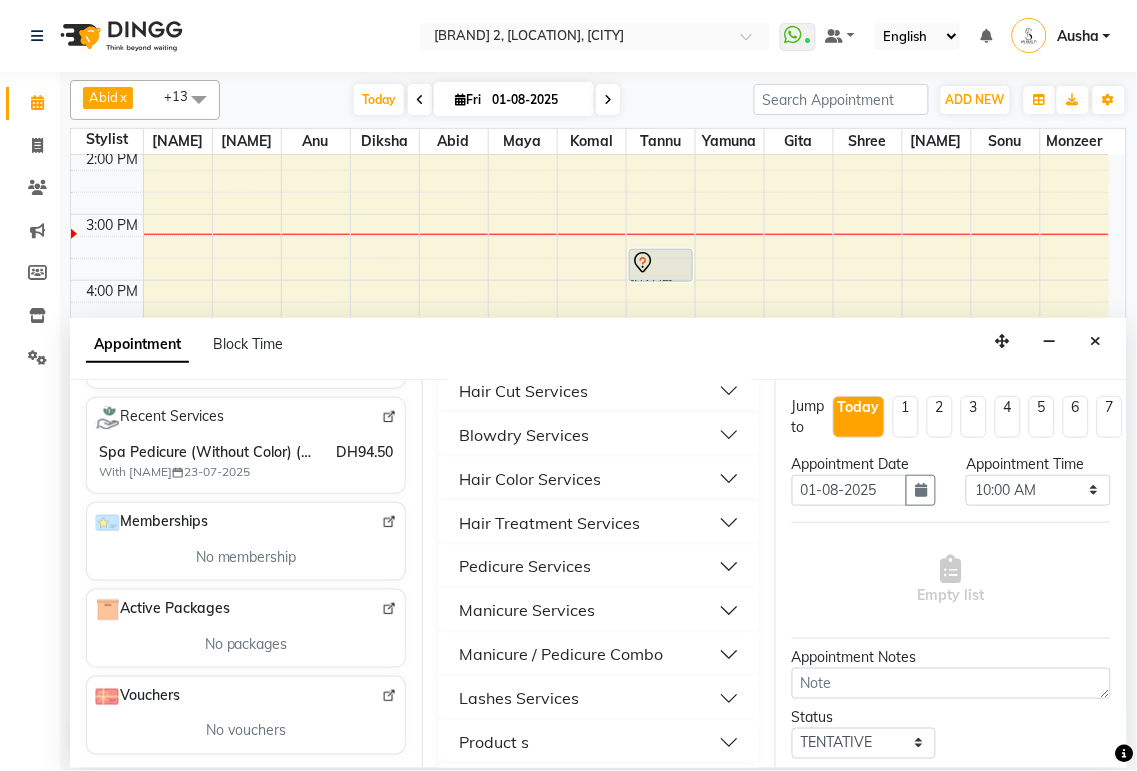 click on "Manicure Services" at bounding box center [527, 611] 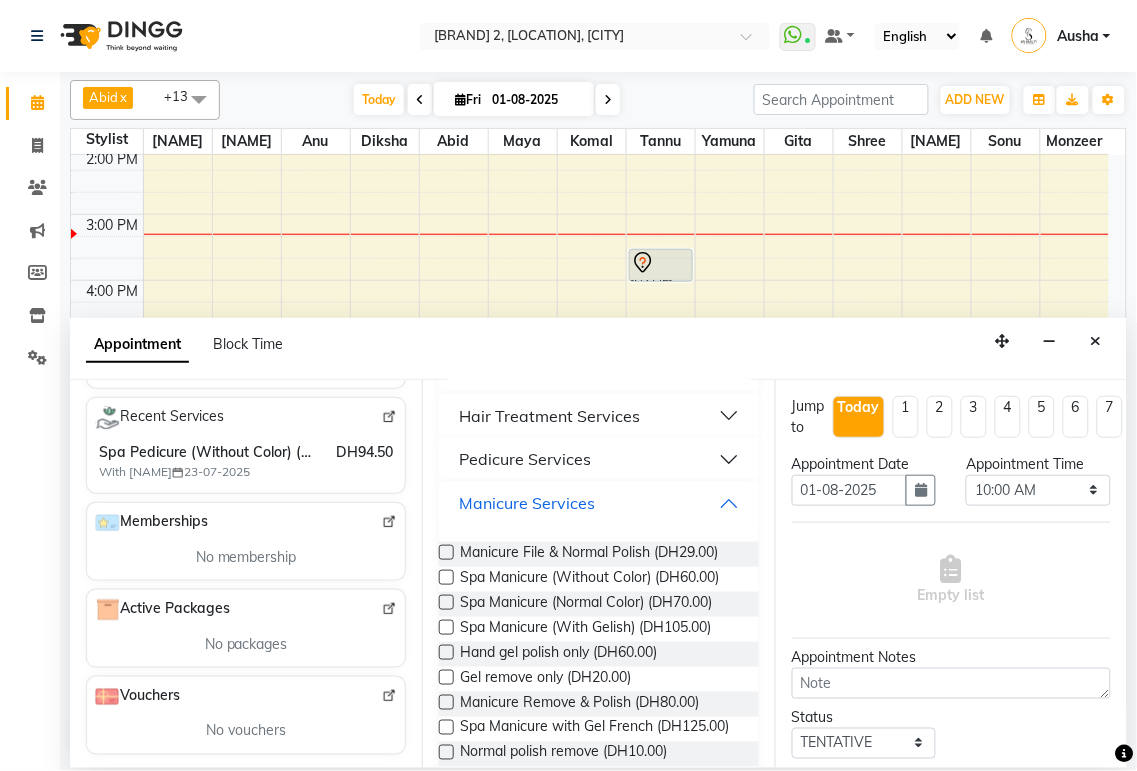 scroll, scrollTop: 651, scrollLeft: 0, axis: vertical 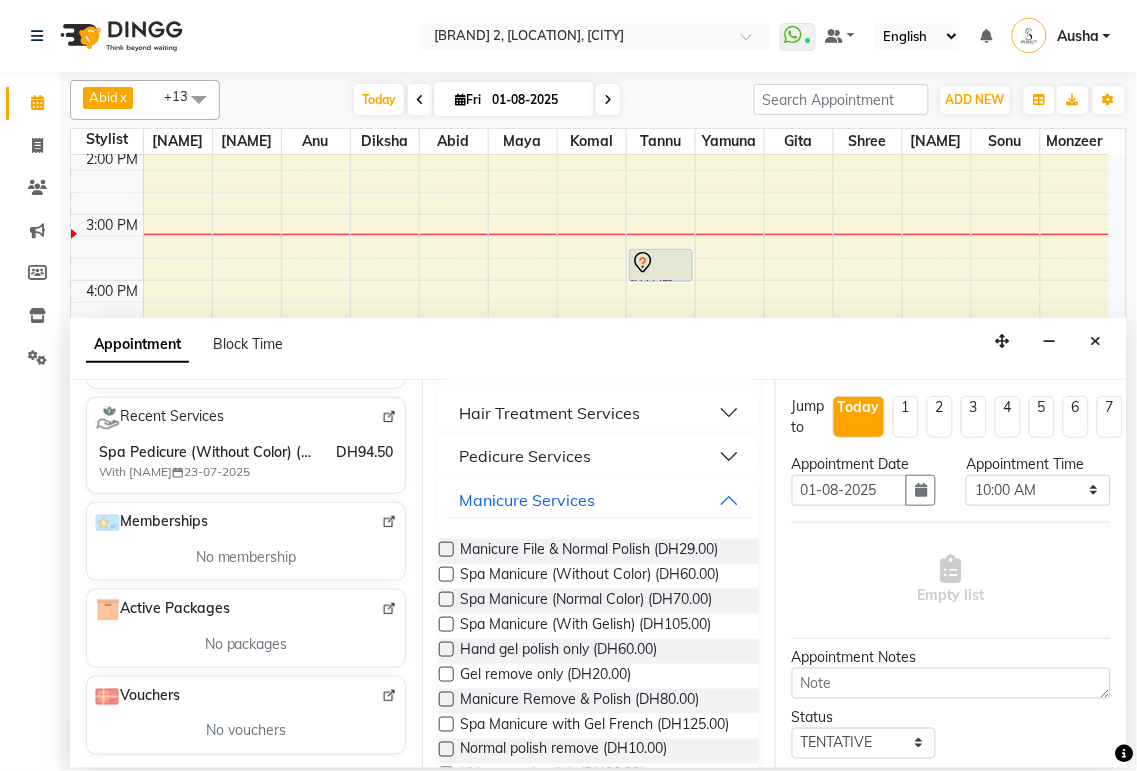 click at bounding box center [446, 624] 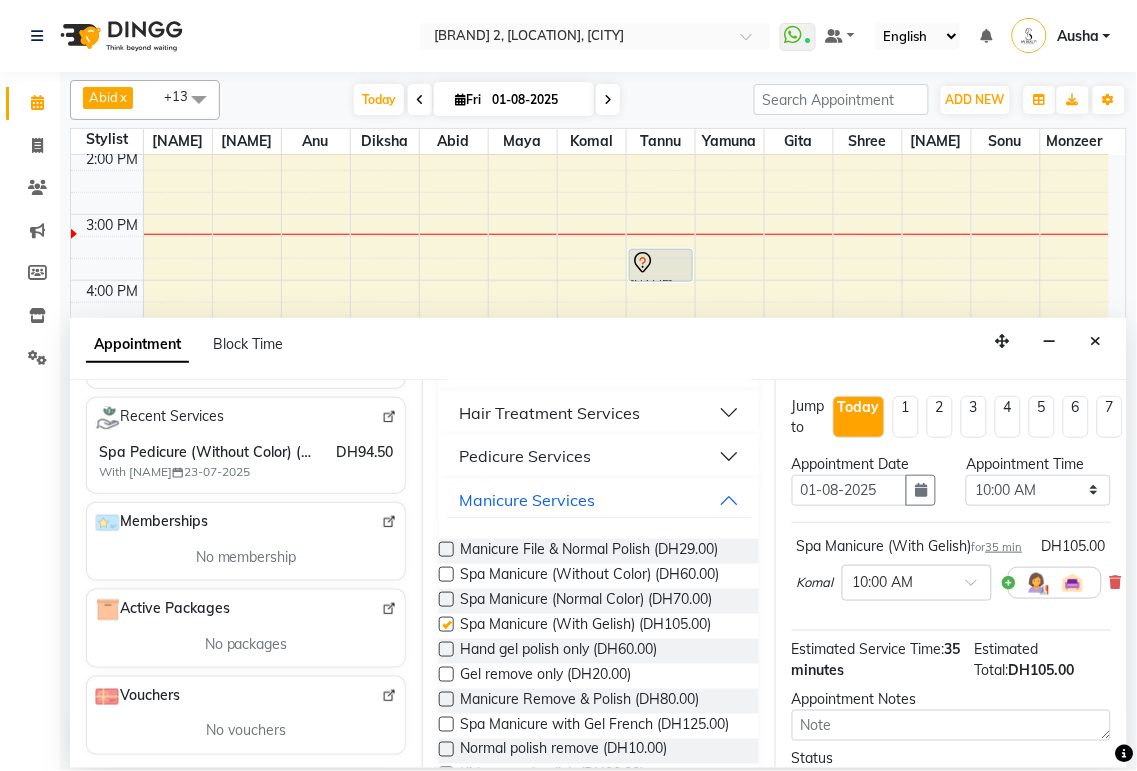 checkbox on "false" 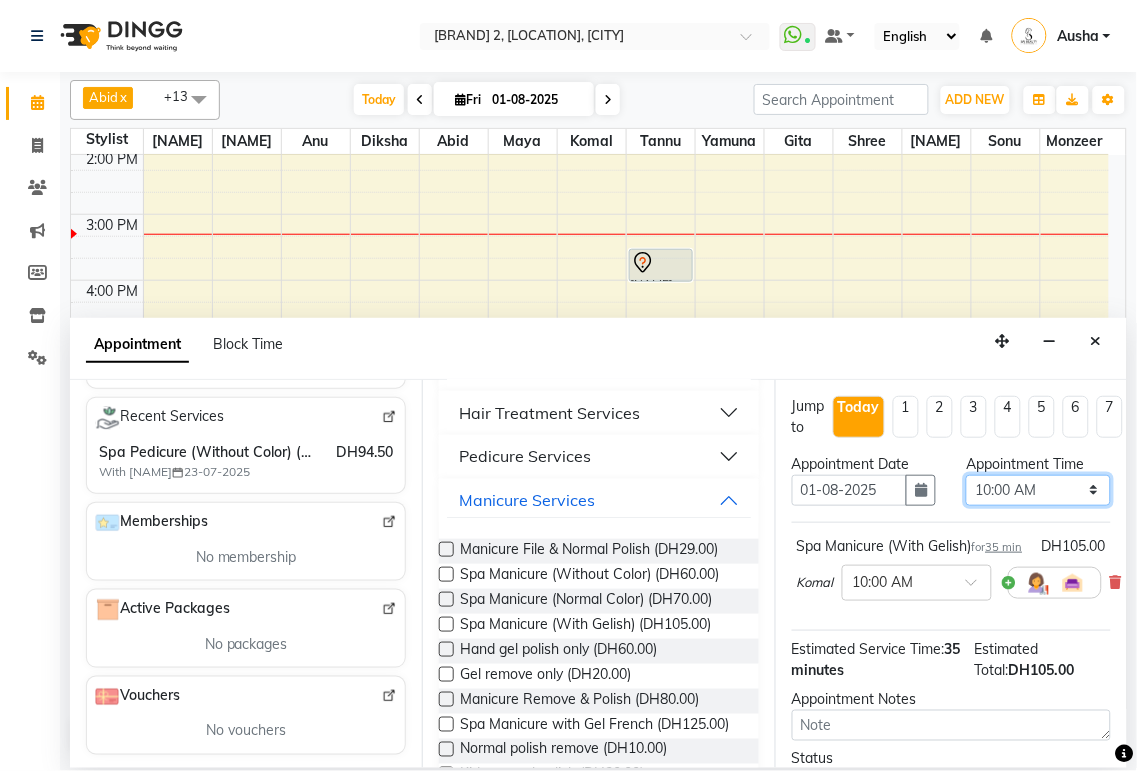 click on "Select 10:00 AM 10:05 AM 10:10 AM 10:15 AM 10:20 AM 10:25 AM 10:30 AM 10:35 AM 10:40 AM 10:45 AM 10:50 AM 10:55 AM 11:00 AM 11:05 AM 11:10 AM 11:15 AM 11:20 AM 11:25 AM 11:30 AM 11:35 AM 11:40 AM 11:45 AM 11:50 AM 11:55 AM 12:00 PM 12:05 PM 12:10 PM 12:15 PM 12:20 PM 12:25 PM 12:30 PM 12:35 PM 12:40 PM 12:45 PM 12:50 PM 12:55 PM 01:00 PM 01:05 PM 01:10 PM 01:15 PM 01:20 PM 01:25 PM 01:30 PM 01:35 PM 01:40 PM 01:45 PM 01:50 PM 01:55 PM 02:00 PM 02:05 PM 02:10 PM 02:15 PM 02:20 PM 02:25 PM 02:30 PM 02:35 PM 02:40 PM 02:45 PM 02:50 PM 02:55 PM 03:00 PM 03:05 PM 03:10 PM 03:15 PM 03:20 PM 03:25 PM 03:30 PM 03:35 PM 03:40 PM 03:45 PM 03:50 PM 03:55 PM 04:00 PM 04:05 PM 04:10 PM 04:15 PM 04:20 PM 04:25 PM 04:30 PM 04:35 PM 04:40 PM 04:45 PM 04:50 PM 04:55 PM 05:00 PM 05:05 PM 05:10 PM 05:15 PM 05:20 PM 05:25 PM 05:30 PM 05:35 PM 05:40 PM 05:45 PM 05:50 PM 05:55 PM 06:00 PM 06:05 PM 06:10 PM 06:15 PM 06:20 PM 06:25 PM 06:30 PM 06:35 PM 06:40 PM 06:45 PM 06:50 PM 06:55 PM 07:00 PM 07:05 PM 07:10 PM 07:15 PM 07:20 PM" at bounding box center (1038, 490) 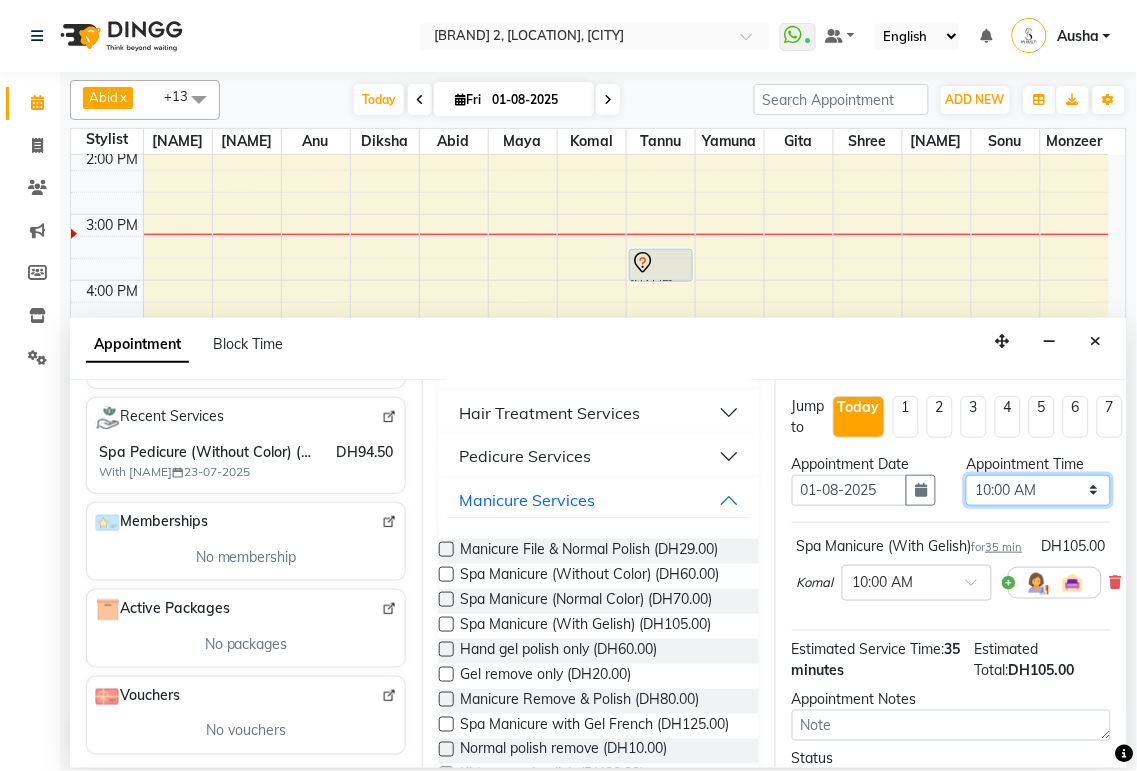 select on "960" 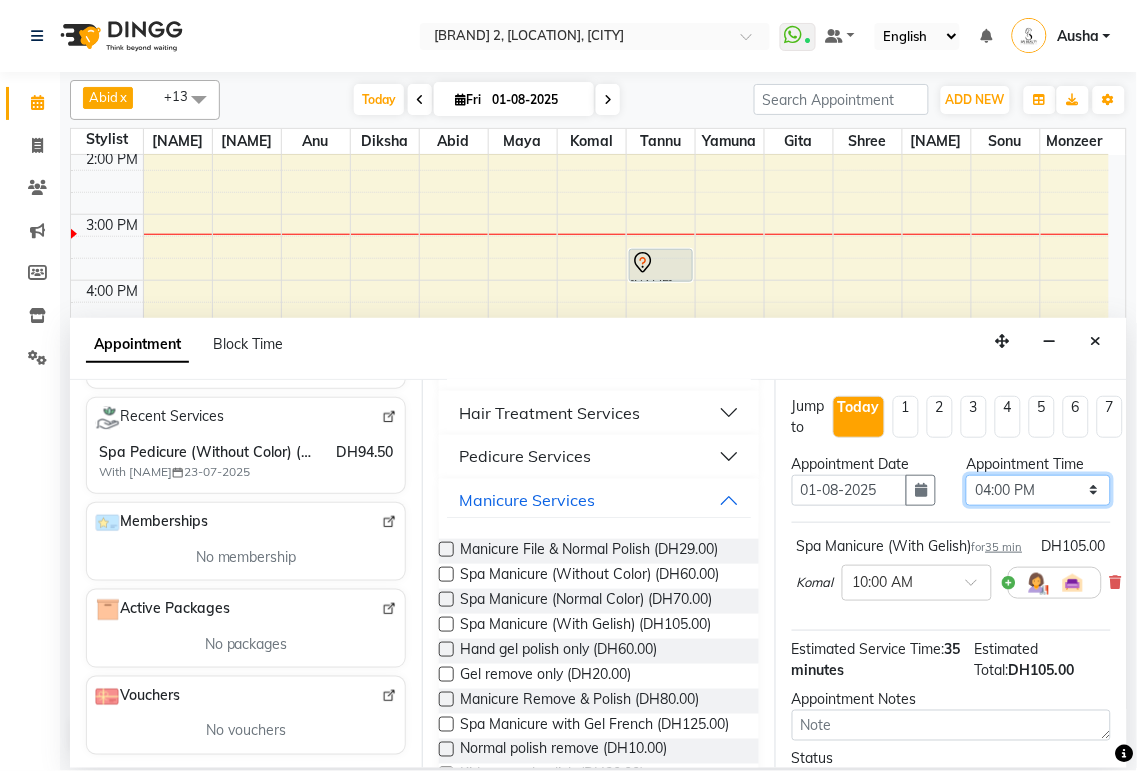 click on "Select 10:00 AM 10:05 AM 10:10 AM 10:15 AM 10:20 AM 10:25 AM 10:30 AM 10:35 AM 10:40 AM 10:45 AM 10:50 AM 10:55 AM 11:00 AM 11:05 AM 11:10 AM 11:15 AM 11:20 AM 11:25 AM 11:30 AM 11:35 AM 11:40 AM 11:45 AM 11:50 AM 11:55 AM 12:00 PM 12:05 PM 12:10 PM 12:15 PM 12:20 PM 12:25 PM 12:30 PM 12:35 PM 12:40 PM 12:45 PM 12:50 PM 12:55 PM 01:00 PM 01:05 PM 01:10 PM 01:15 PM 01:20 PM 01:25 PM 01:30 PM 01:35 PM 01:40 PM 01:45 PM 01:50 PM 01:55 PM 02:00 PM 02:05 PM 02:10 PM 02:15 PM 02:20 PM 02:25 PM 02:30 PM 02:35 PM 02:40 PM 02:45 PM 02:50 PM 02:55 PM 03:00 PM 03:05 PM 03:10 PM 03:15 PM 03:20 PM 03:25 PM 03:30 PM 03:35 PM 03:40 PM 03:45 PM 03:50 PM 03:55 PM 04:00 PM 04:05 PM 04:10 PM 04:15 PM 04:20 PM 04:25 PM 04:30 PM 04:35 PM 04:40 PM 04:45 PM 04:50 PM 04:55 PM 05:00 PM 05:05 PM 05:10 PM 05:15 PM 05:20 PM 05:25 PM 05:30 PM 05:35 PM 05:40 PM 05:45 PM 05:50 PM 05:55 PM 06:00 PM 06:05 PM 06:10 PM 06:15 PM 06:20 PM 06:25 PM 06:30 PM 06:35 PM 06:40 PM 06:45 PM 06:50 PM 06:55 PM 07:00 PM 07:05 PM 07:10 PM 07:15 PM 07:20 PM" at bounding box center [1038, 490] 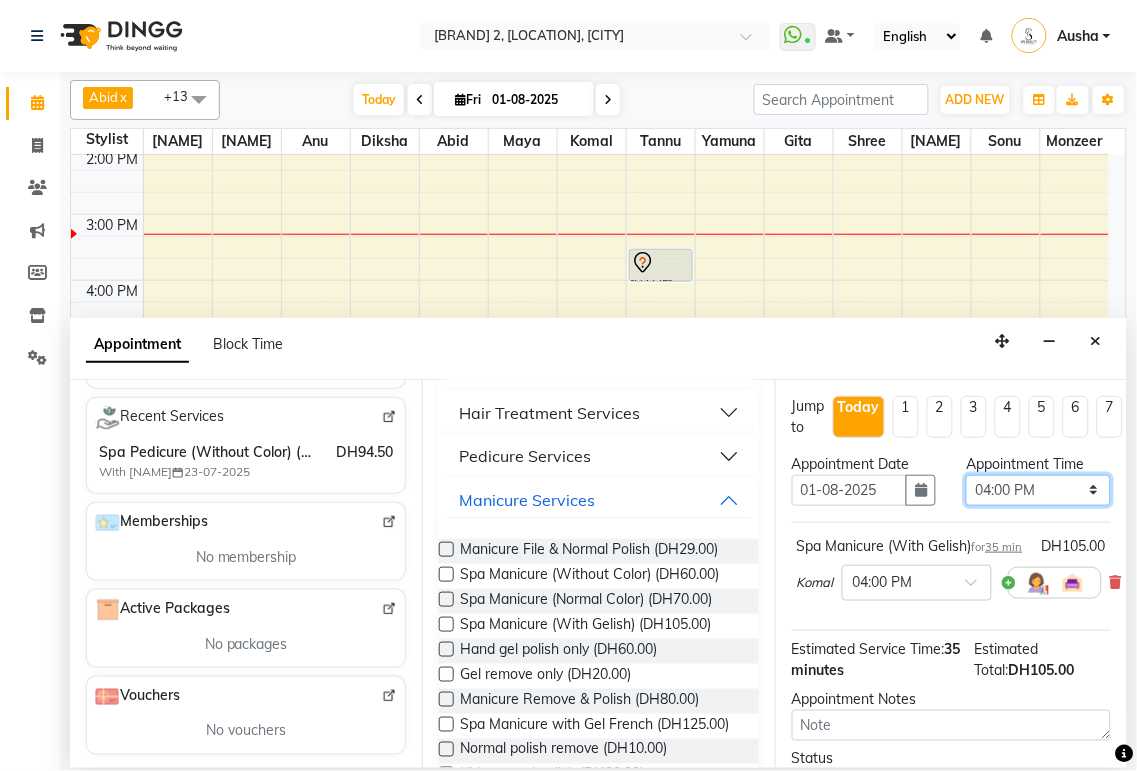 scroll, scrollTop: 214, scrollLeft: 0, axis: vertical 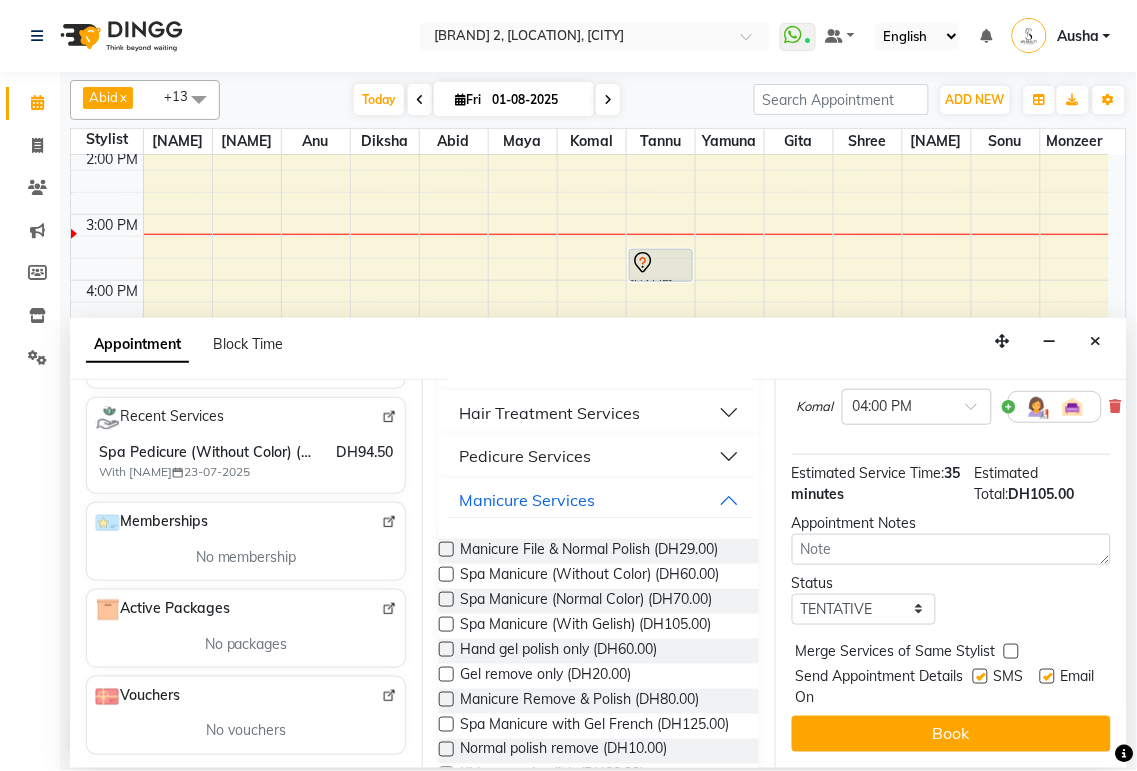 click at bounding box center (1011, 651) 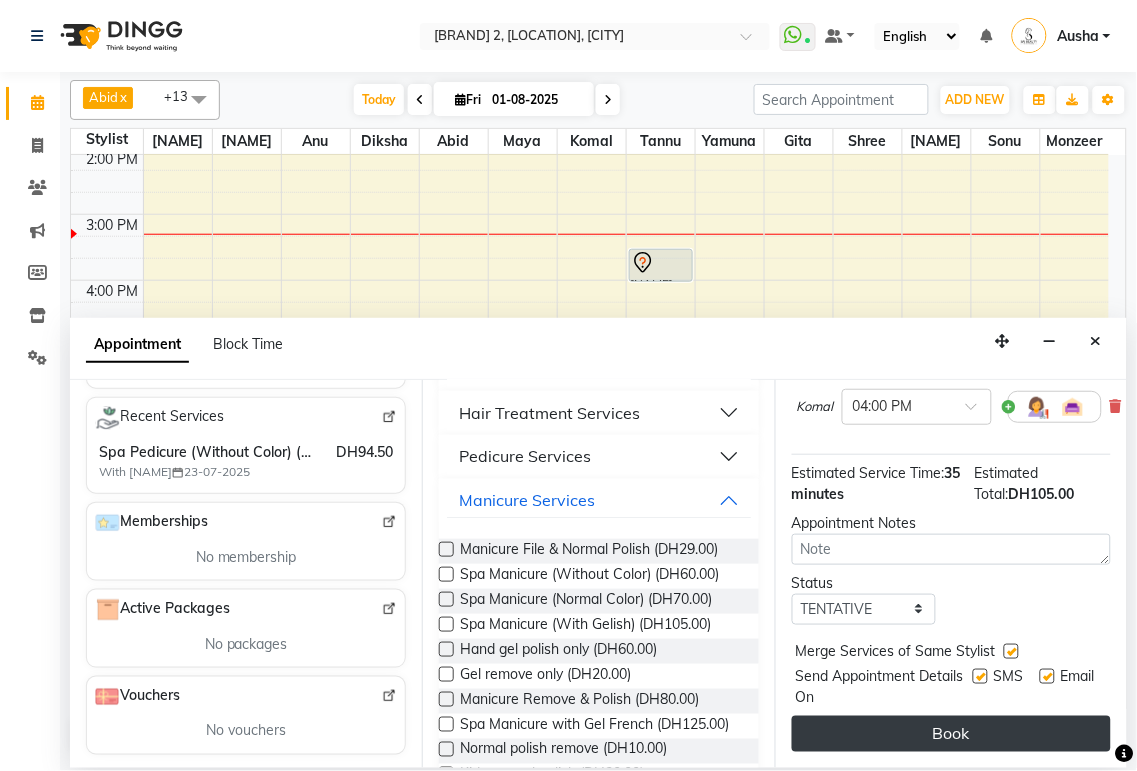 click on "Book" at bounding box center (951, 734) 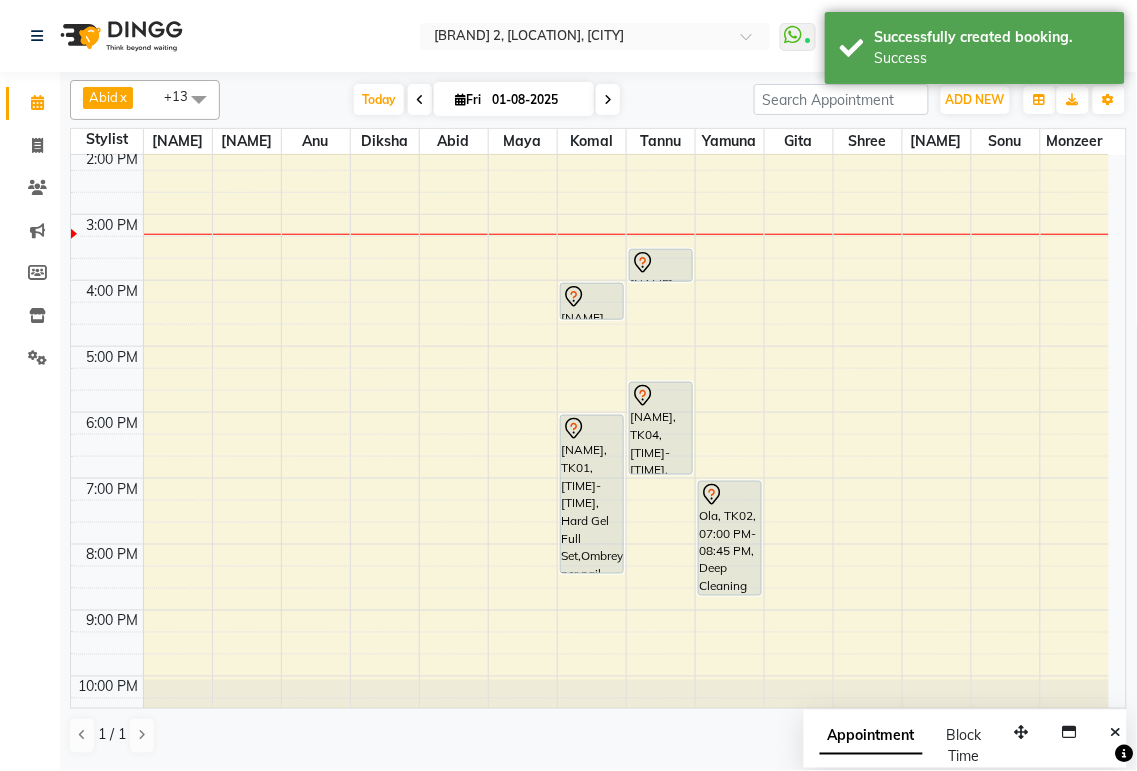 click 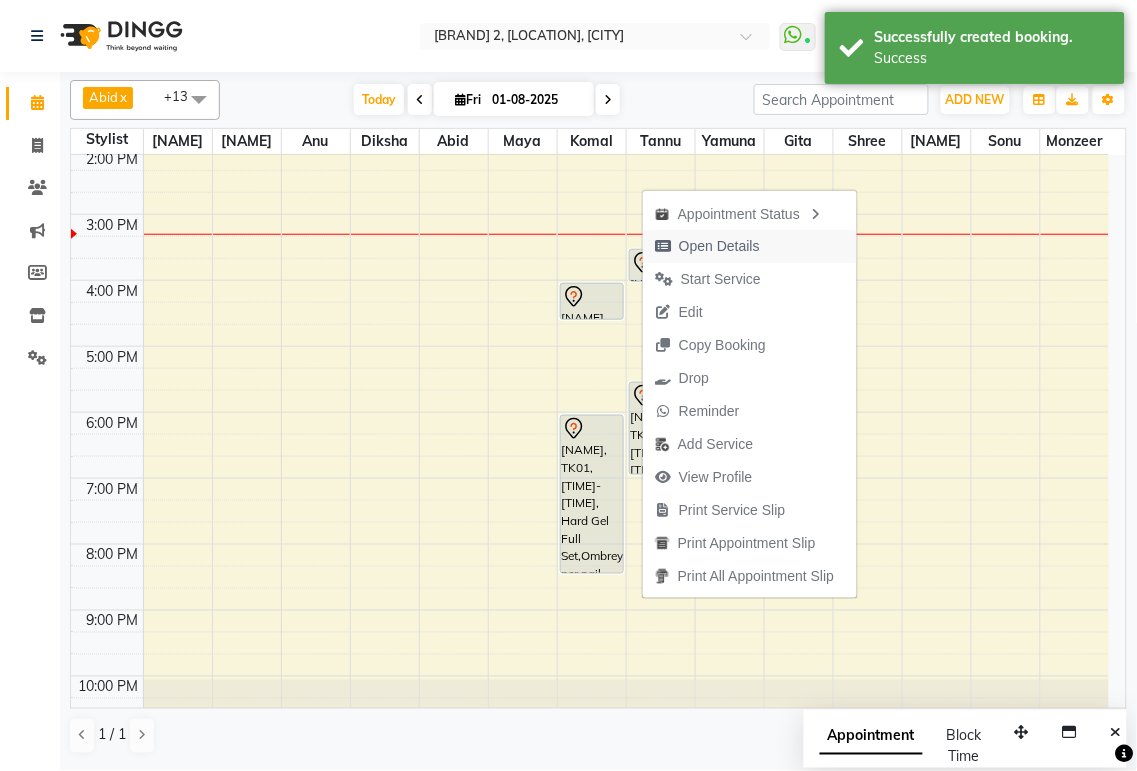 click on "Open Details" at bounding box center (719, 246) 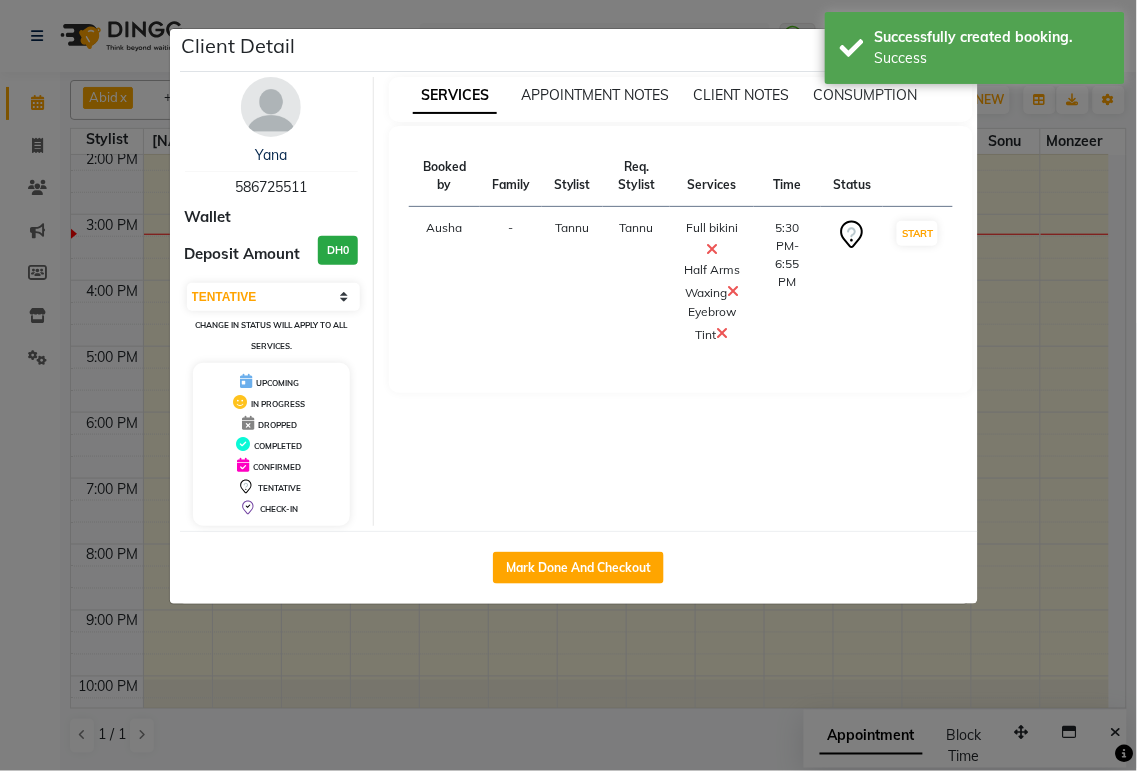 click on "Client Detail  [NAME]    [PHONE] Wallet Deposit Amount  DH0  Select IN SERVICE CONFIRMED TENTATIVE CHECK IN MARK DONE DROPPED UPCOMING Change in status will apply to all services. UPCOMING IN PROGRESS DROPPED COMPLETED CONFIRMED TENTATIVE CHECK-IN SERVICES APPOINTMENT NOTES CLIENT NOTES CONSUMPTION Booked by Family Stylist Req. Stylist Services Time Status  [NAME]  - [NAME] [NAME]  Full bikini   Half Arms Waxing   Eyebrow Tint   [TIME]-[TIME]   START   Mark Done And Checkout" 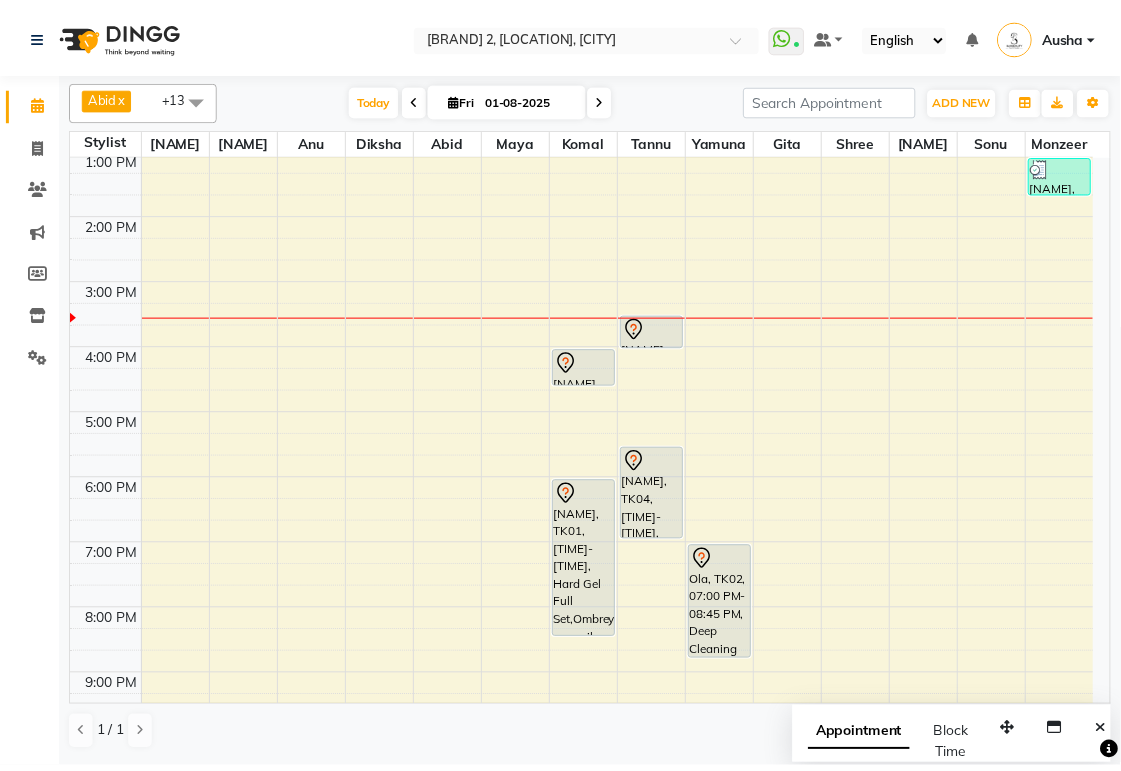 scroll, scrollTop: 255, scrollLeft: 0, axis: vertical 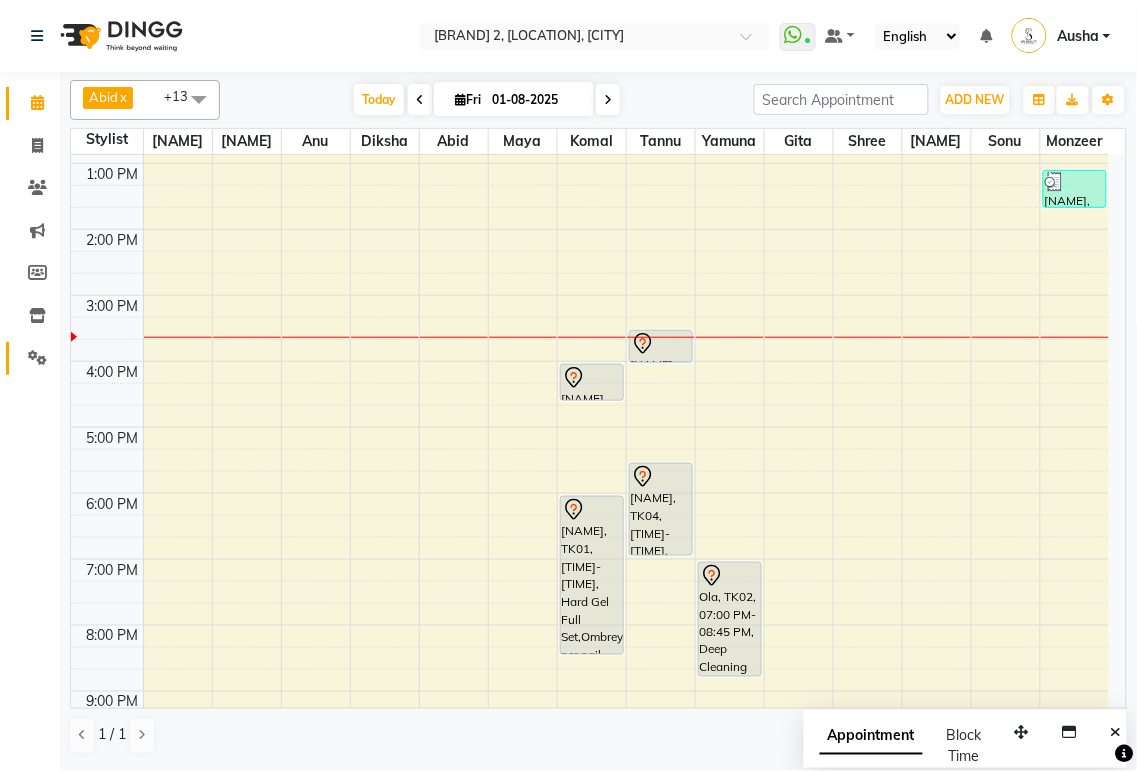 click 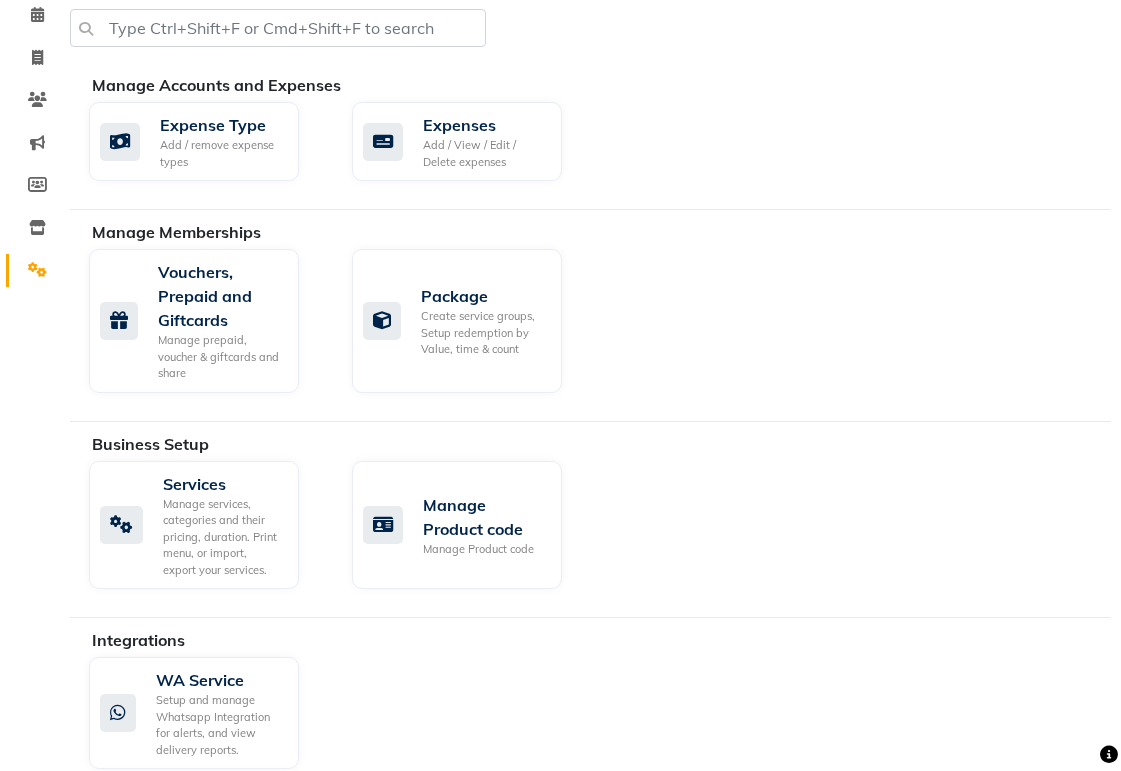 scroll, scrollTop: 124, scrollLeft: 0, axis: vertical 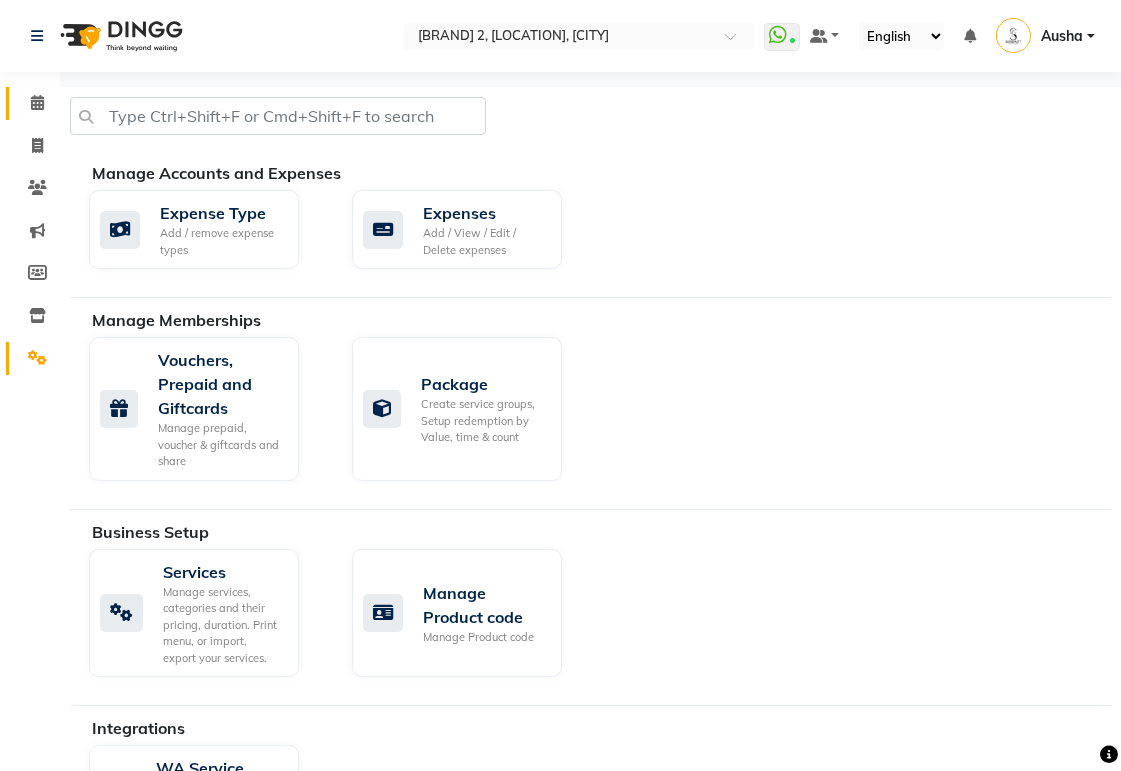 click 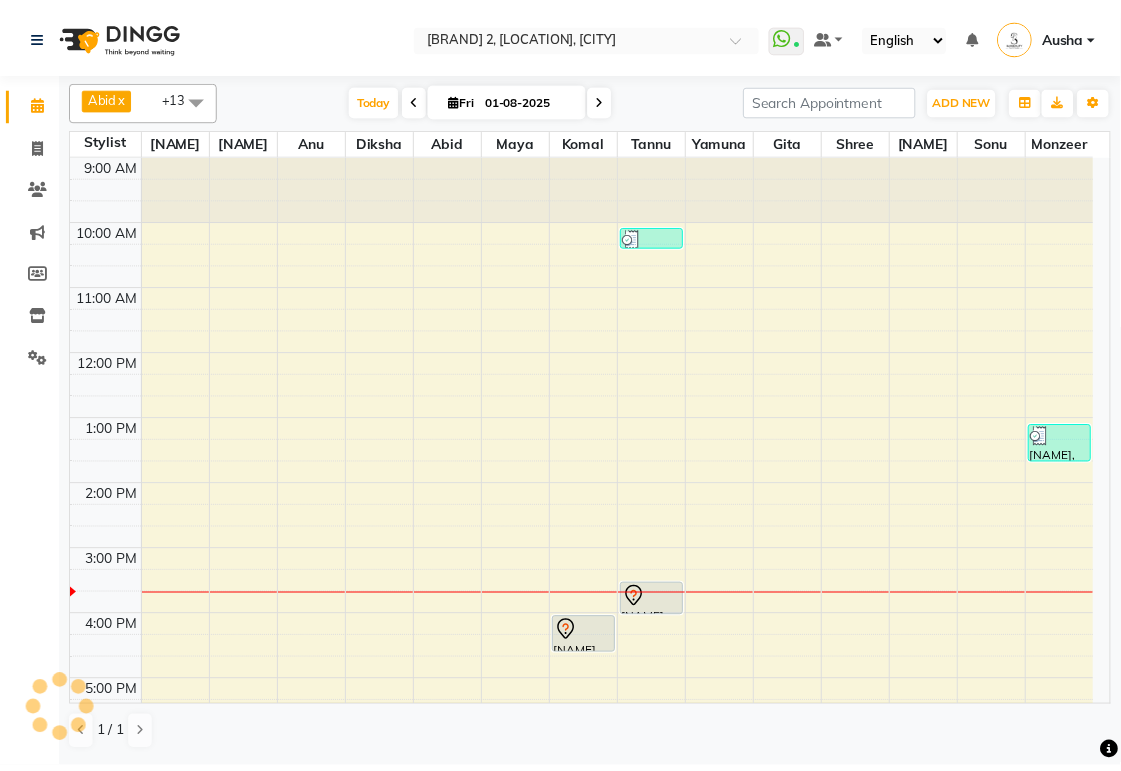 scroll, scrollTop: 0, scrollLeft: 0, axis: both 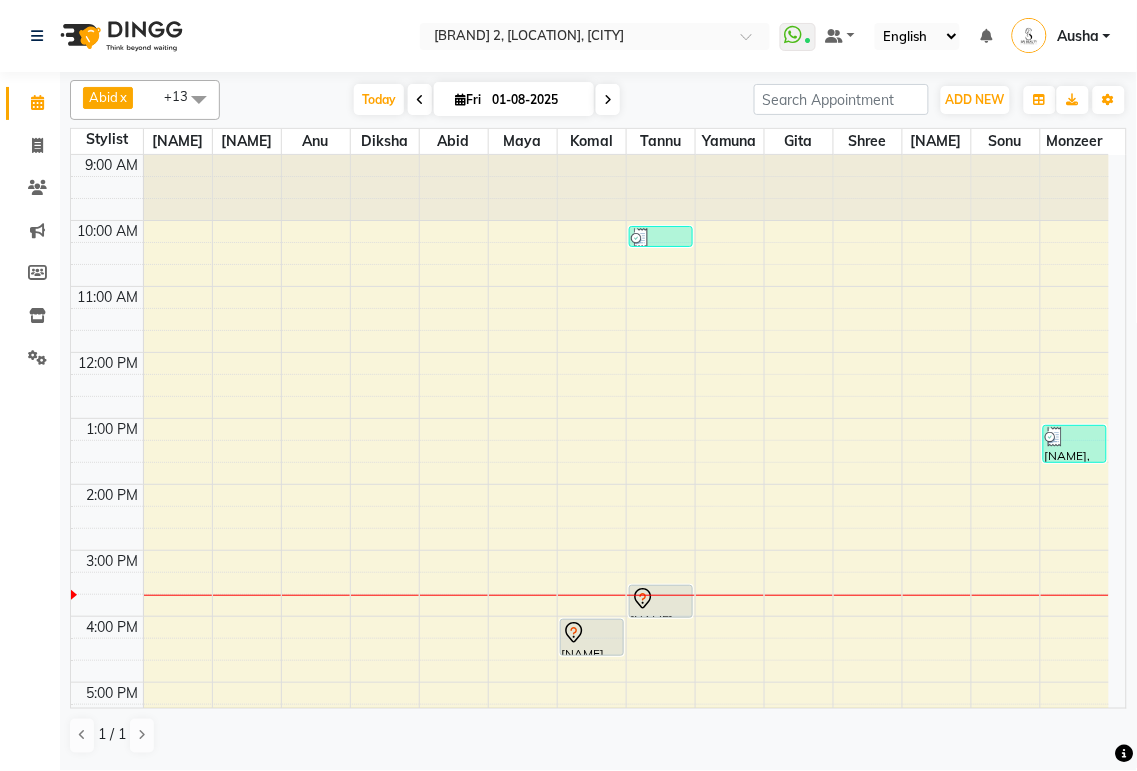 click at bounding box center (661, 617) 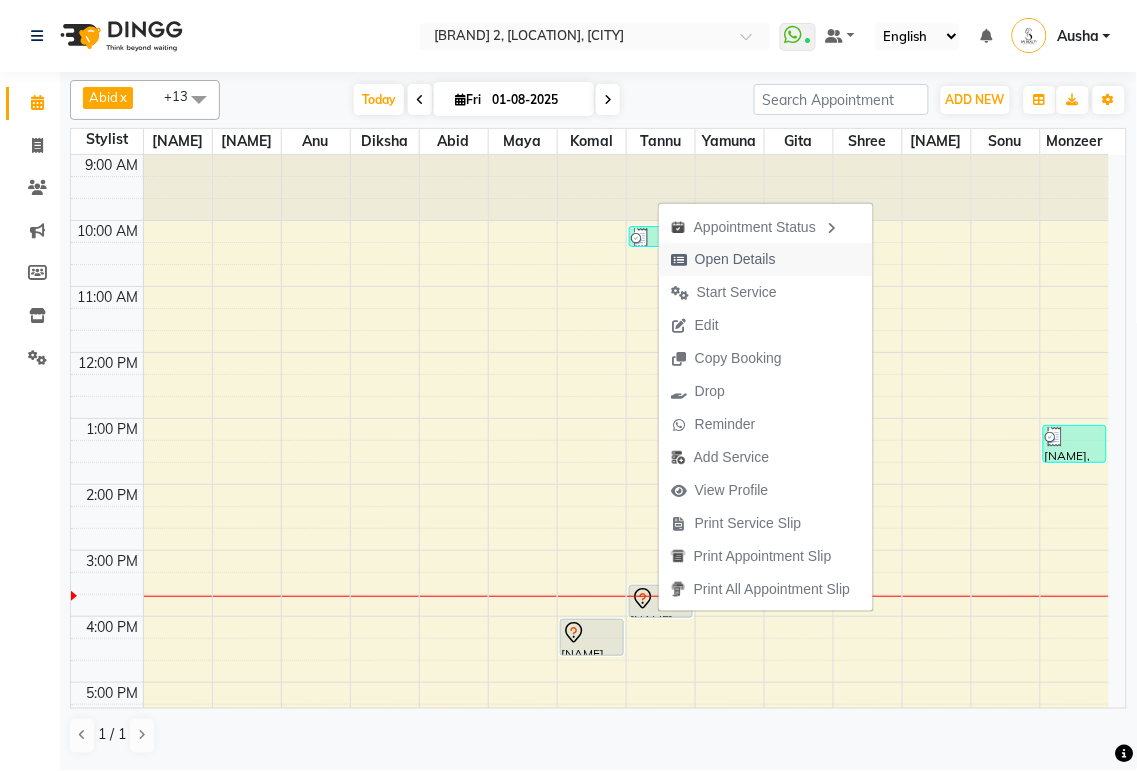 click at bounding box center [679, 260] 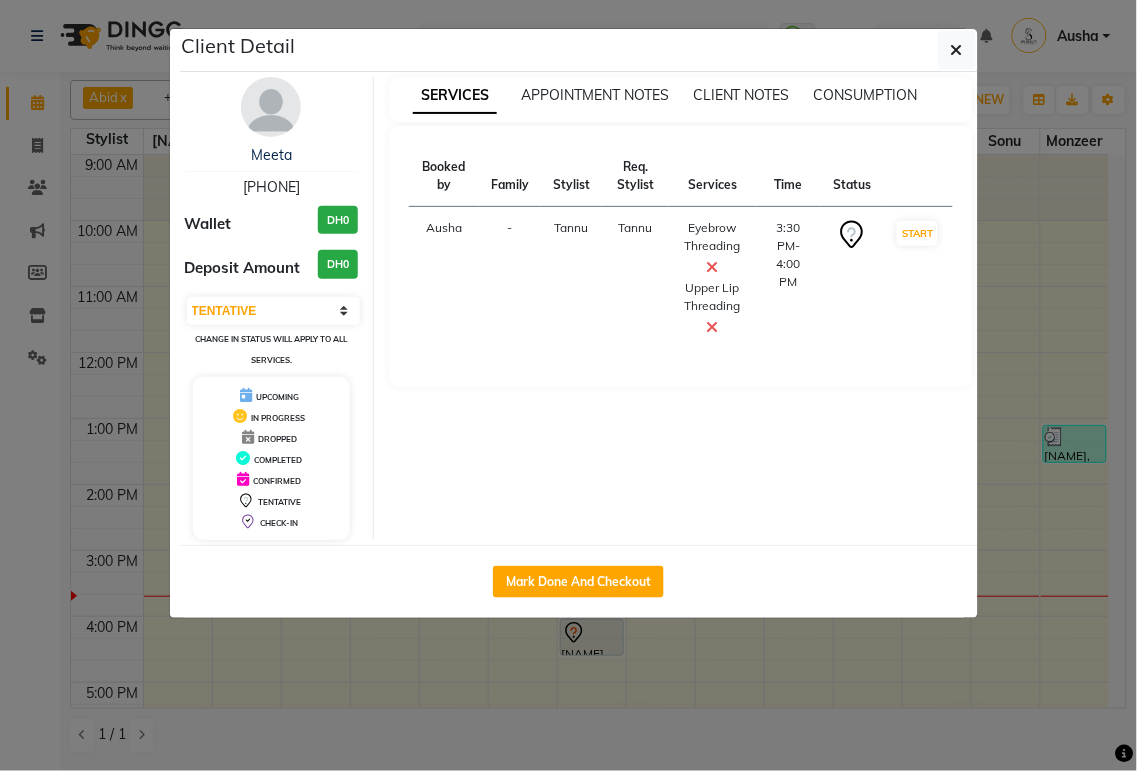 click on "Client Detail  [NAME]    [PHONE] Wallet DH0 Deposit Amount  DH0  Select IN SERVICE CONFIRMED TENTATIVE CHECK IN MARK DONE DROPPED UPCOMING Change in status will apply to all services. UPCOMING IN PROGRESS DROPPED COMPLETED CONFIRMED TENTATIVE CHECK-IN SERVICES APPOINTMENT NOTES CLIENT NOTES CONSUMPTION Booked by Family Stylist Req. Stylist Services Time Status  [NAME]  - [NAME] [NAME]  Eyebrow Threading   Upper Lip Threading   [TIME]-[TIME]   START   Mark Done And Checkout" 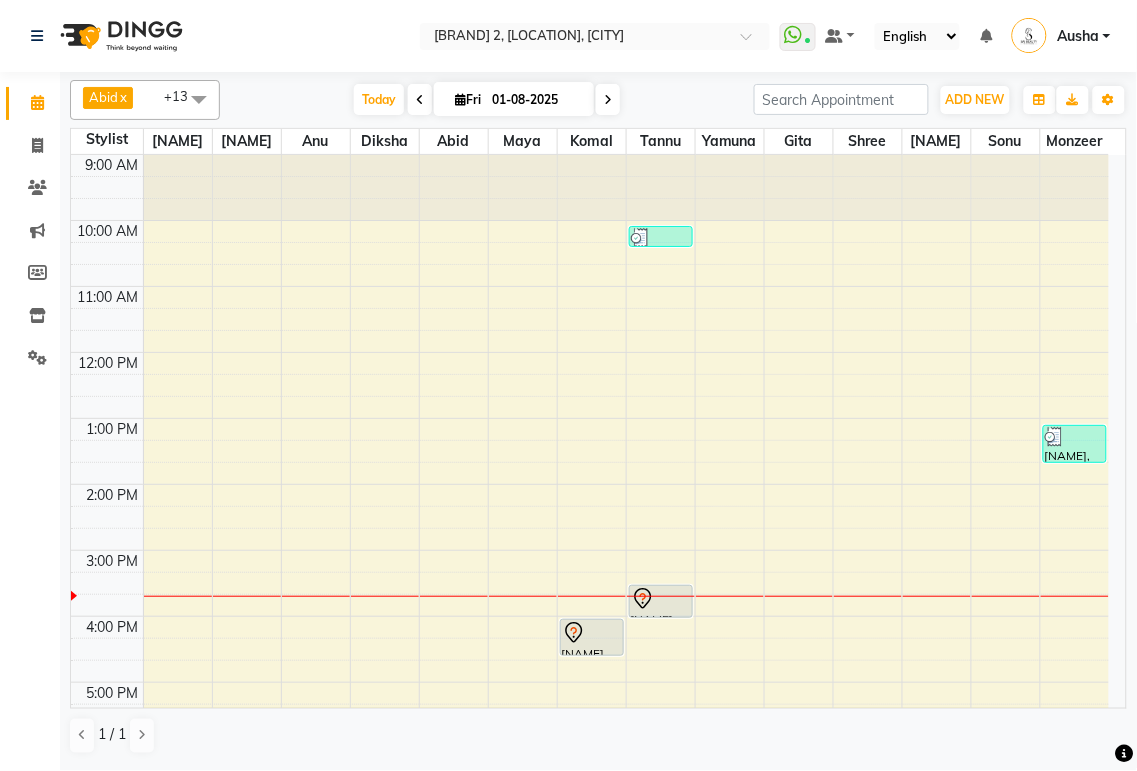 click at bounding box center (641, 238) 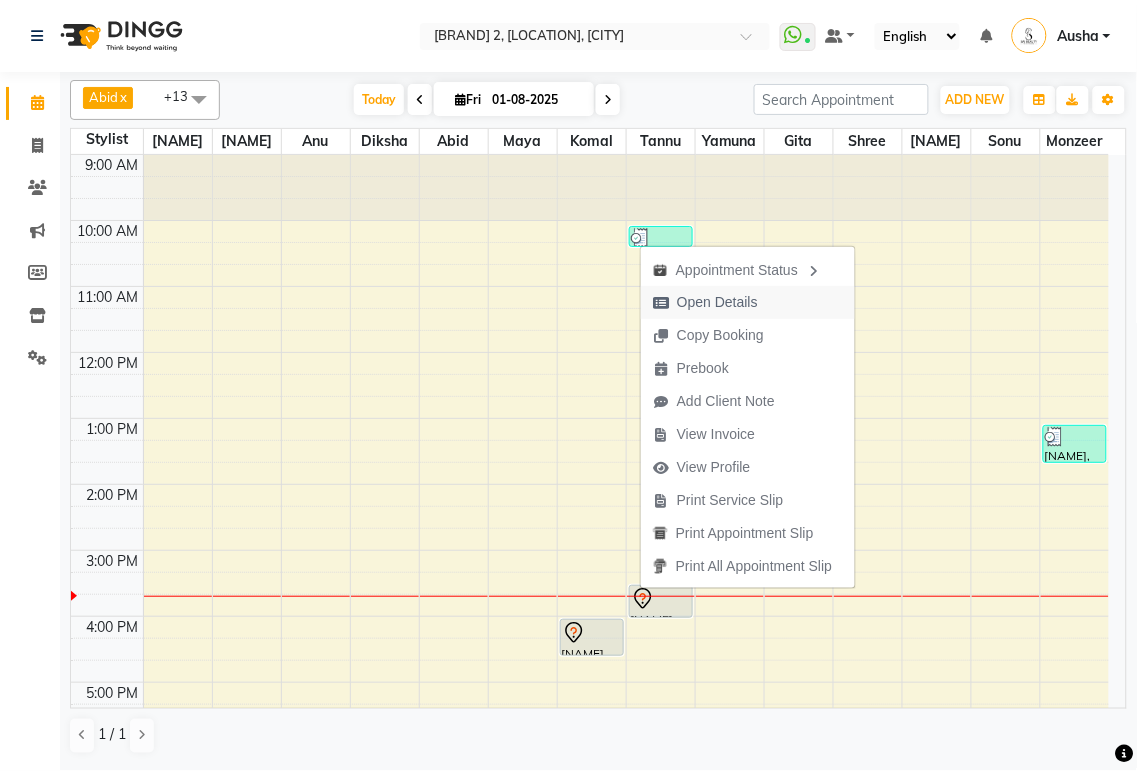 click at bounding box center [661, 303] 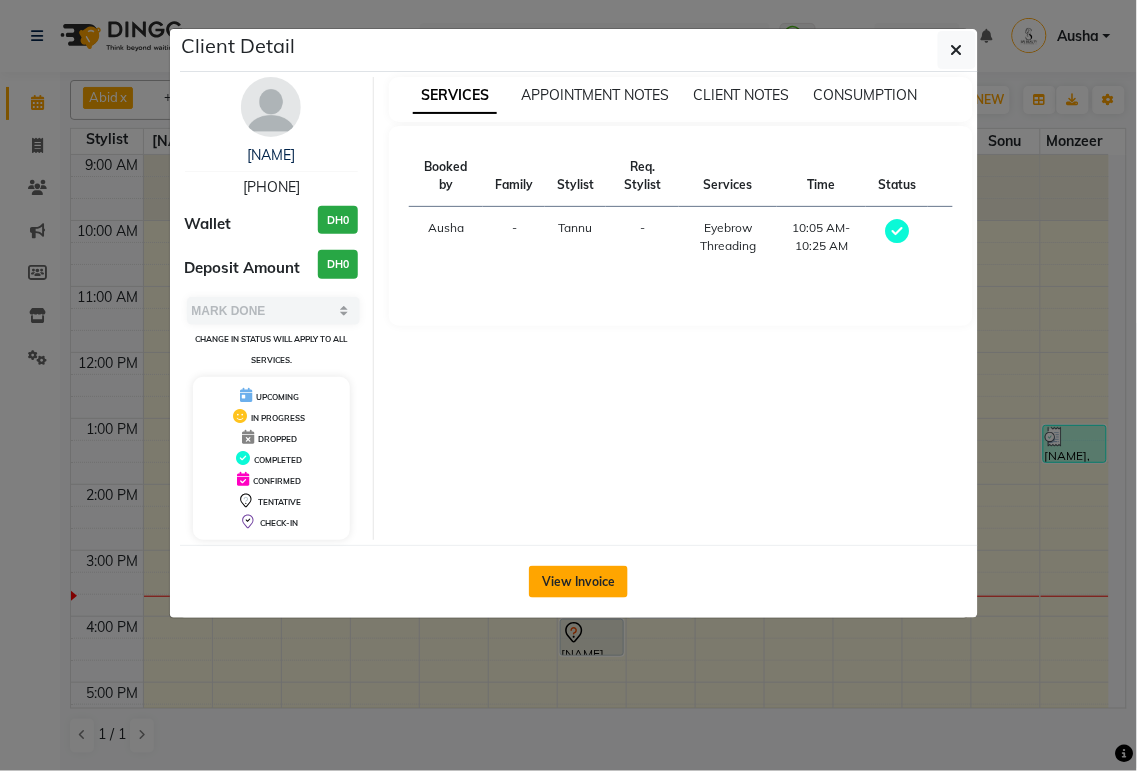 click on "View Invoice" 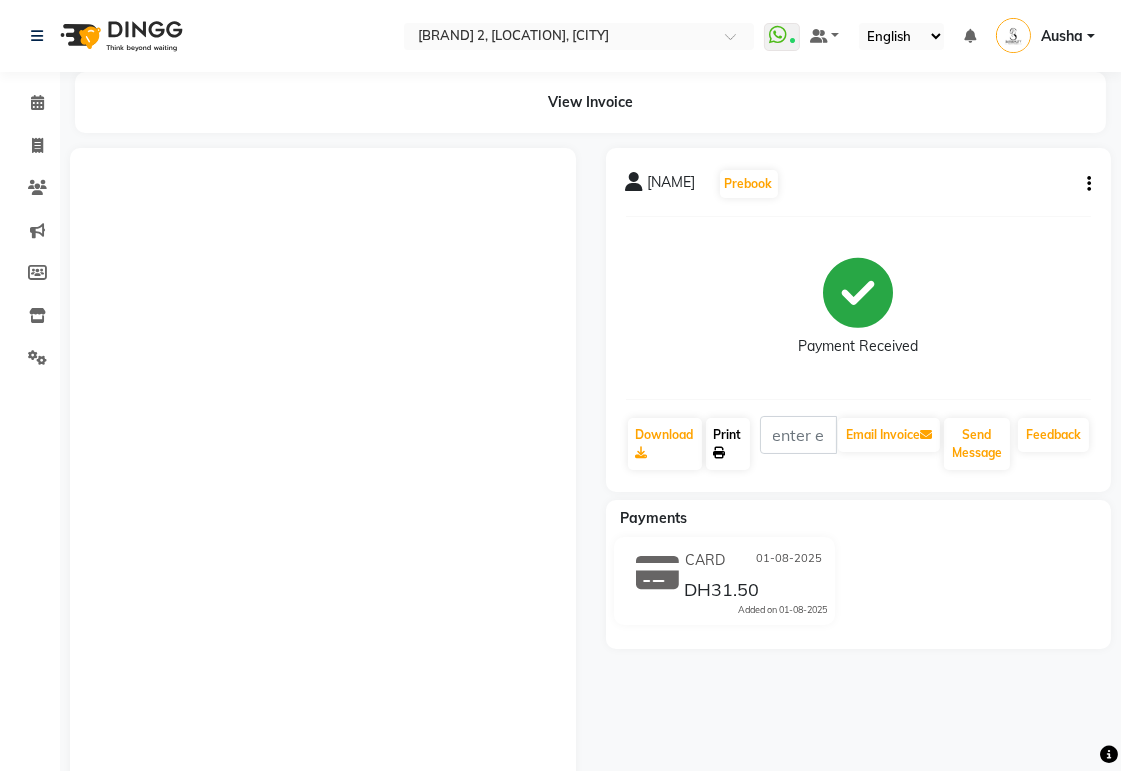 click on "Print" 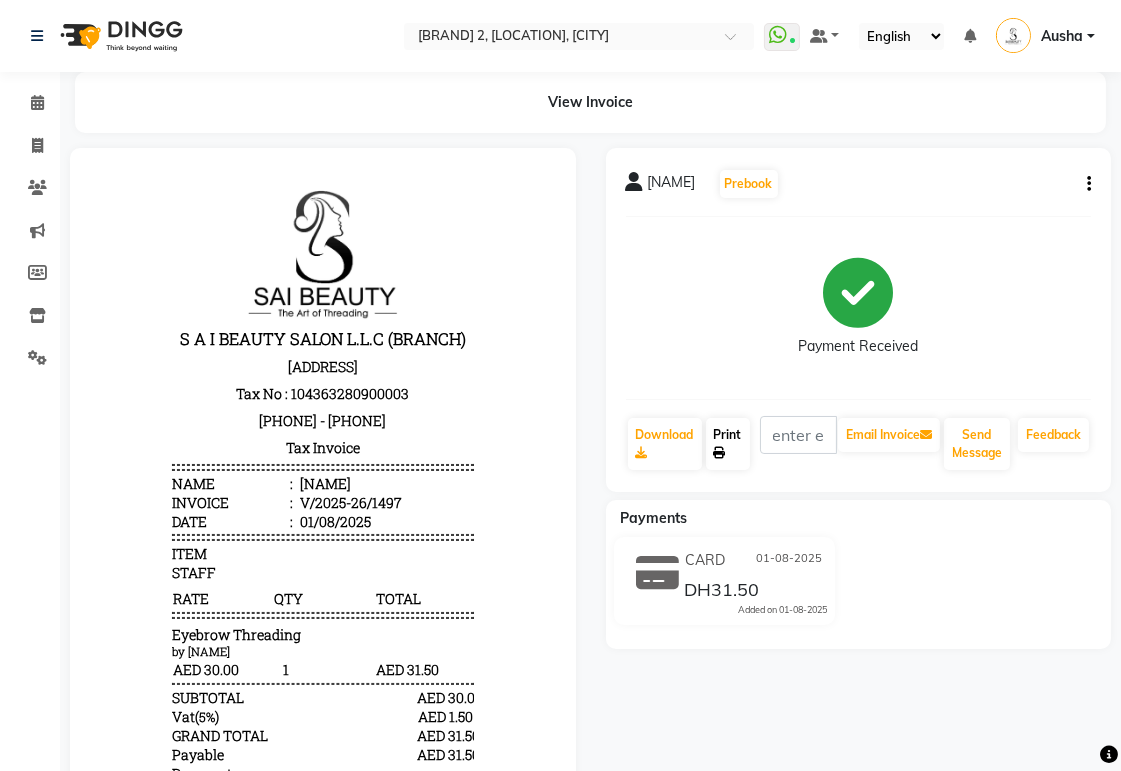 scroll, scrollTop: 0, scrollLeft: 0, axis: both 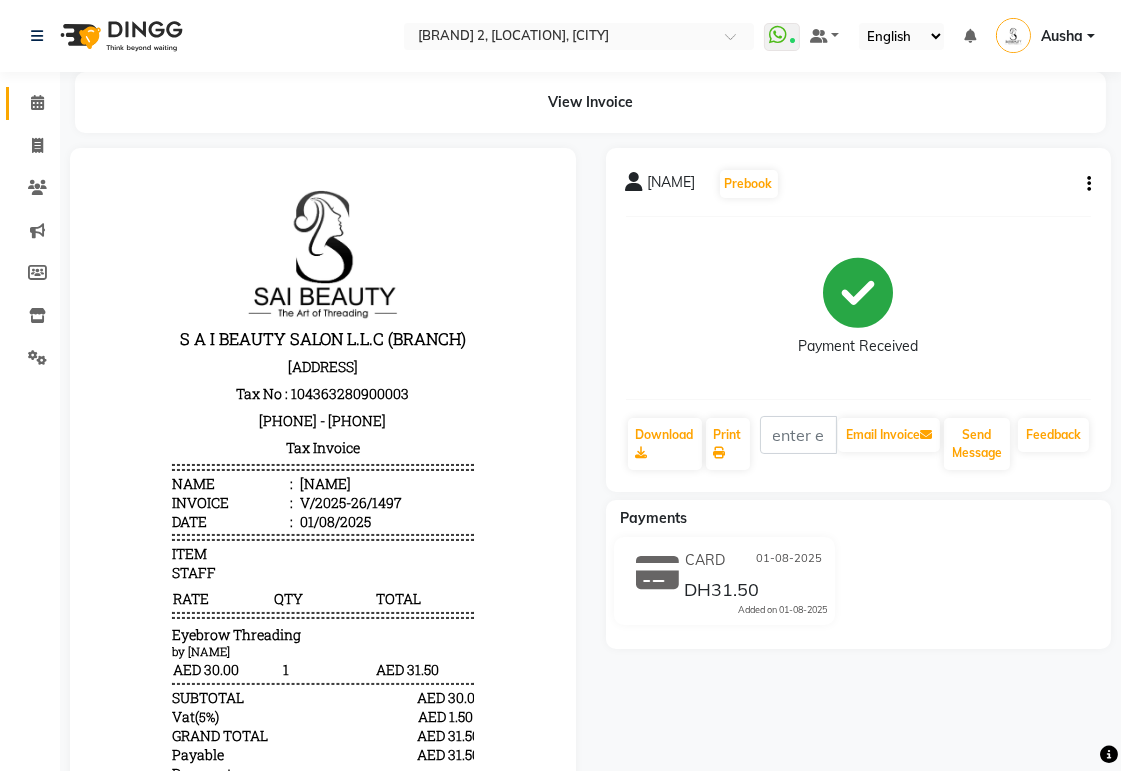 click 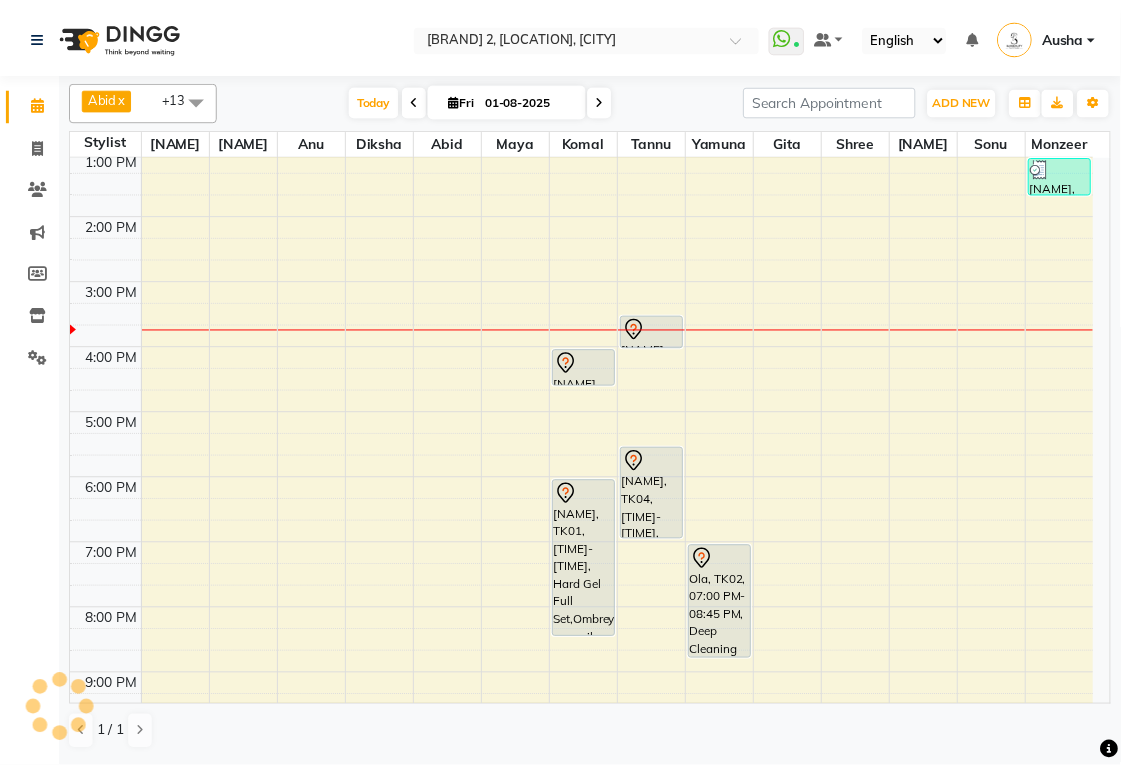 scroll, scrollTop: 268, scrollLeft: 0, axis: vertical 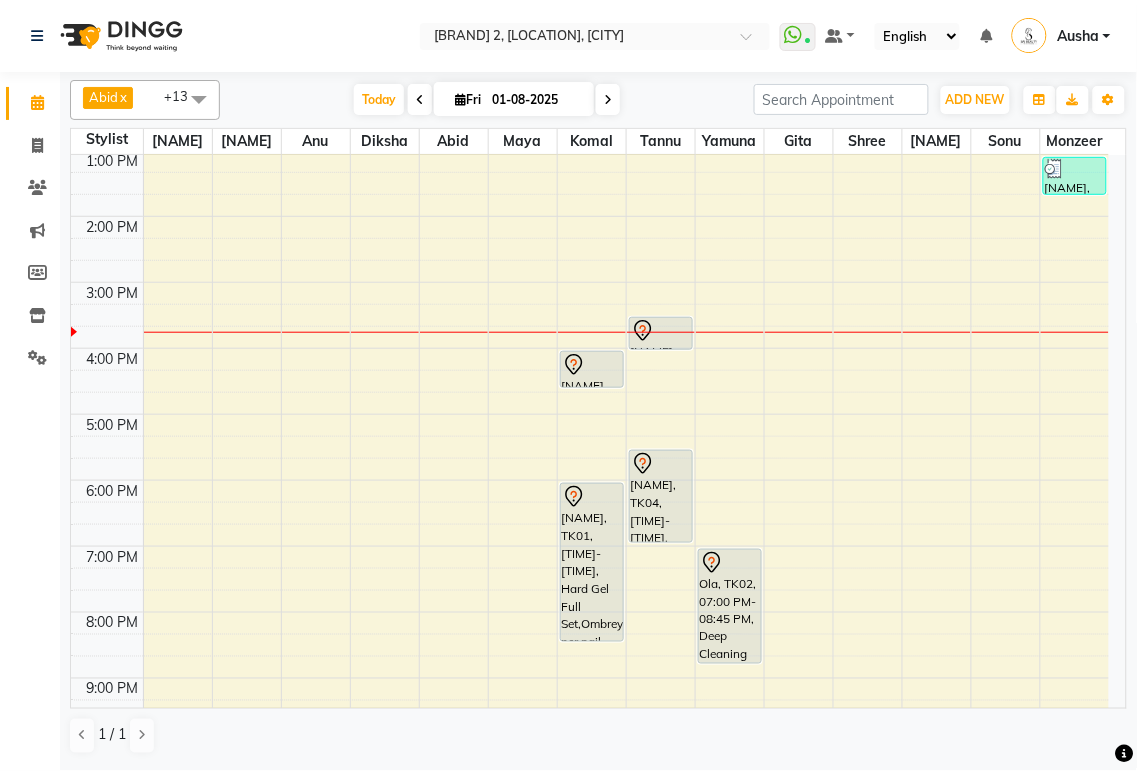 click 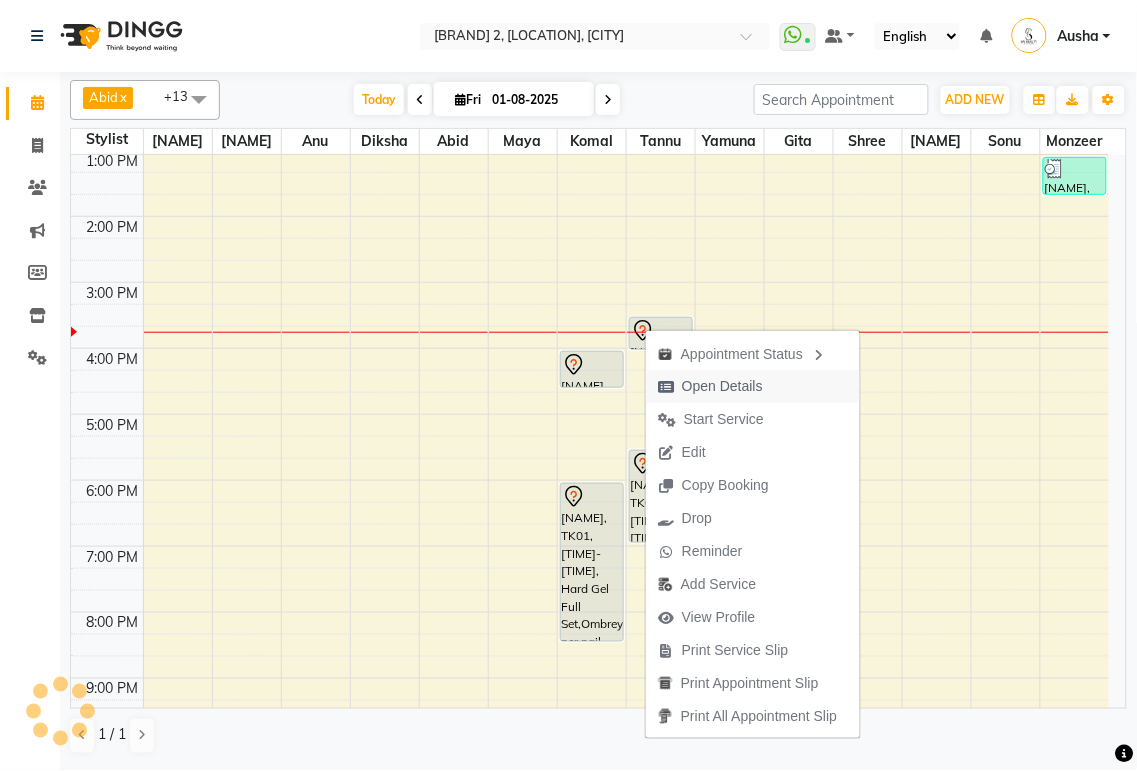 click on "Open Details" at bounding box center [722, 386] 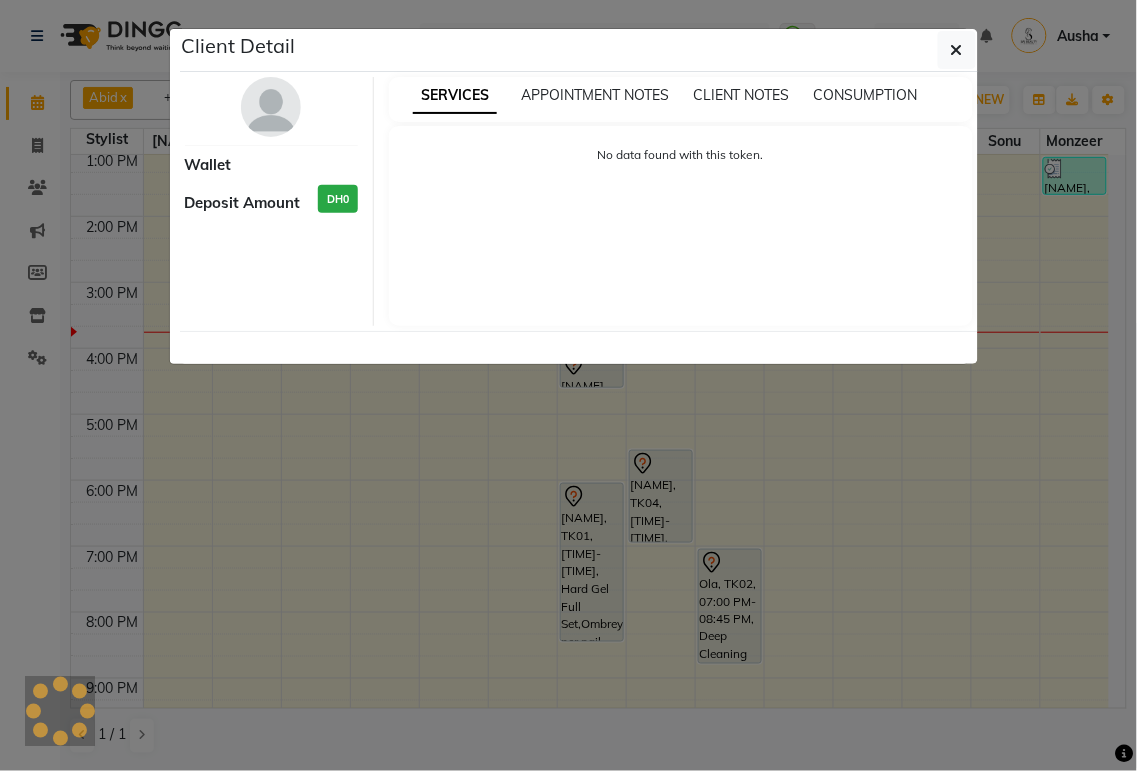 select on "7" 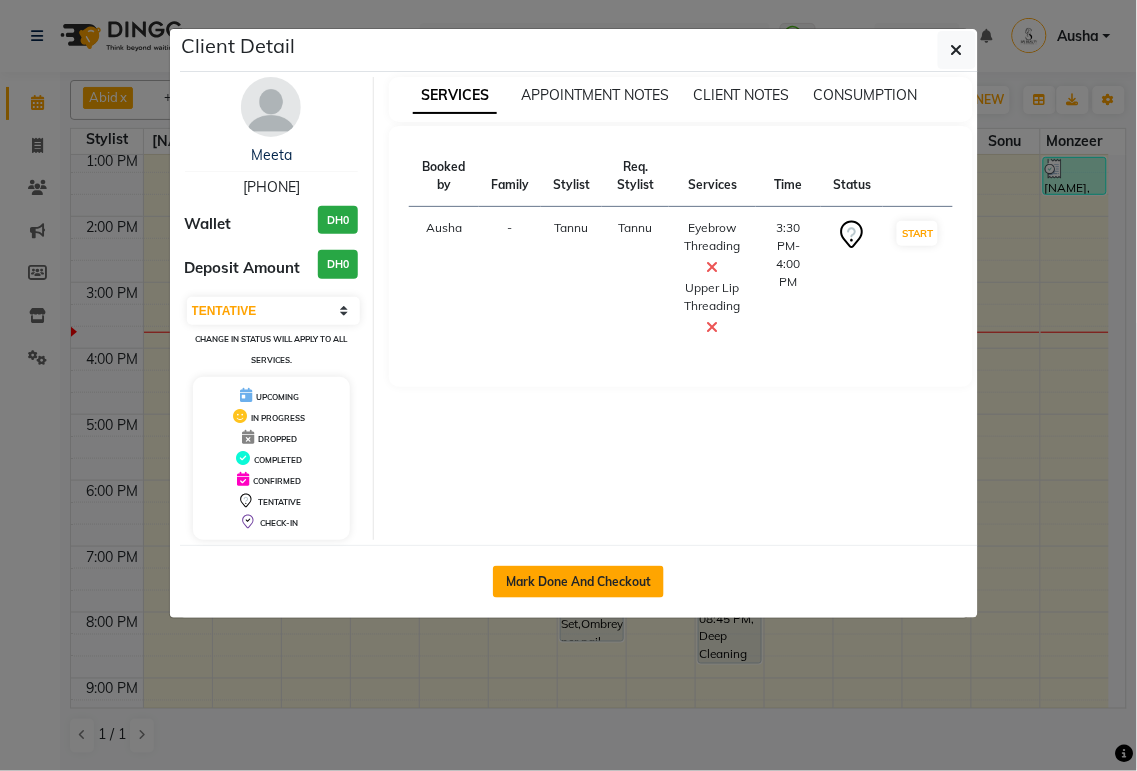 click on "Mark Done And Checkout" 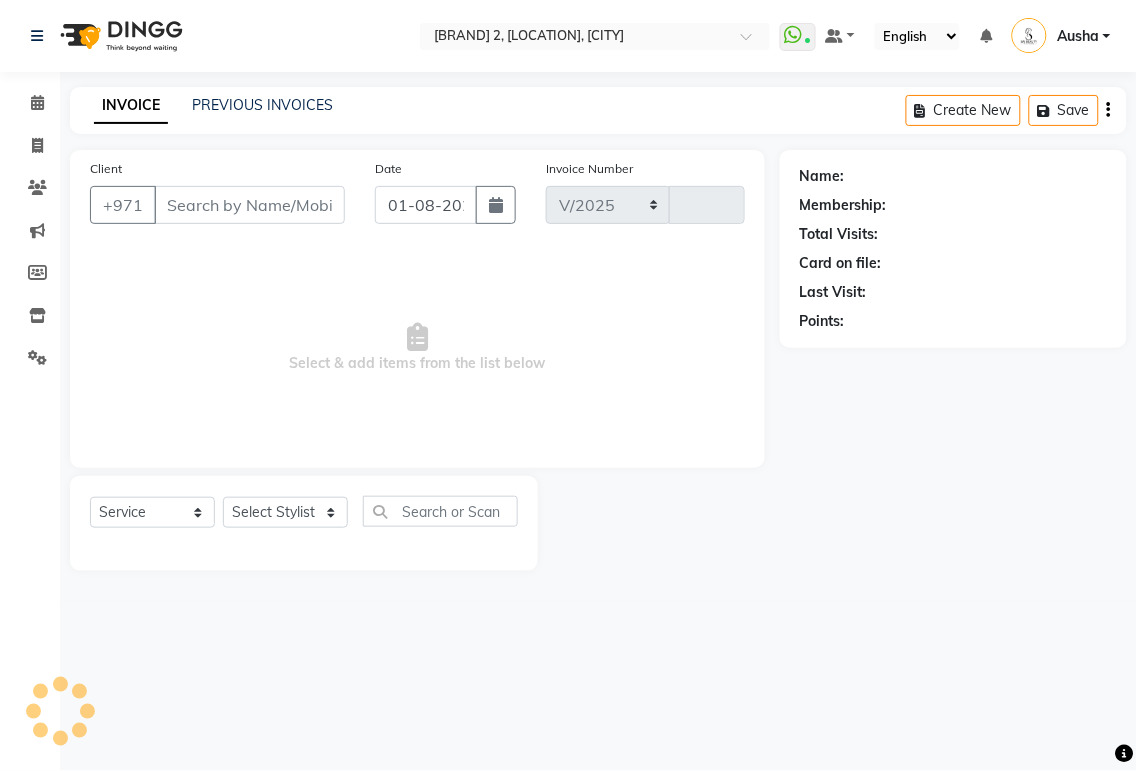 select on "6956" 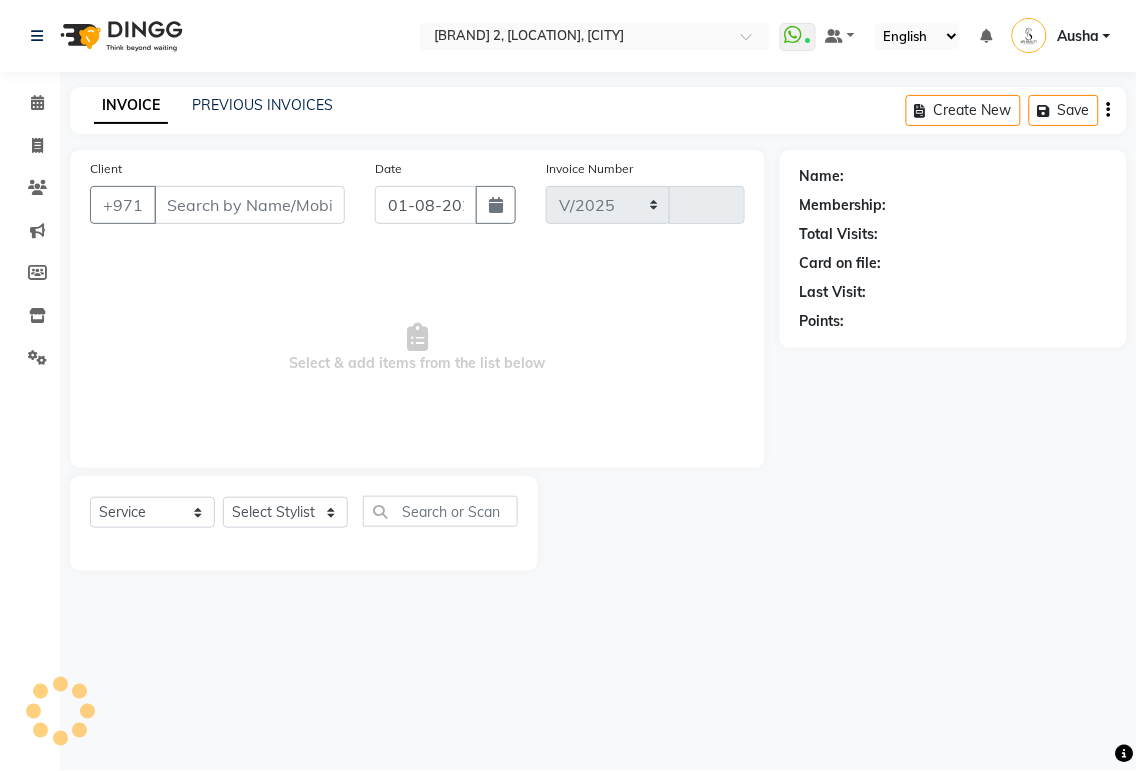 type on "1499" 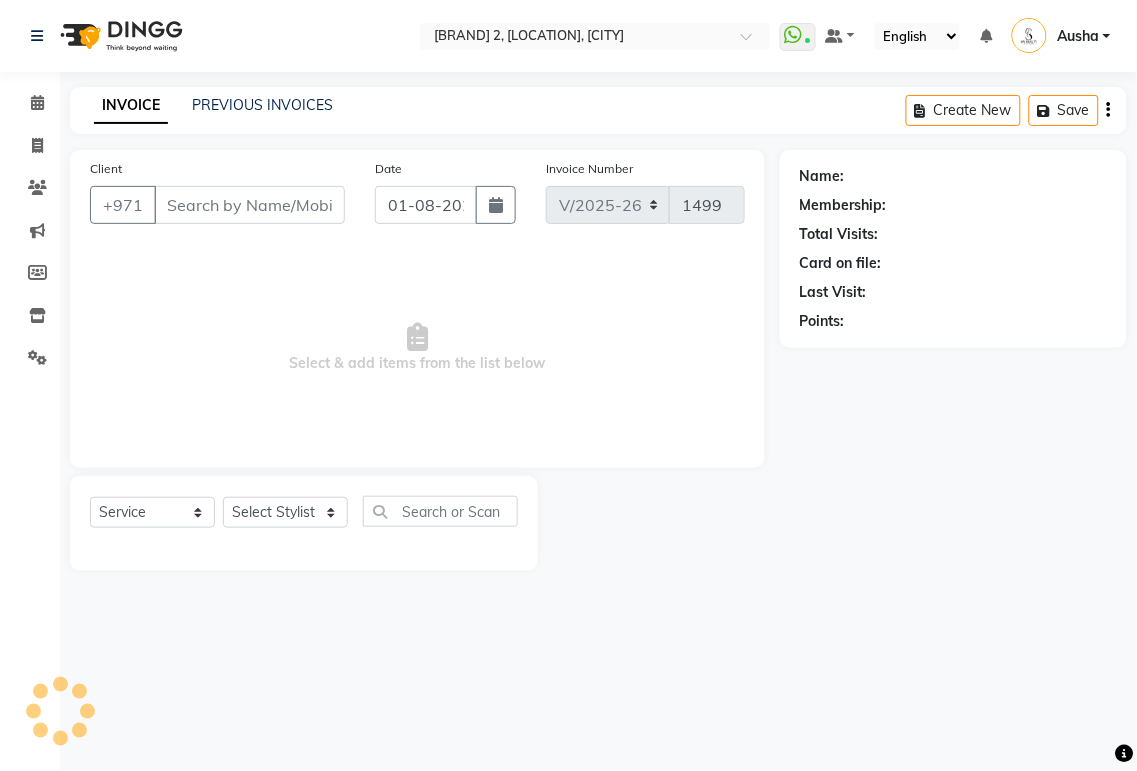 type on "[PHONE]" 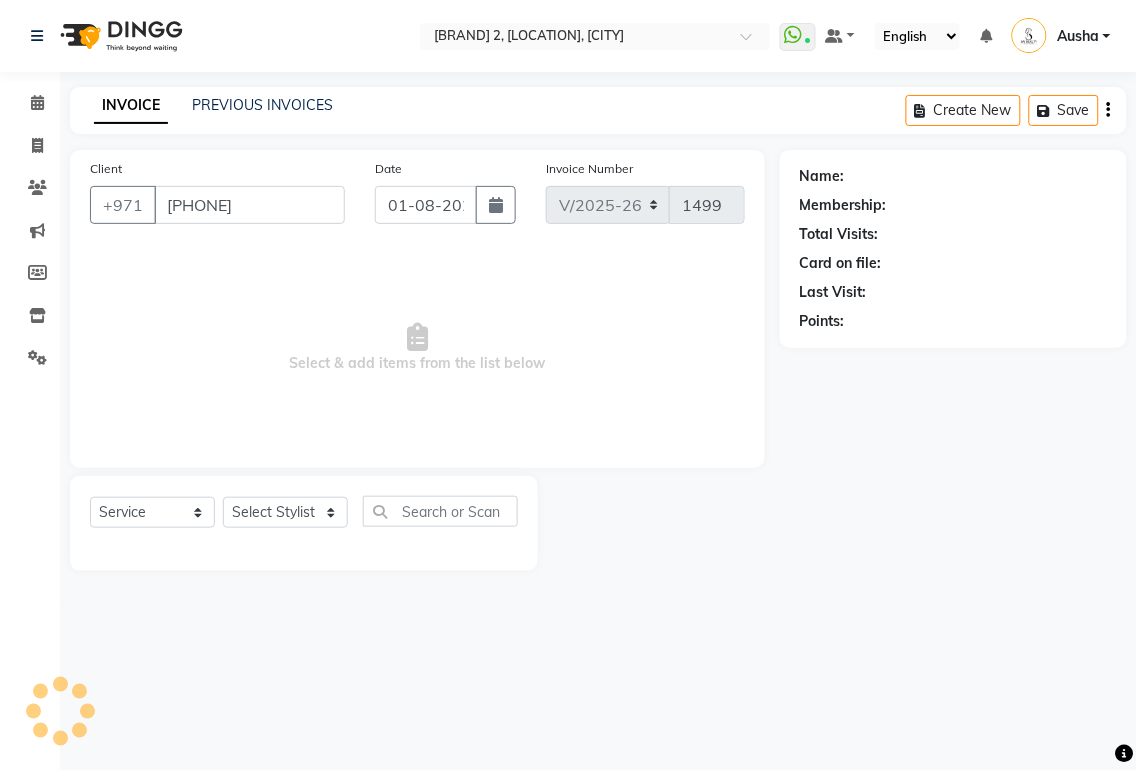 select on "60066" 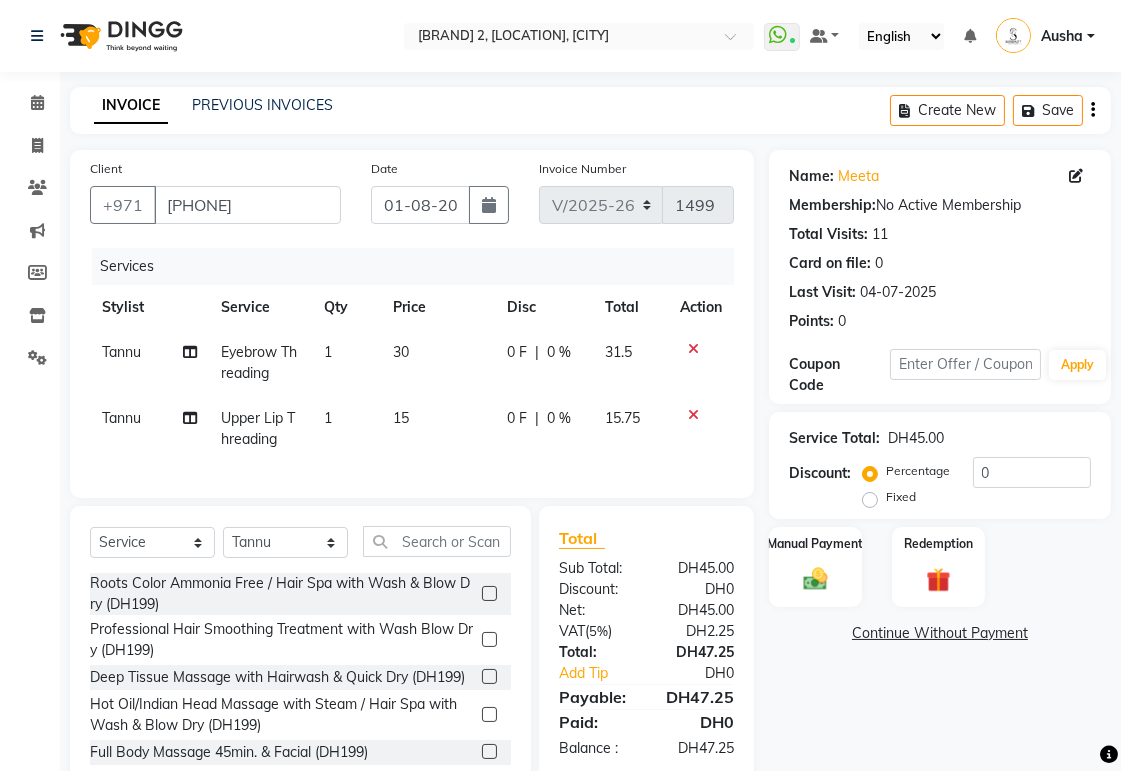 scroll, scrollTop: 76, scrollLeft: 0, axis: vertical 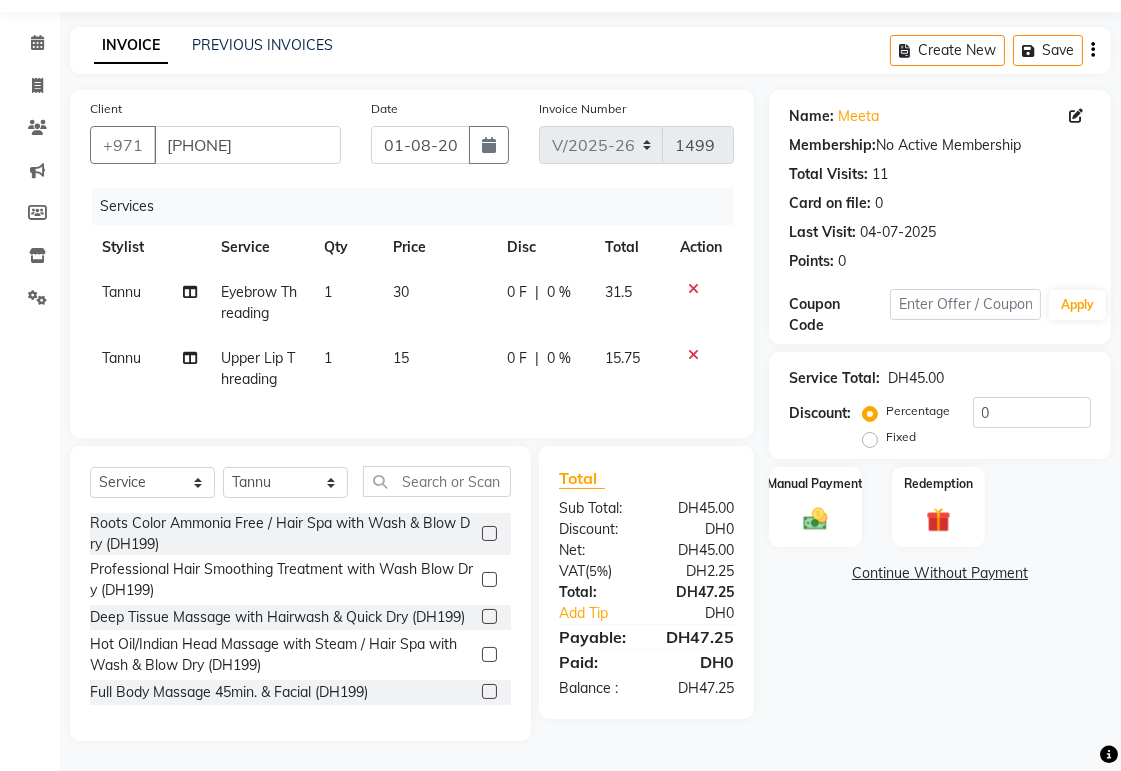 click on "Select  Service  Product  Membership  Package Voucher Prepaid Gift Card  Select Stylist [NAME] [NAME] [NAME] [NAME] [NAME] [NAME] [NAME] [NAME] [NAME] [NAME] [NAME] [NAME] [NAME] [NAME] [NAME] Roots Color Ammonia Free / Hair Spa with Wash & Blow Dry (DH199)  Professional Hair Smoothing Treatment with Wash Blow Dry (DH199)  Deep Tissue Massage with Hairwash & Quick Dry (DH199)  Hot Oil/Indian Head Massage with Steam / Hair Spa with Wash & Blow Dry (DH199)  Full Body Massage 45min. & Facial (DH199)  Deep Cleaning Facial with Neck & Shoulder / Head Massage & Collagen Mask (DH199)  Hot Oil/Back Massage/Head Massage/Half Leg Half Arms Waxing (DH199)  Hair Cut / Hair Spa & Hair Wash (DH199)  Scalp Scrub with Hair Spa with Wash & Blow Dry (DH199)  Back massage/Facial (DH149)  Full leg/Full Arms/Forearms/Bikini (DH199)  Eyebrow Threading (DH30)  Upper Lip Threading (DH15)  Lower Lip Threading (DH10)  Chin Threading (DH20)  Forehead Threading (DH15)  Sides Threading (DH20)  Full Neck Threading (DH20)  Middle eyebrows (DH10)" 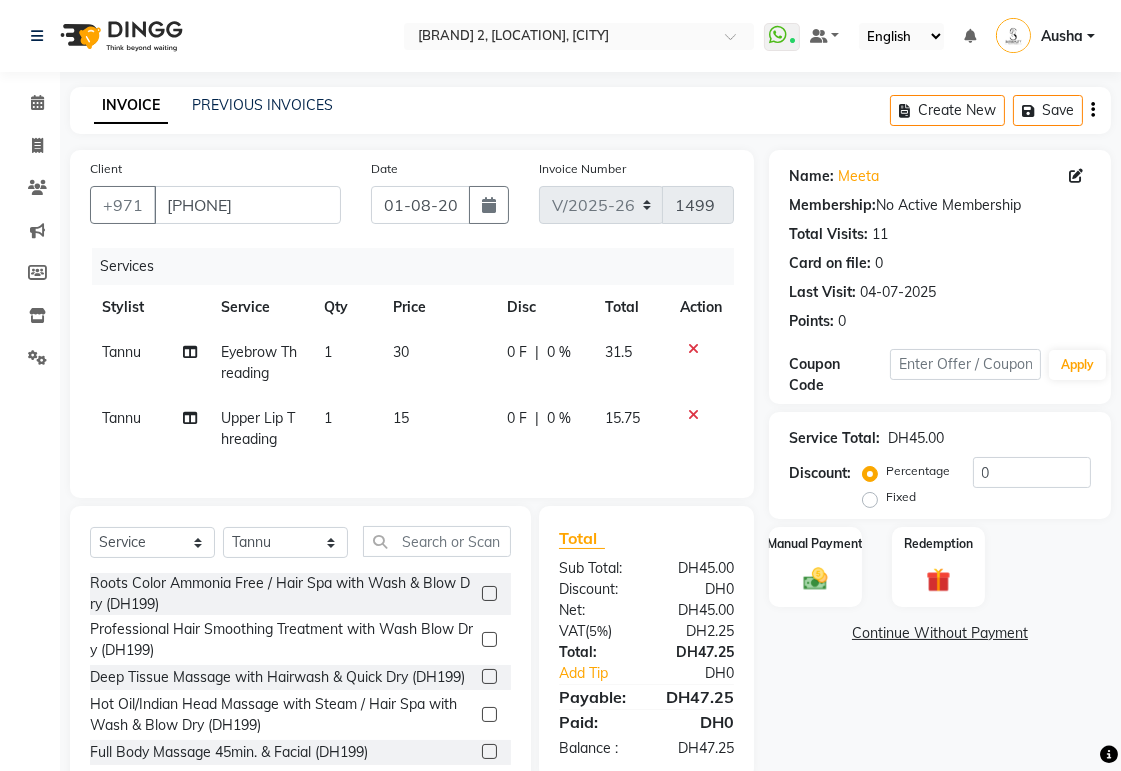 click 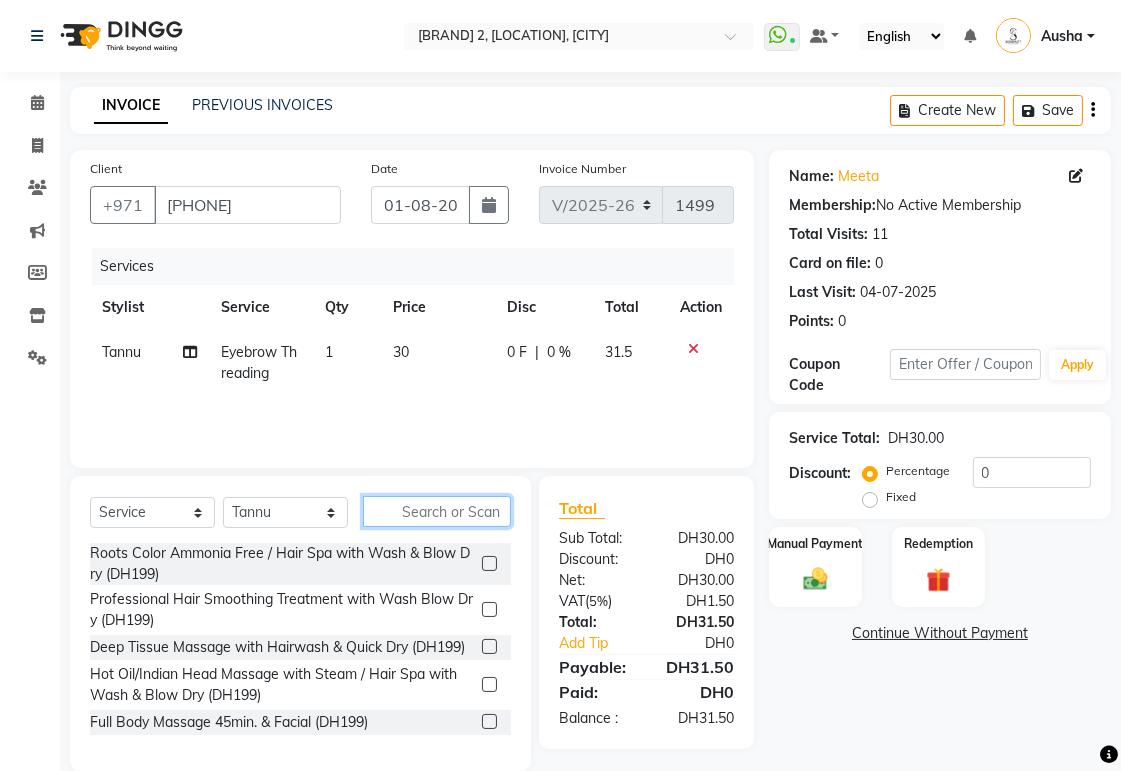 click 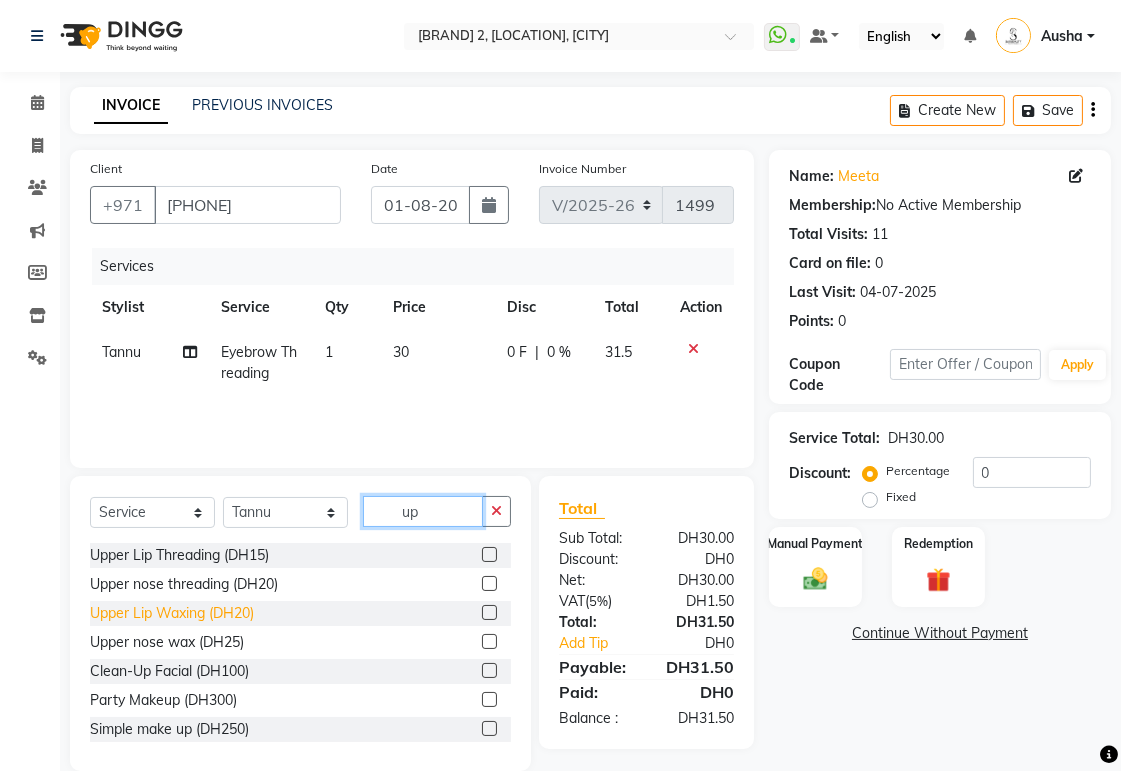 type on "up" 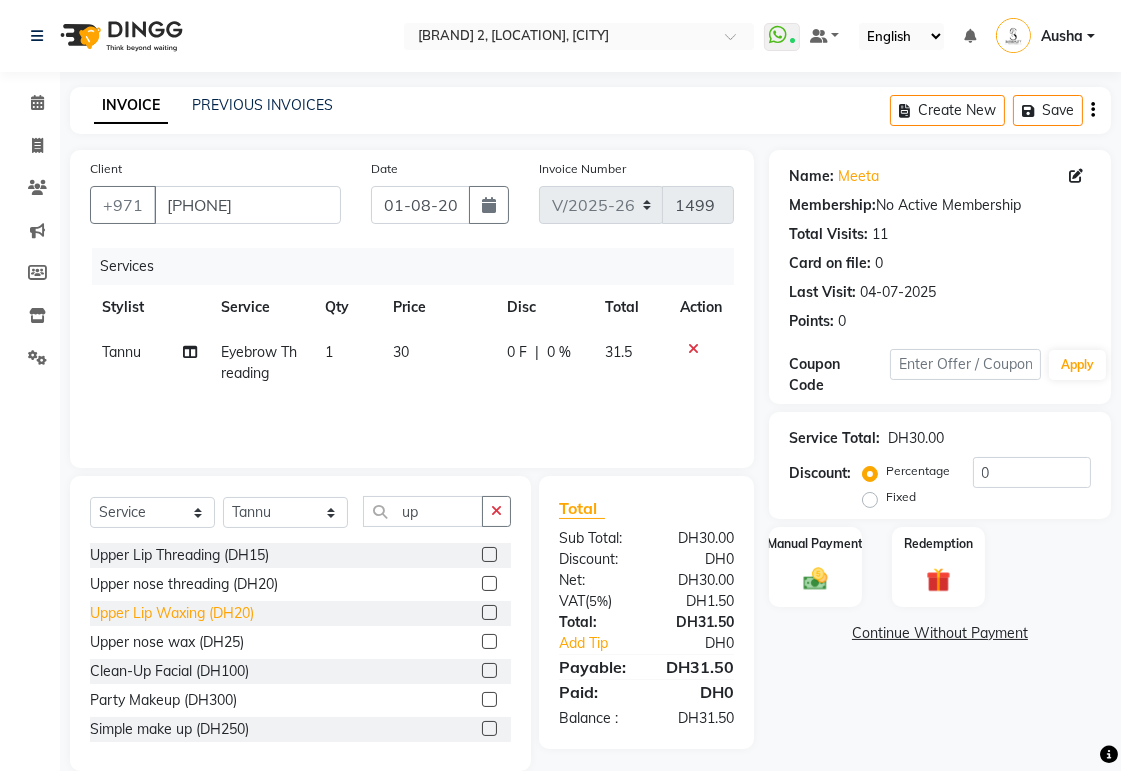 click on "Upper Lip Waxing (DH20)" 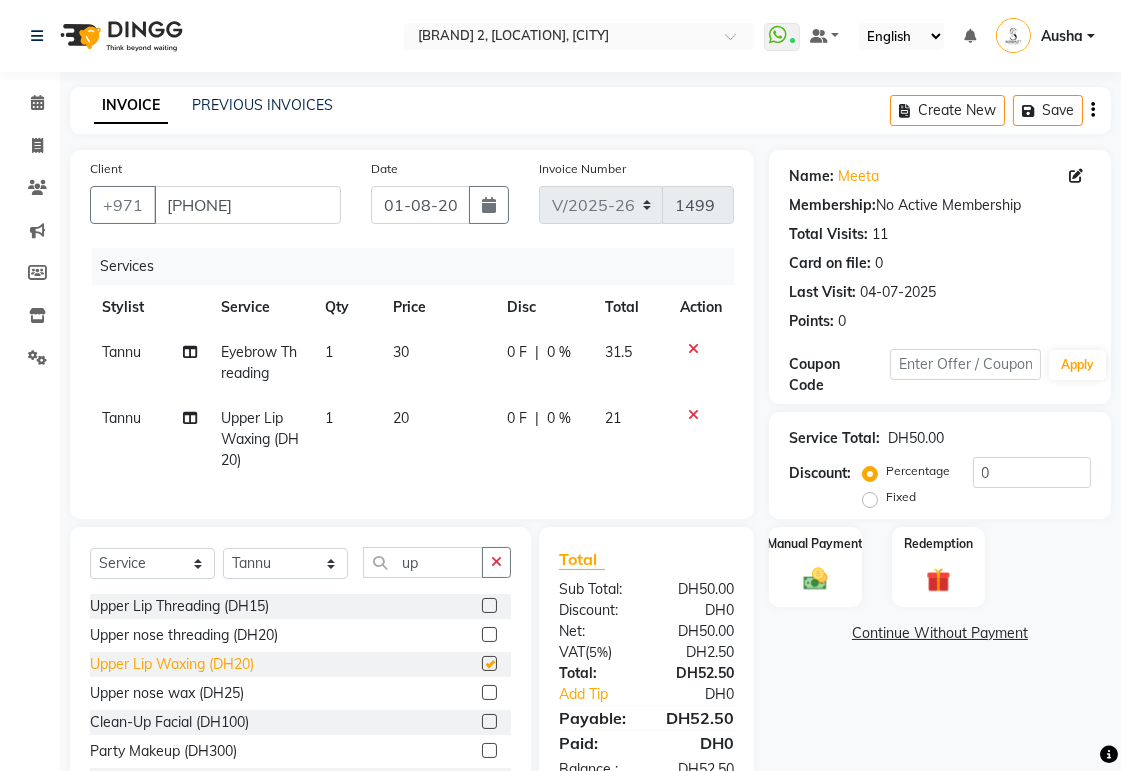 checkbox on "false" 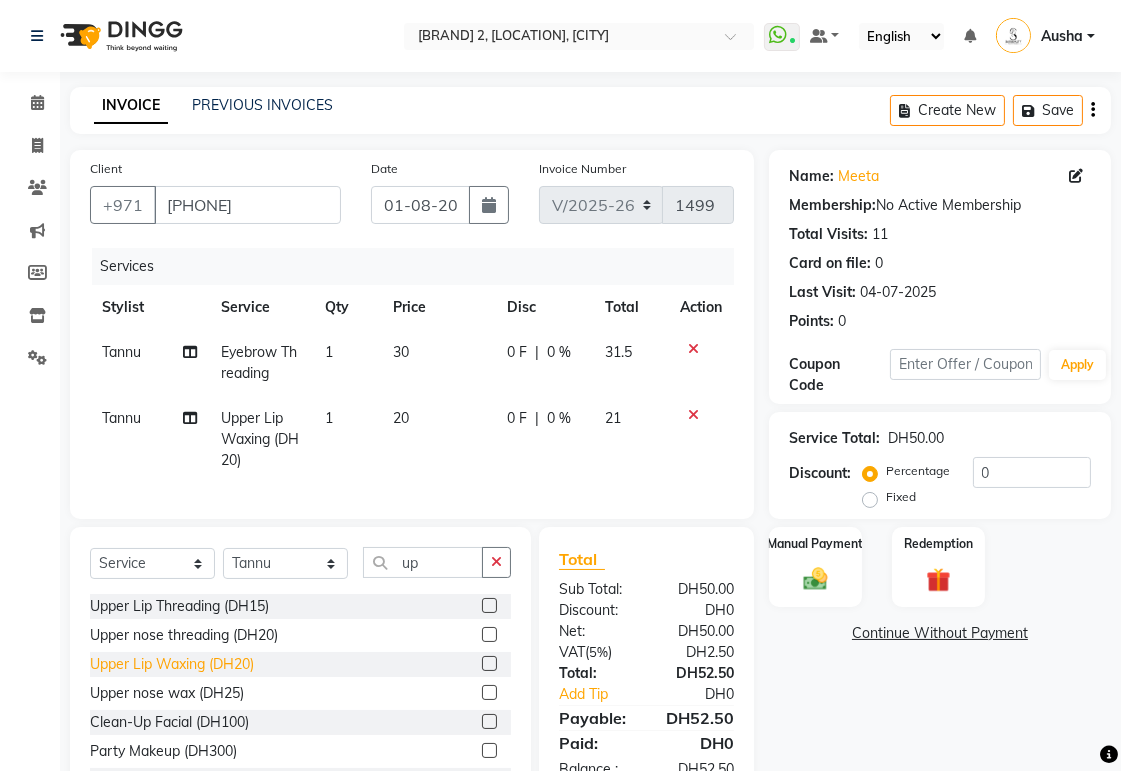 scroll, scrollTop: 97, scrollLeft: 0, axis: vertical 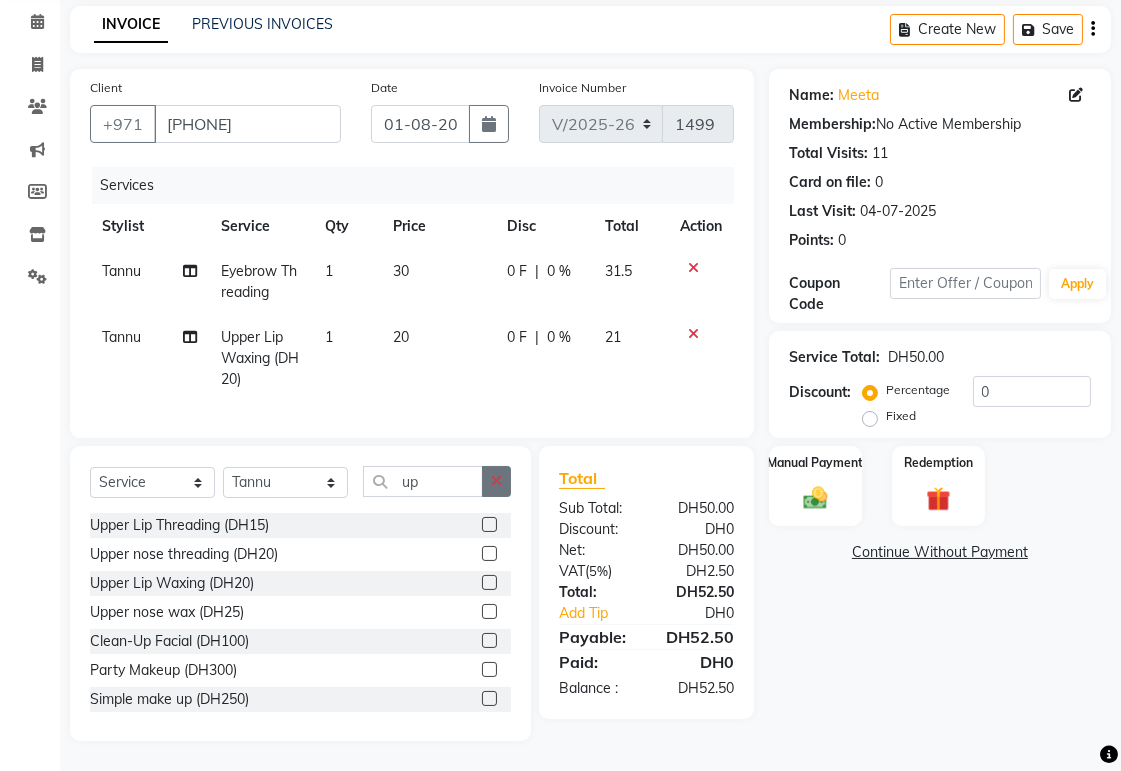 click 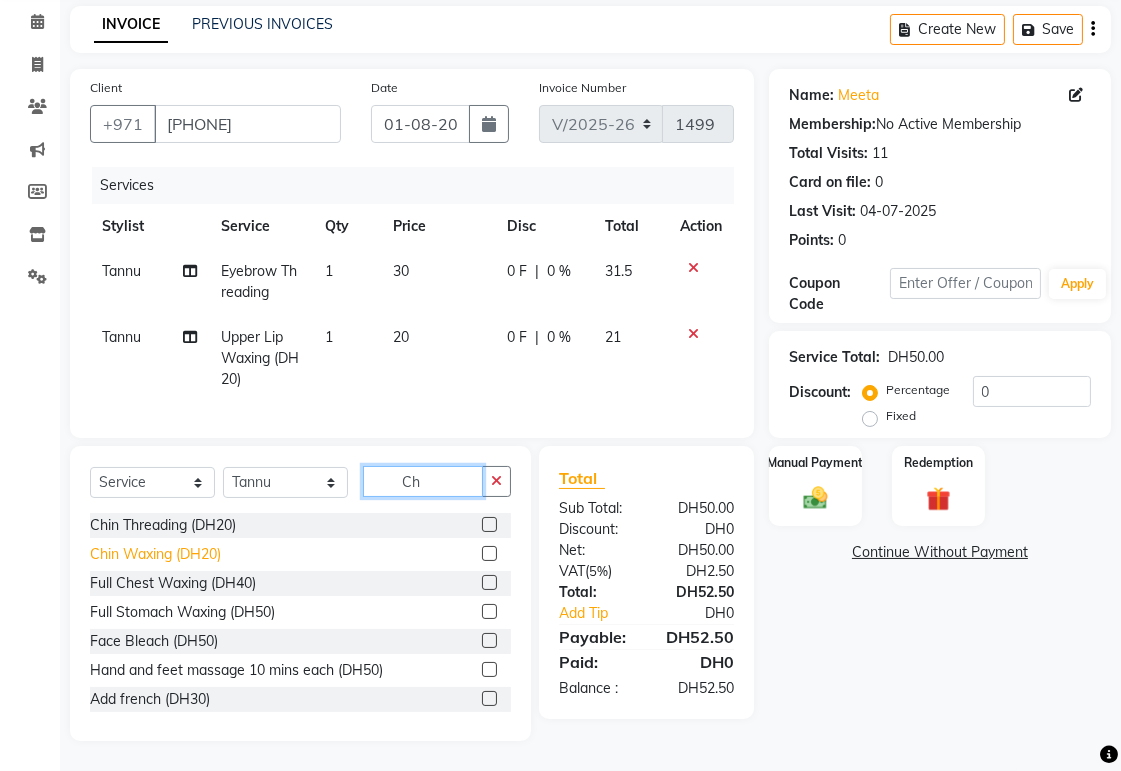 type on "Ch" 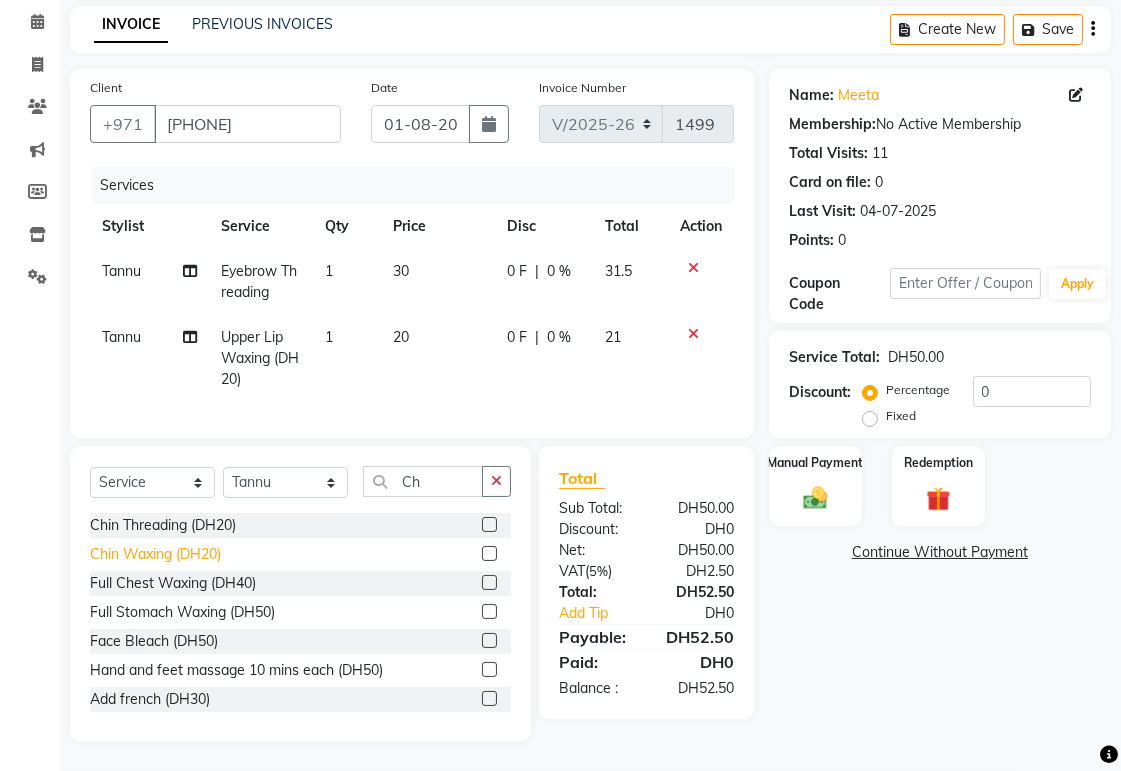 click on "Chin Waxing (DH20)" 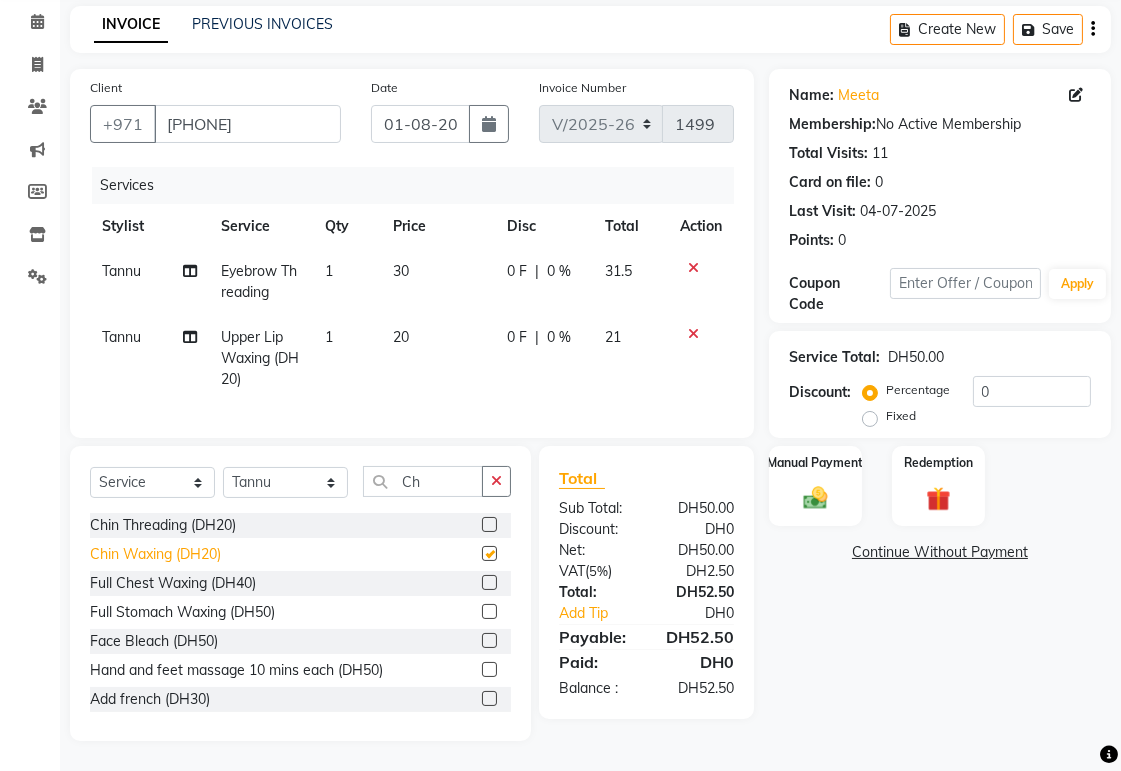 checkbox on "false" 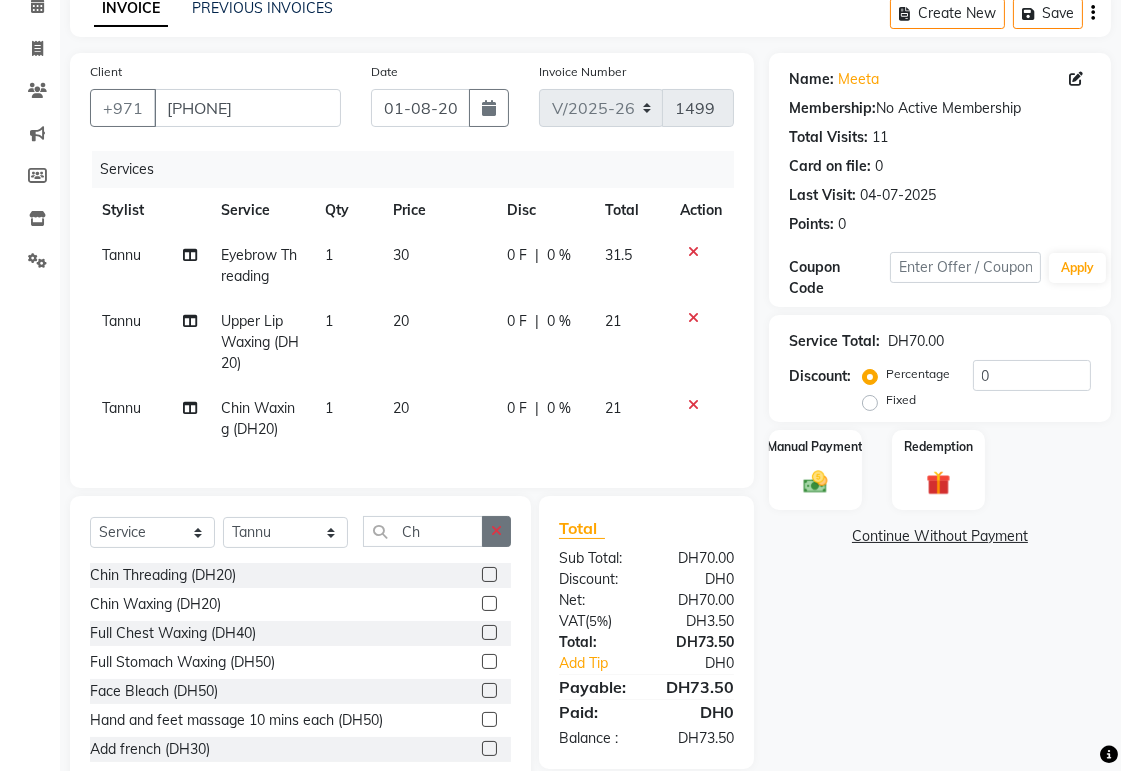 click 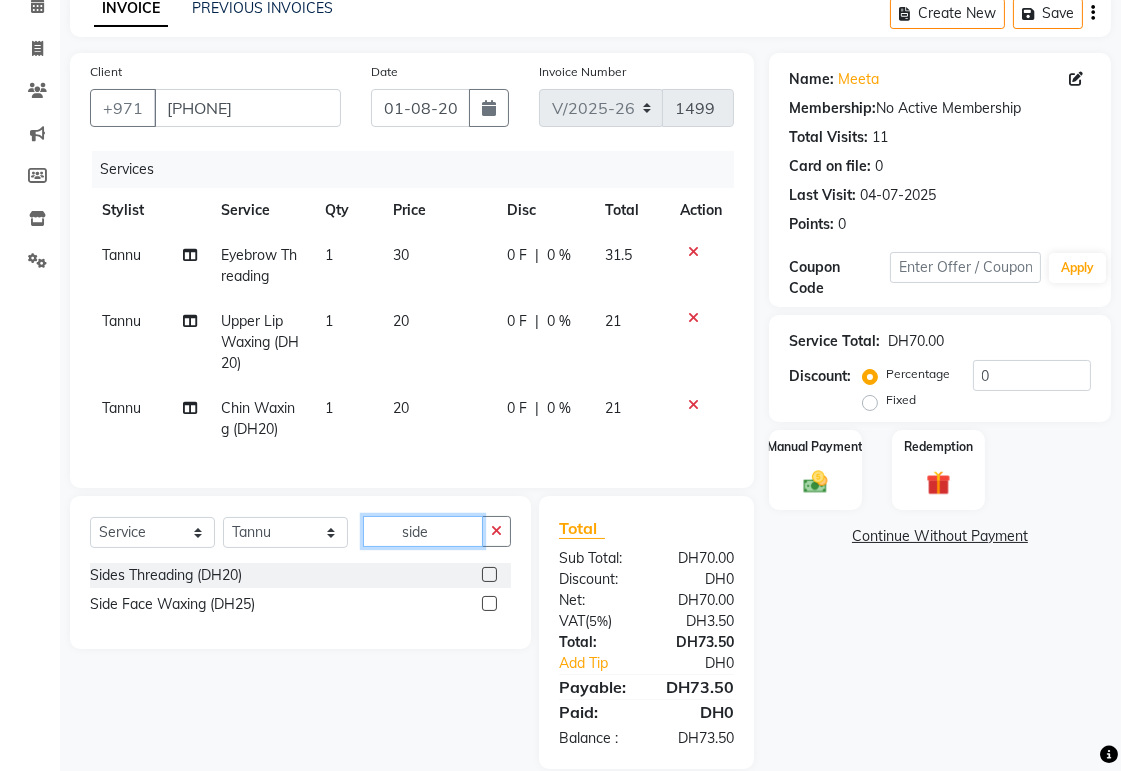 type on "side" 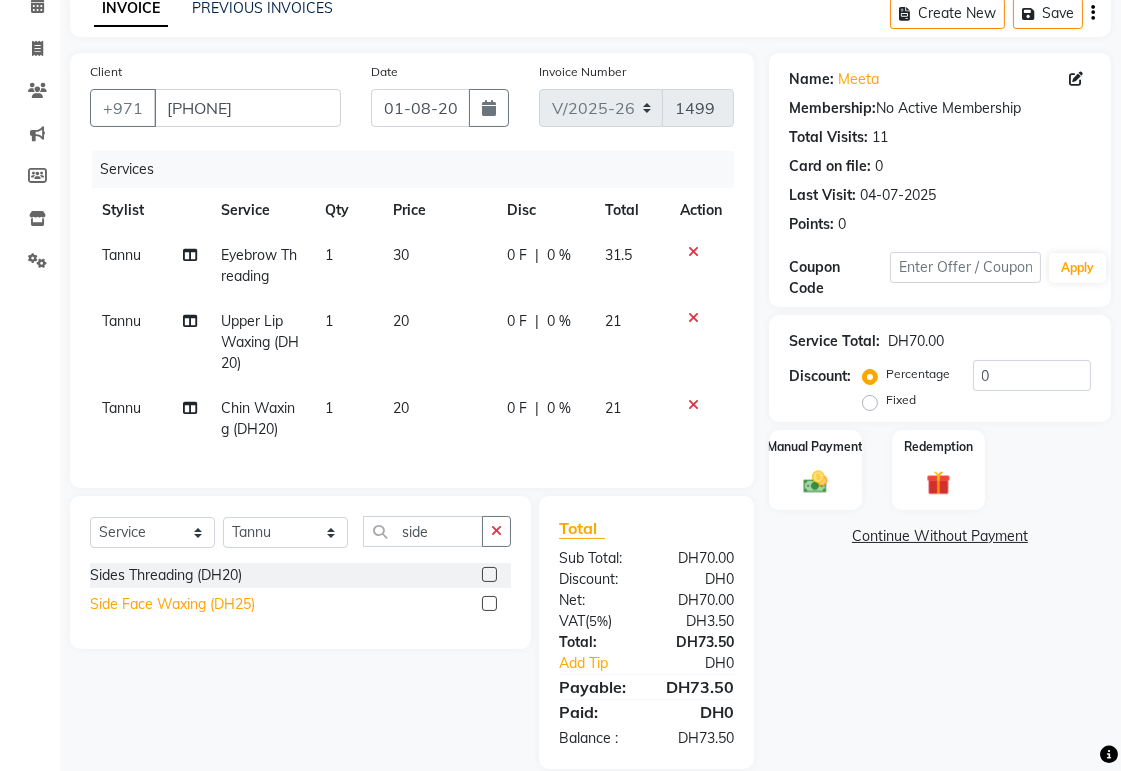 click on "Side Face Waxing (DH25)" 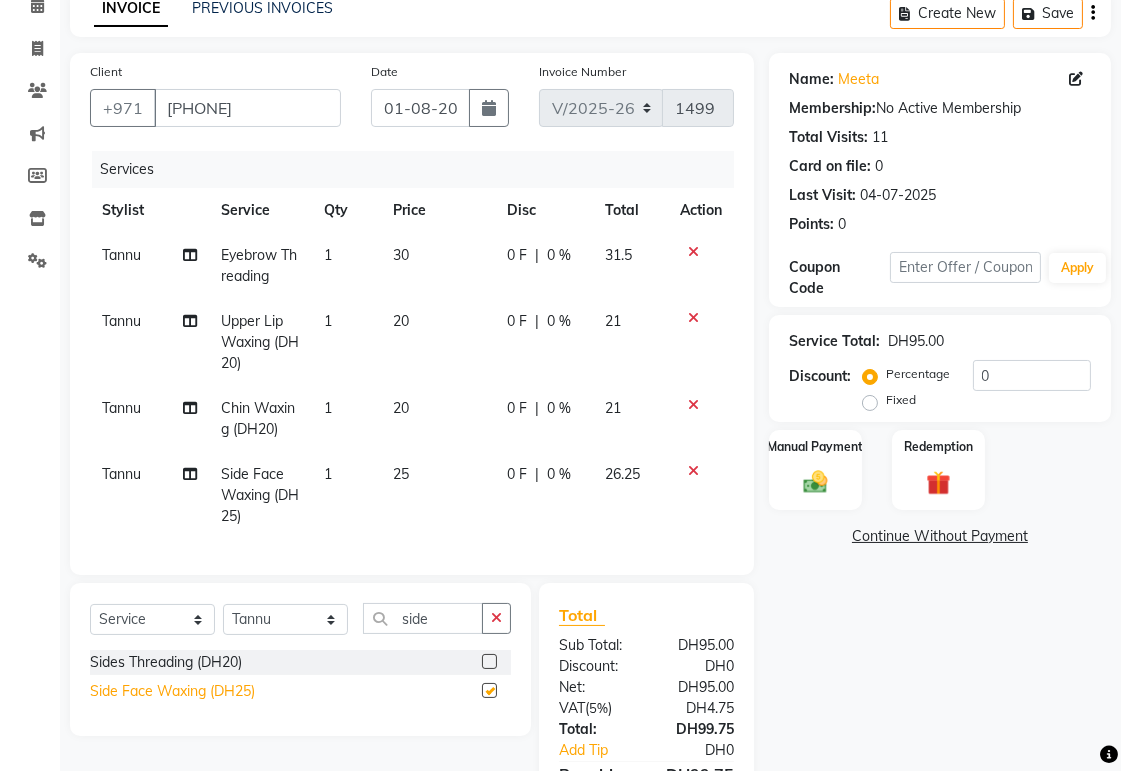 checkbox on "false" 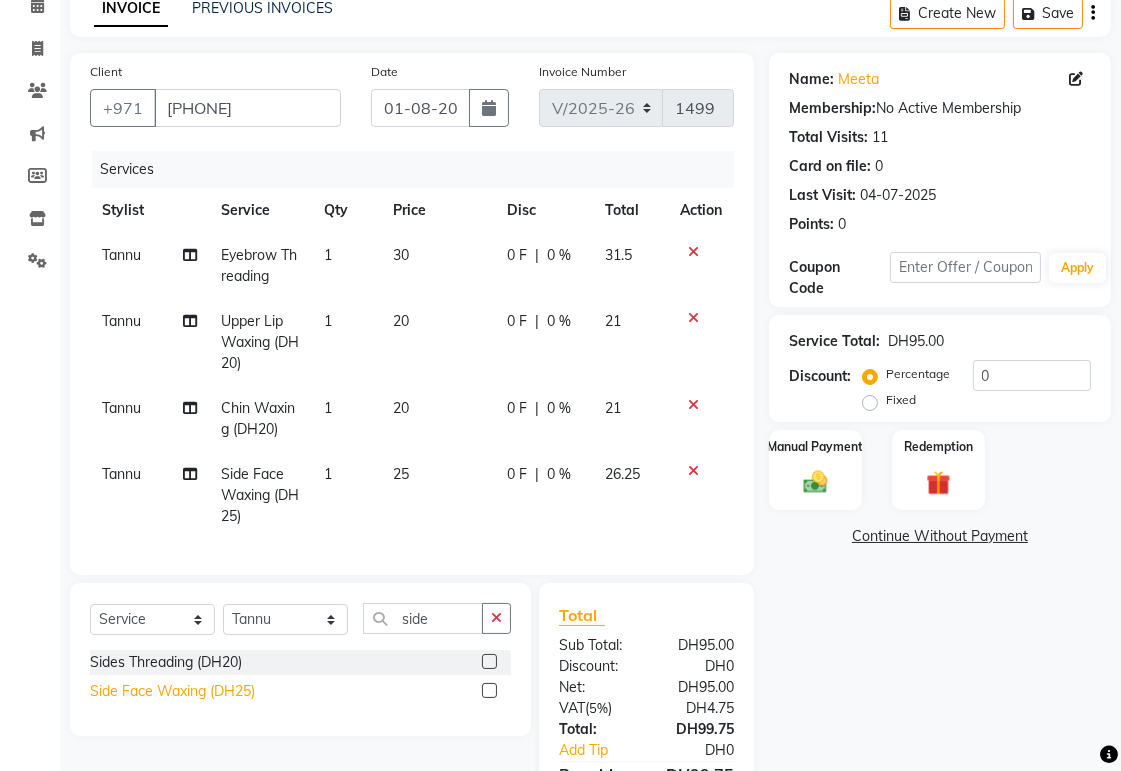 scroll, scrollTop: 228, scrollLeft: 0, axis: vertical 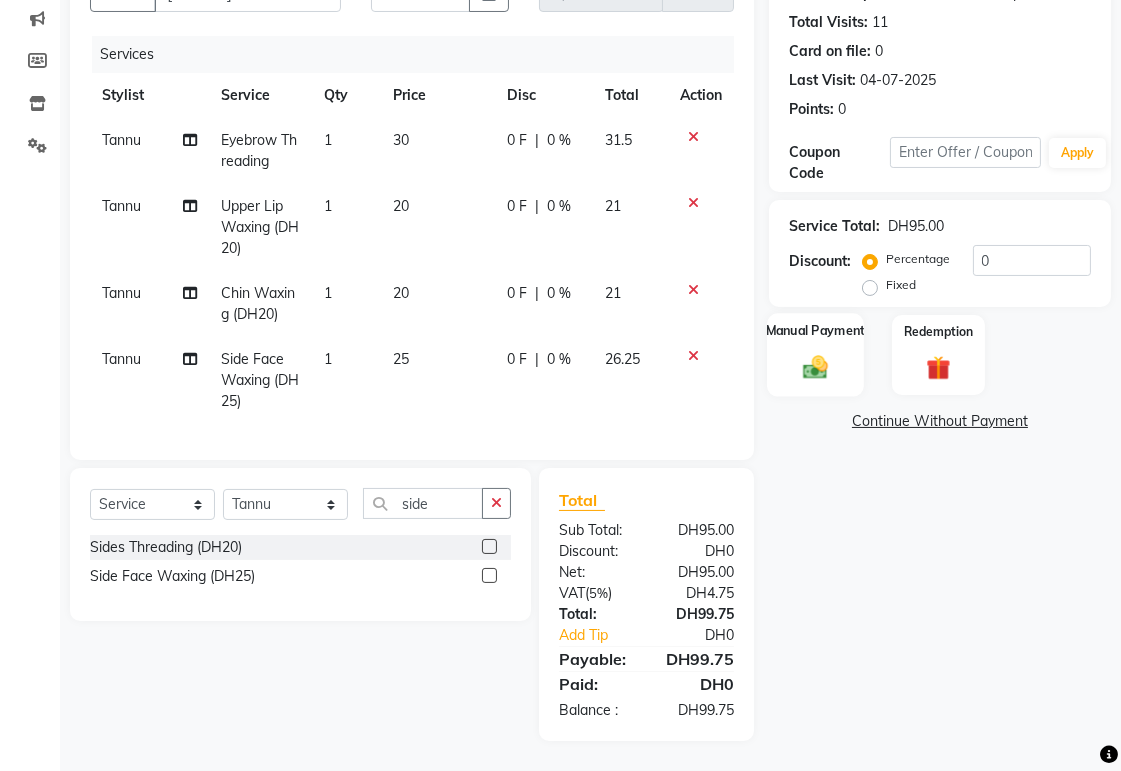 click on "Manual Payment" 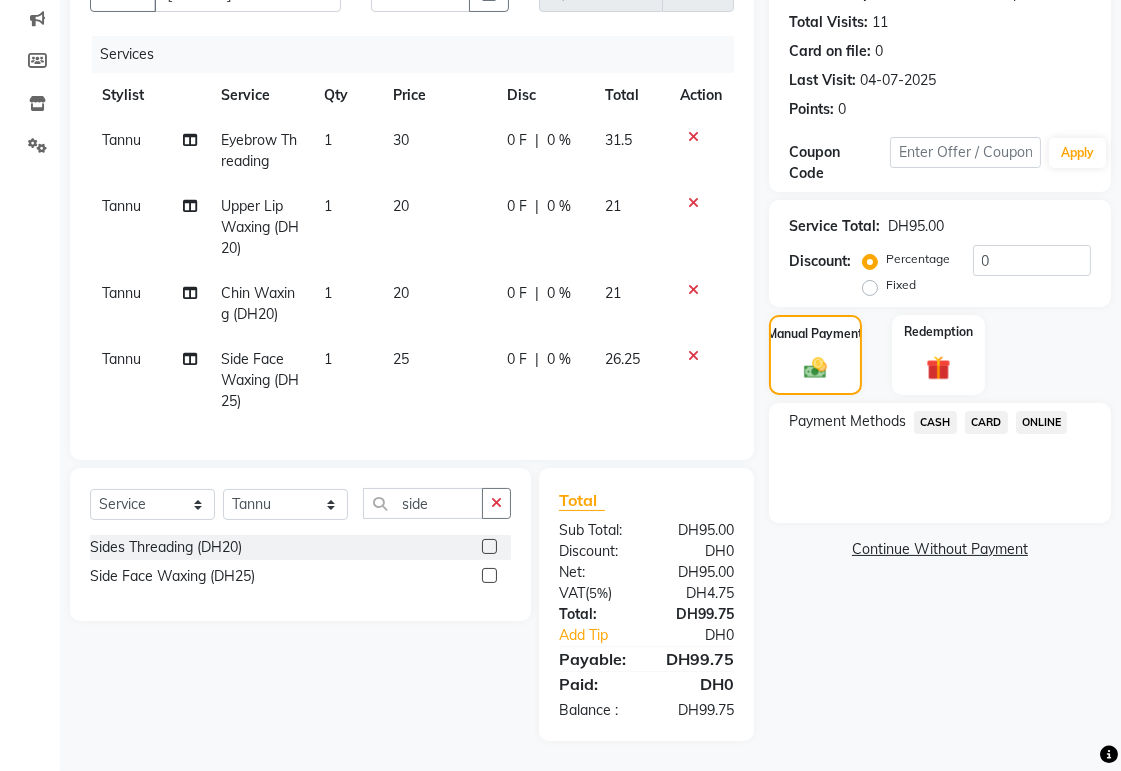 click on "CARD" 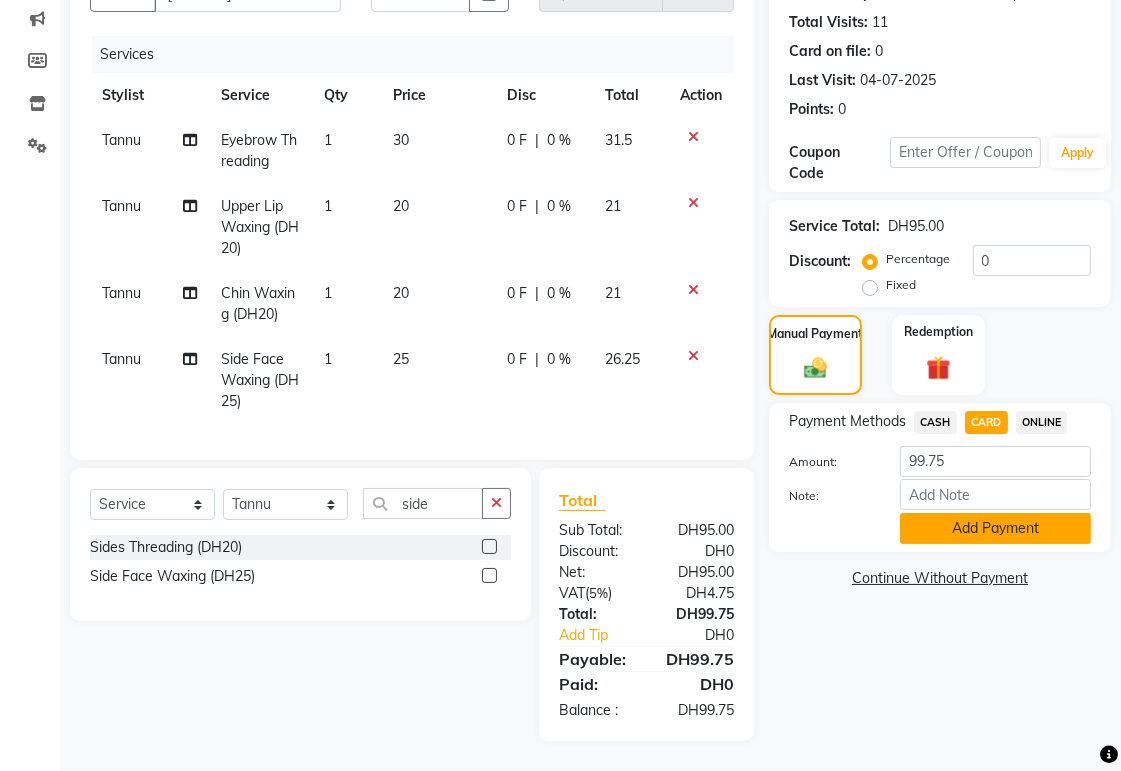 click on "Add Payment" 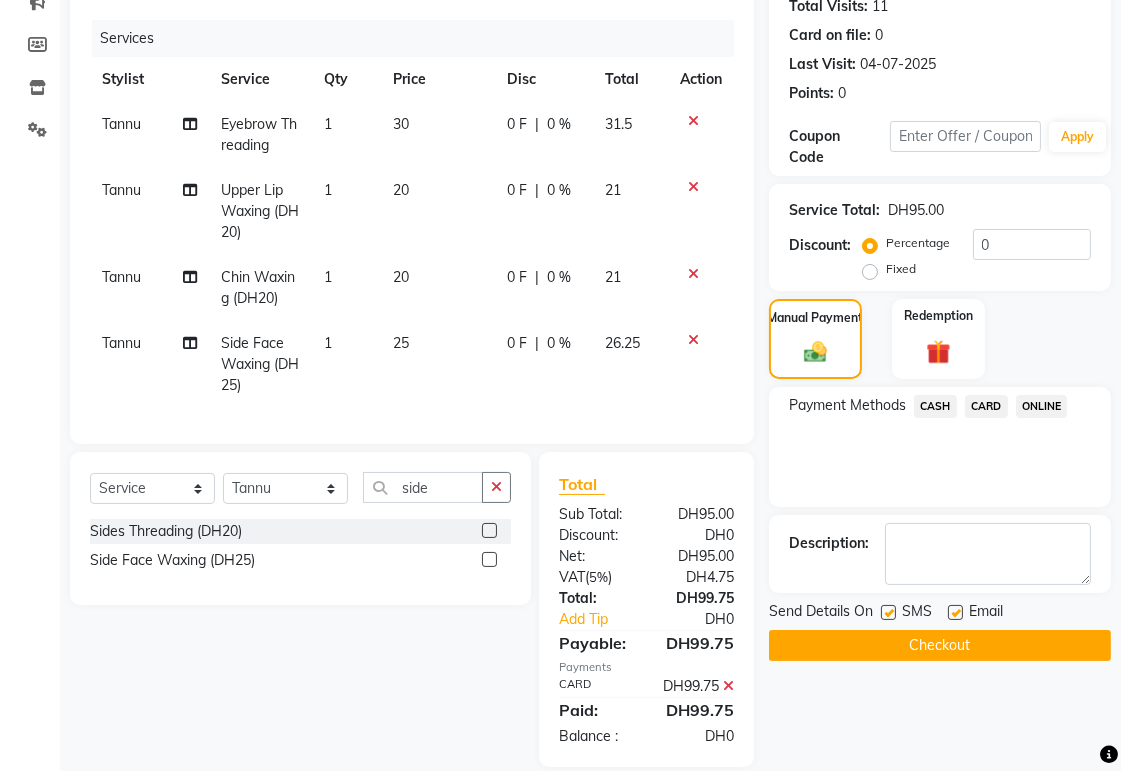scroll, scrollTop: 291, scrollLeft: 0, axis: vertical 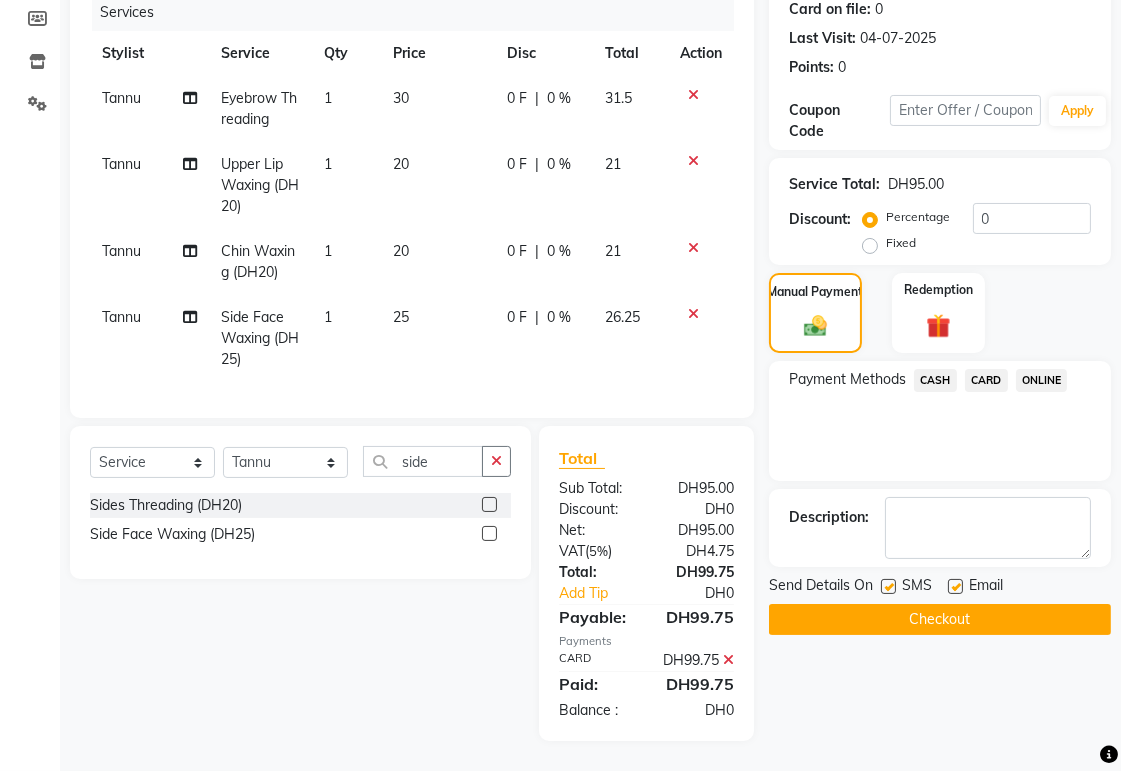 click on "Checkout" 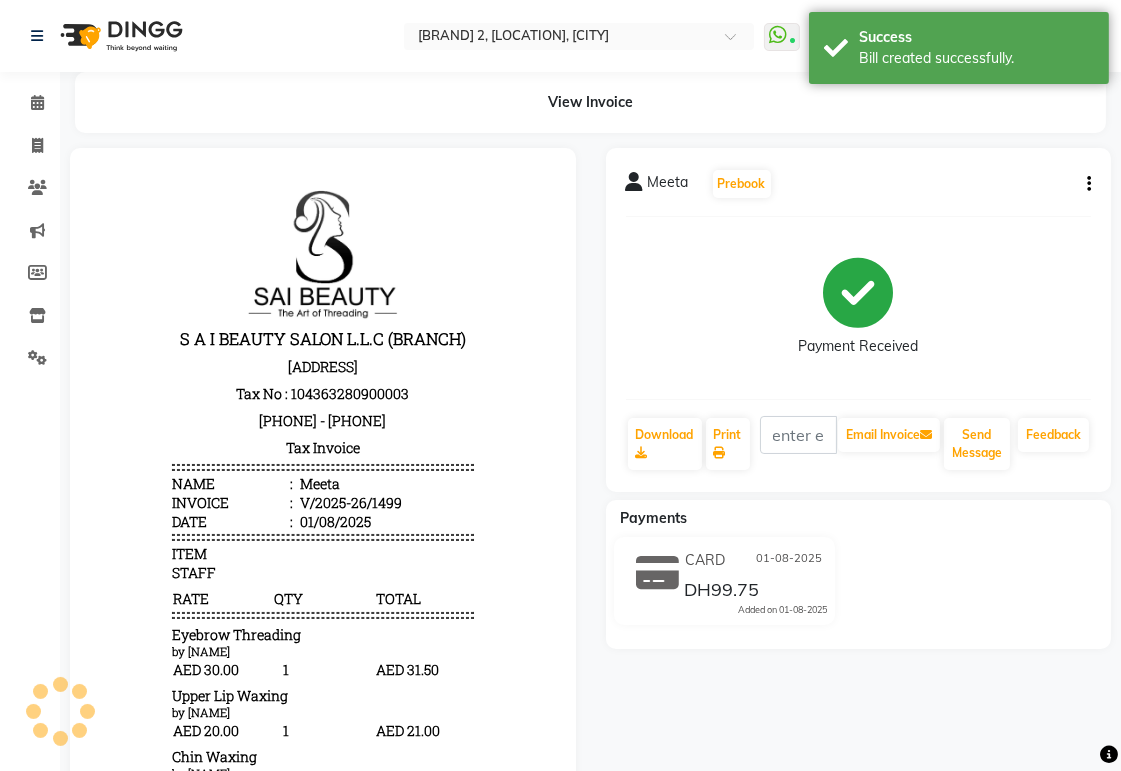 scroll, scrollTop: 0, scrollLeft: 0, axis: both 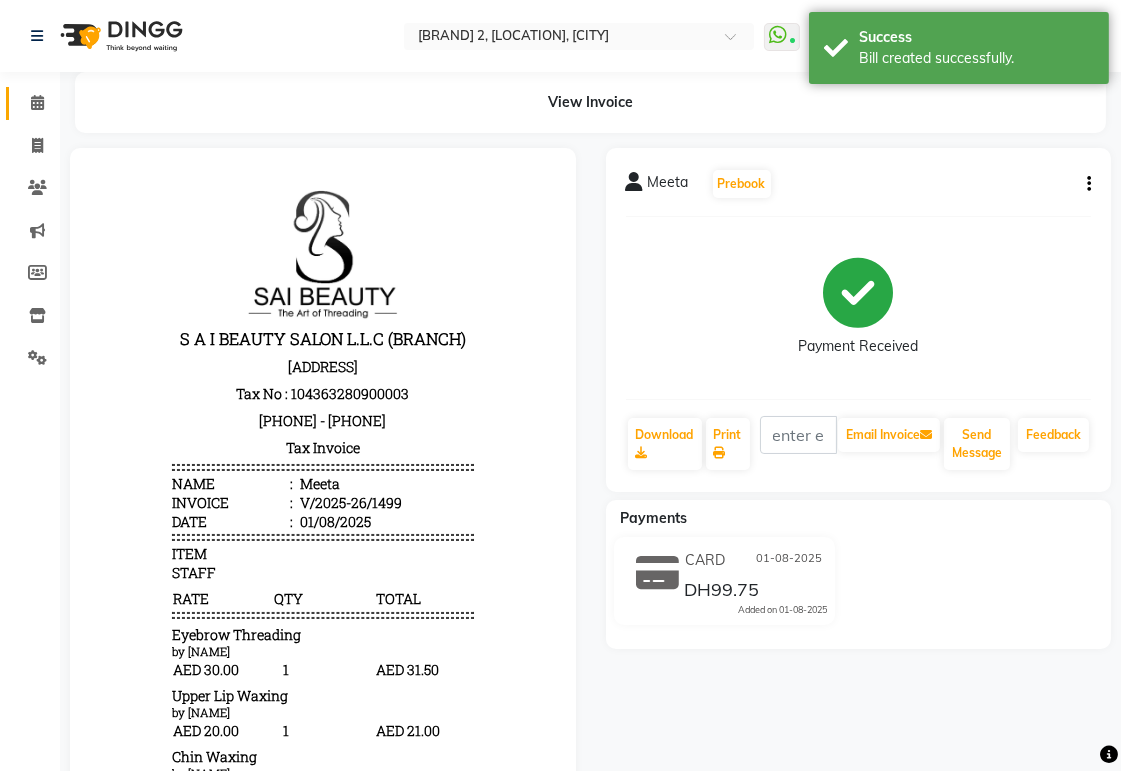 click 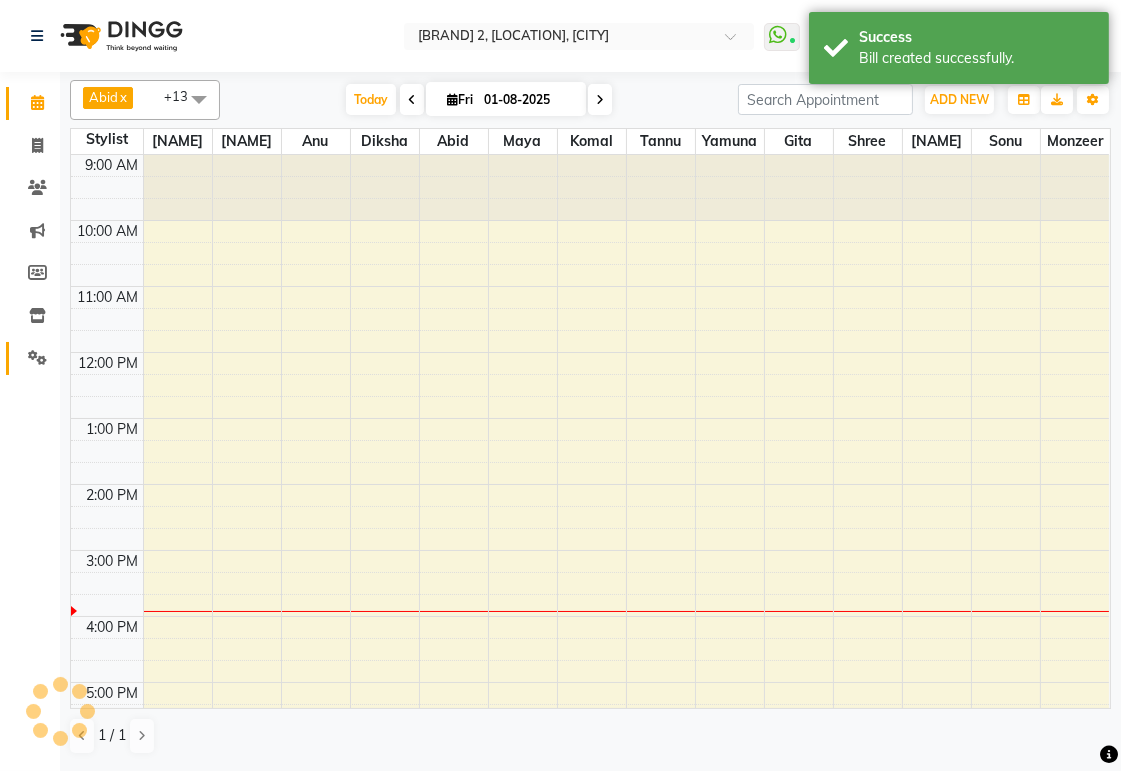 click 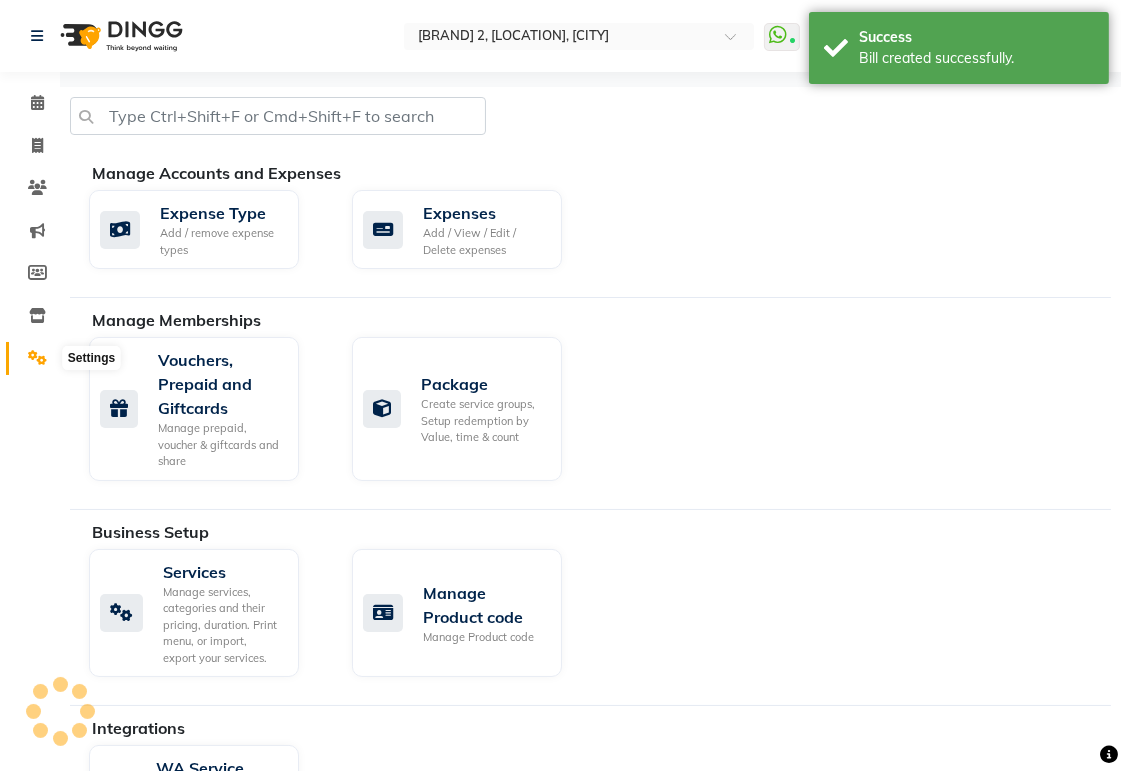 scroll, scrollTop: 124, scrollLeft: 0, axis: vertical 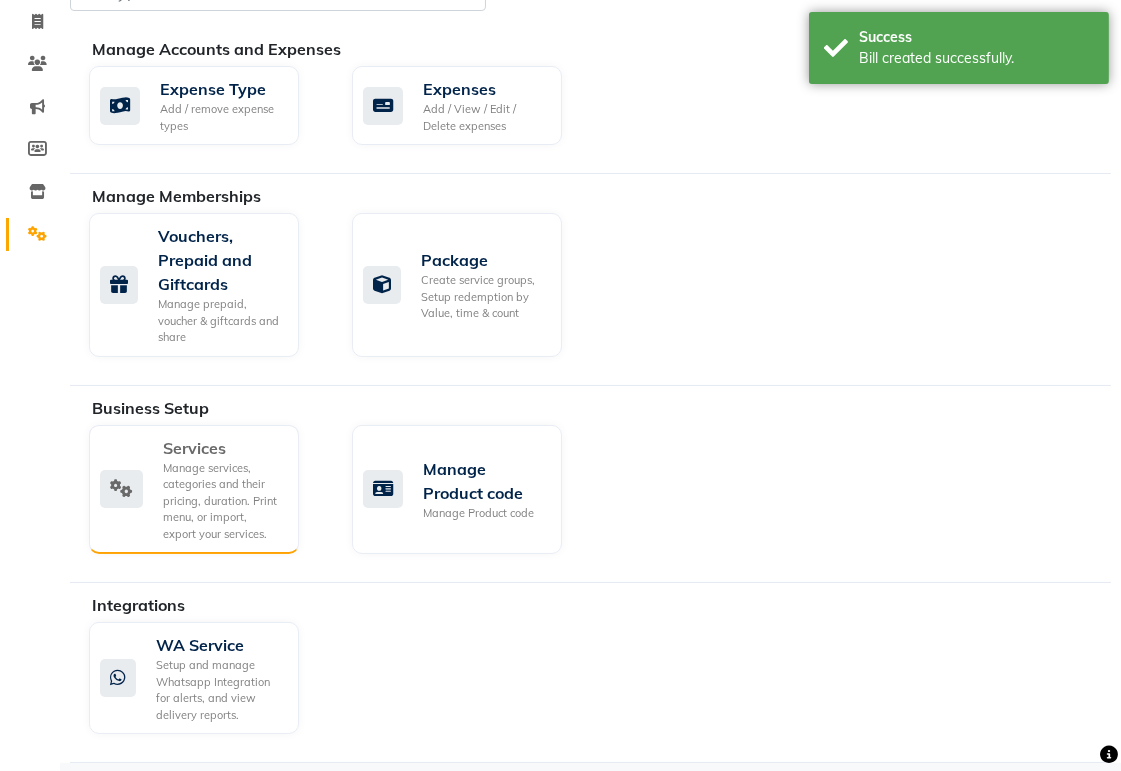 click on "Manage services, categories and their pricing, duration. Print menu, or import, export your services." 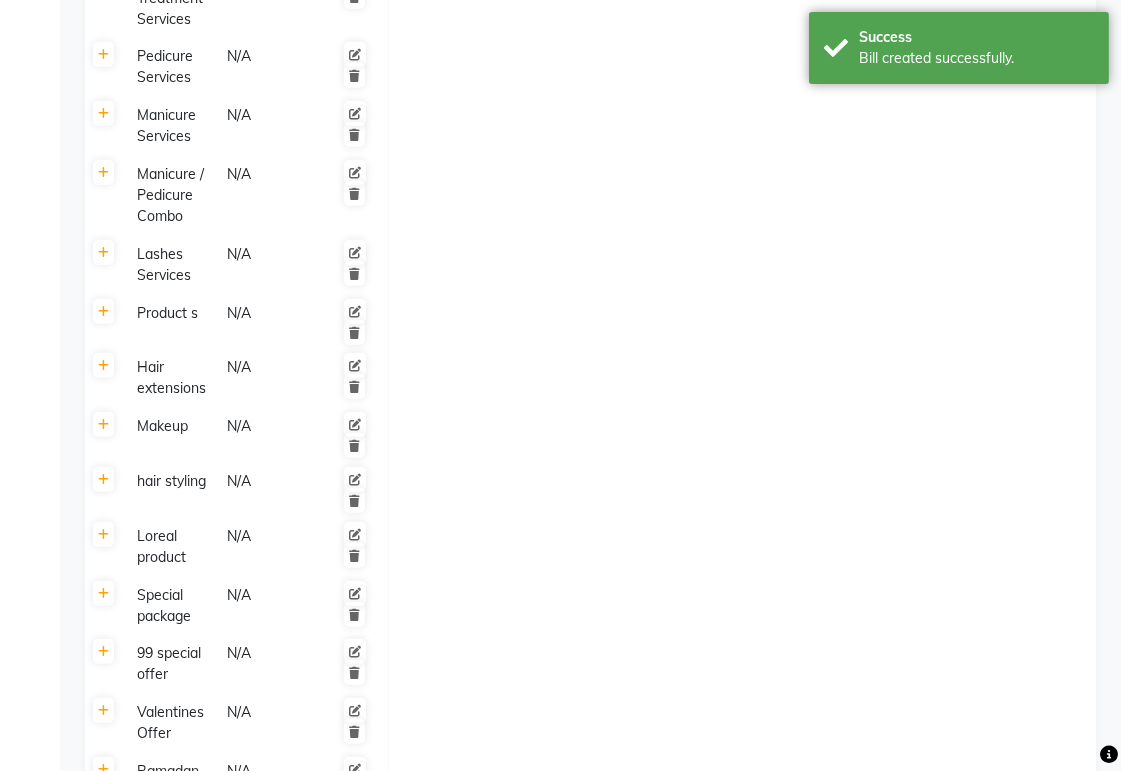 scroll, scrollTop: 1747, scrollLeft: 0, axis: vertical 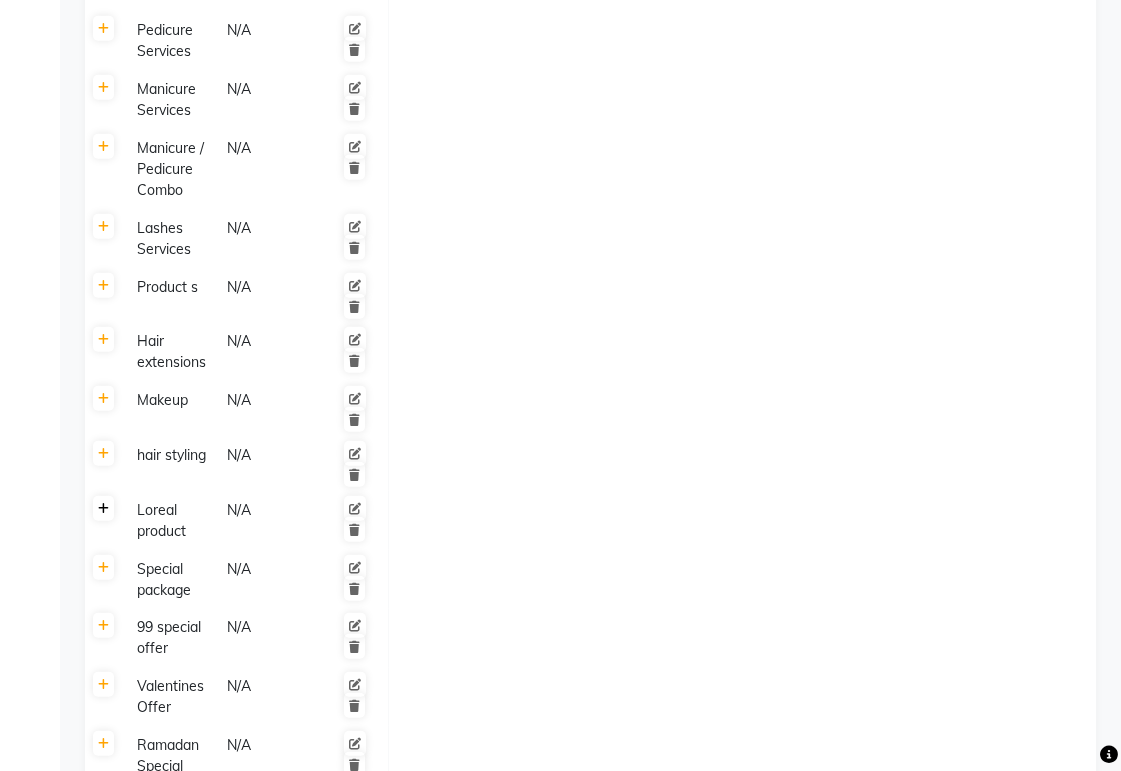 click 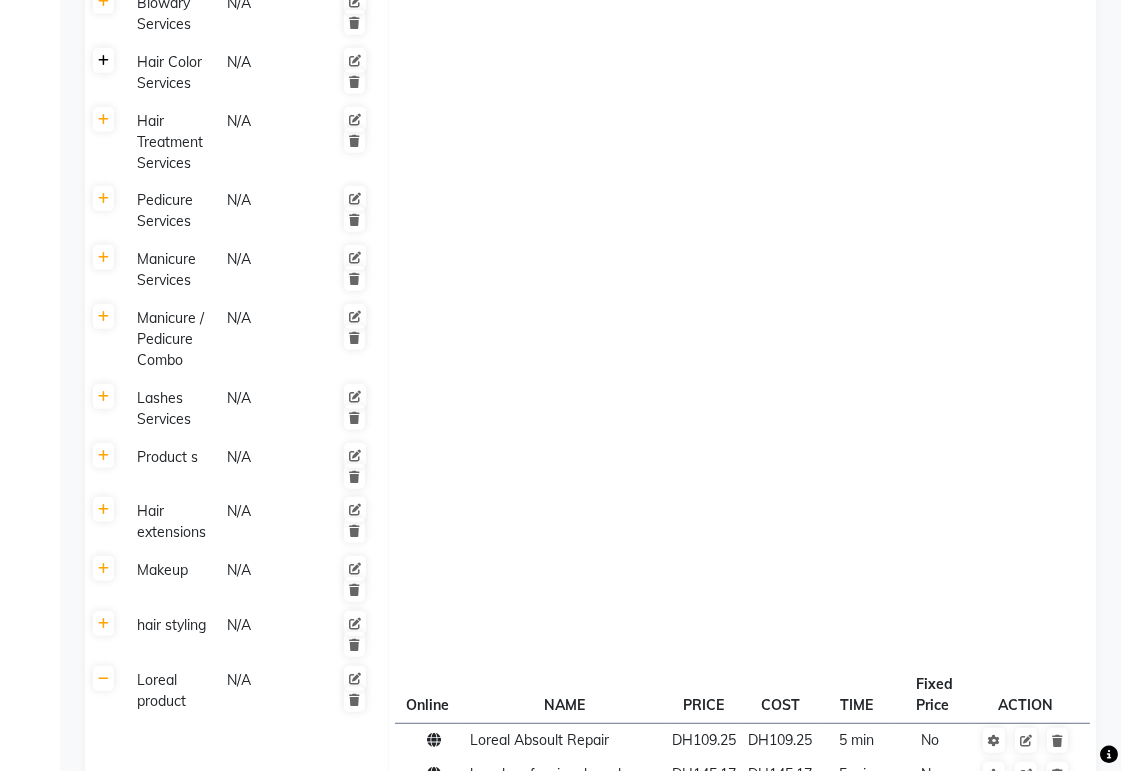 click 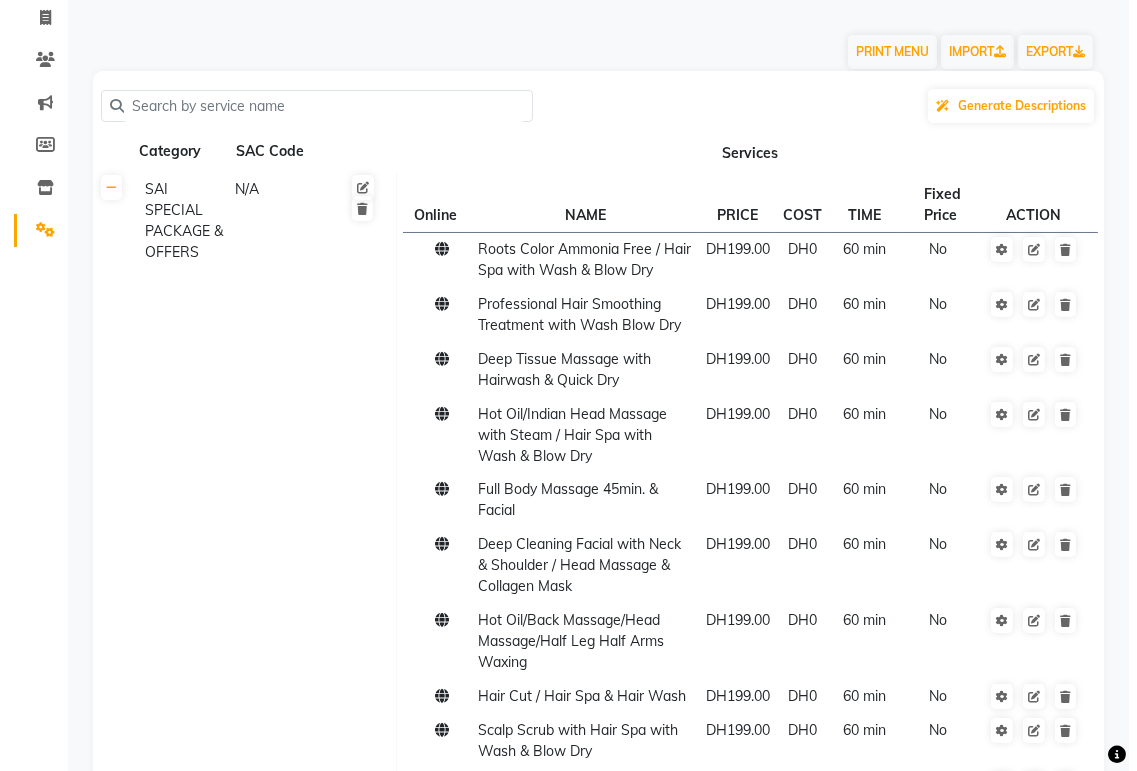scroll, scrollTop: 0, scrollLeft: 0, axis: both 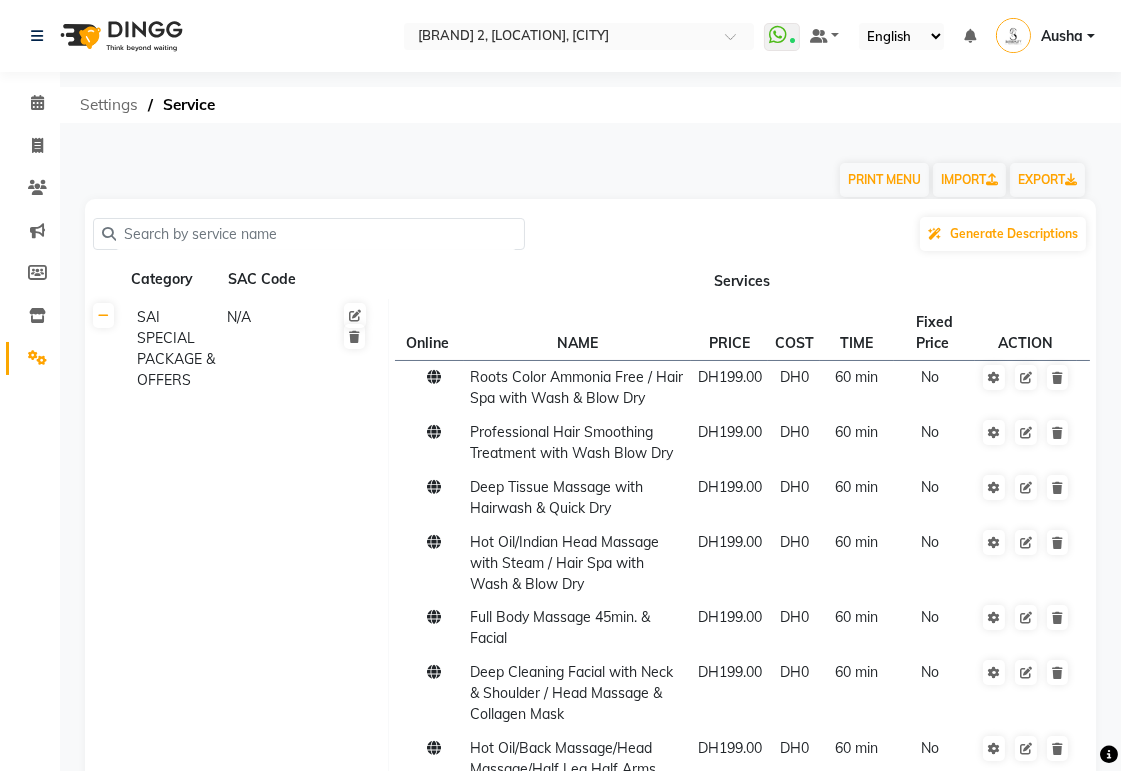 click on "Settings" 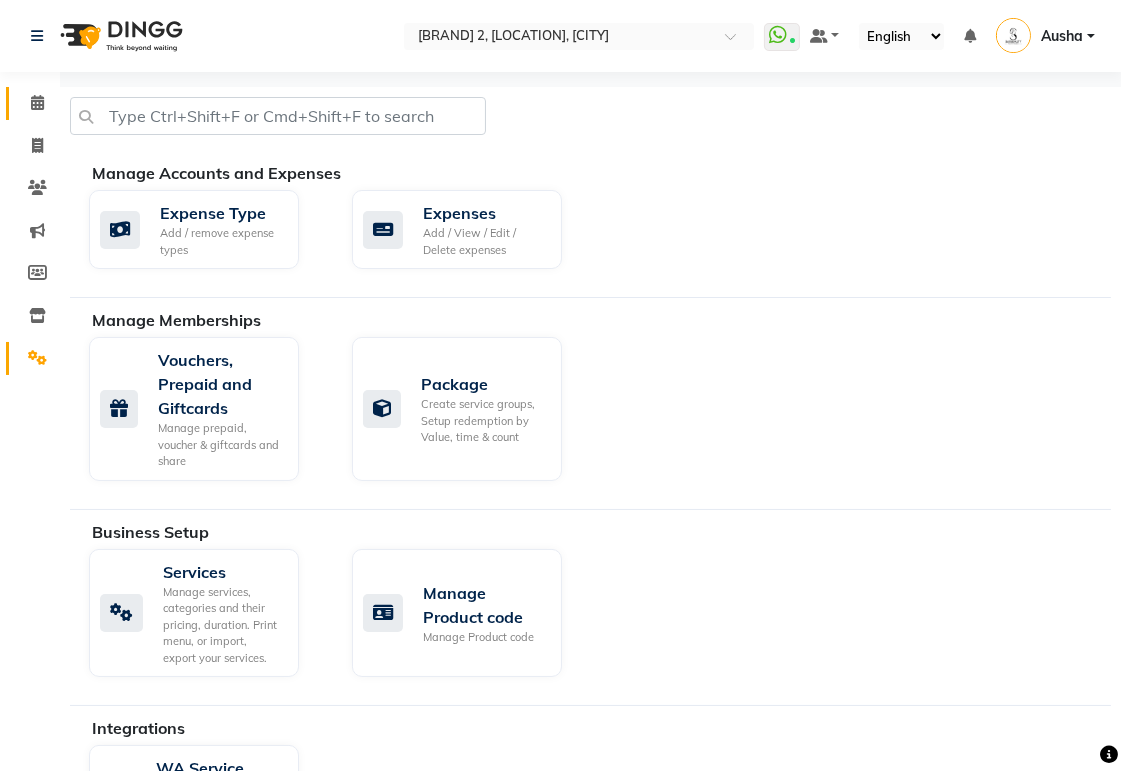 click 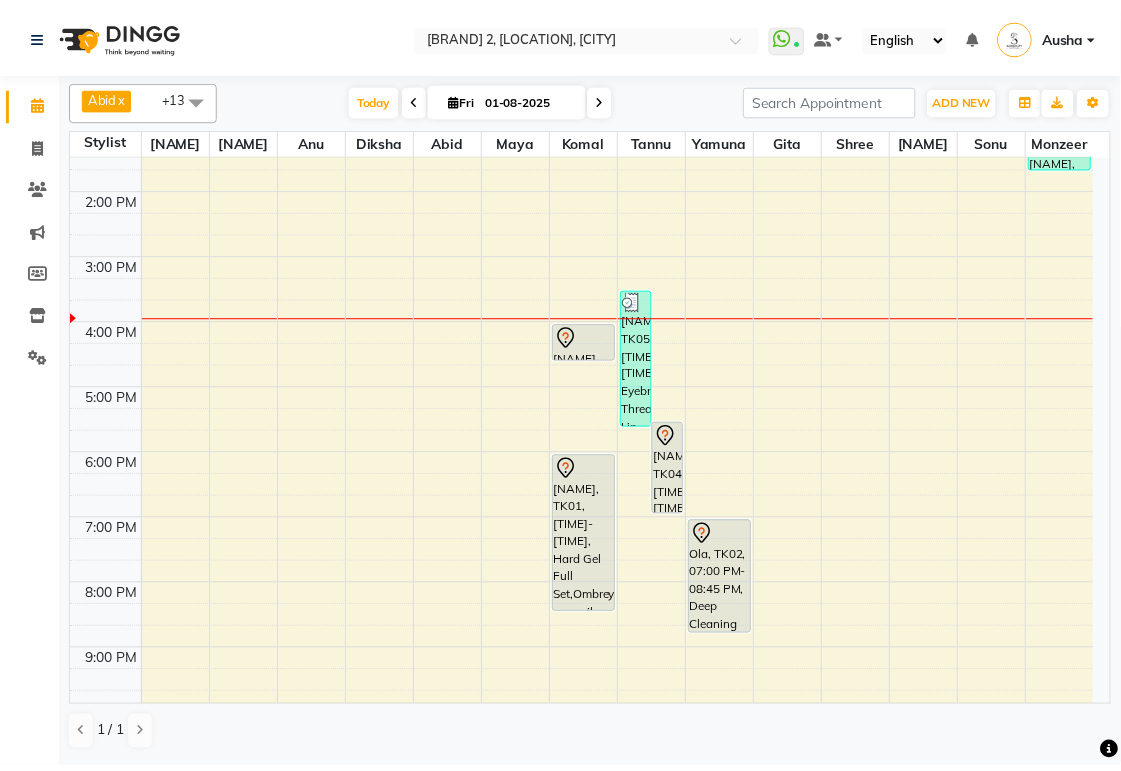 scroll, scrollTop: 374, scrollLeft: 0, axis: vertical 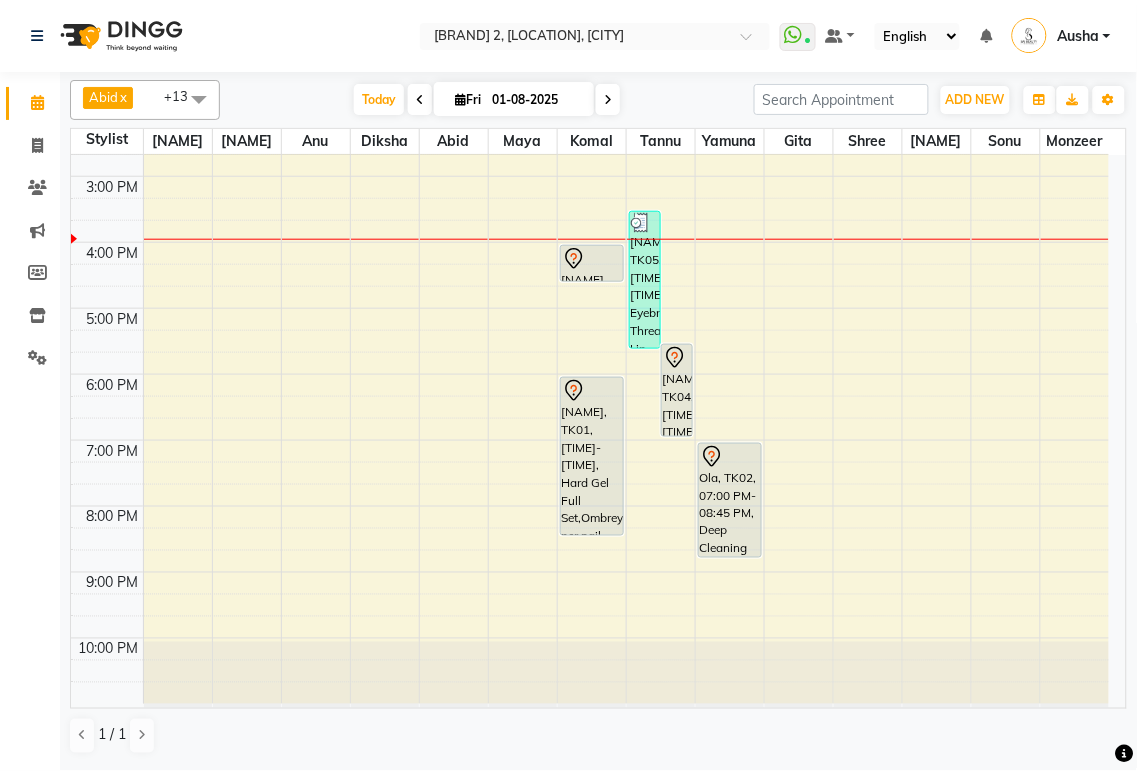 click on "[NAME], TK05, [TIME]-[TIME], Eyebrow Threading,Upper Lip Waxing (DH20),Chin Waxing (DH20),Side Face Waxing (DH25)" at bounding box center (645, 280) 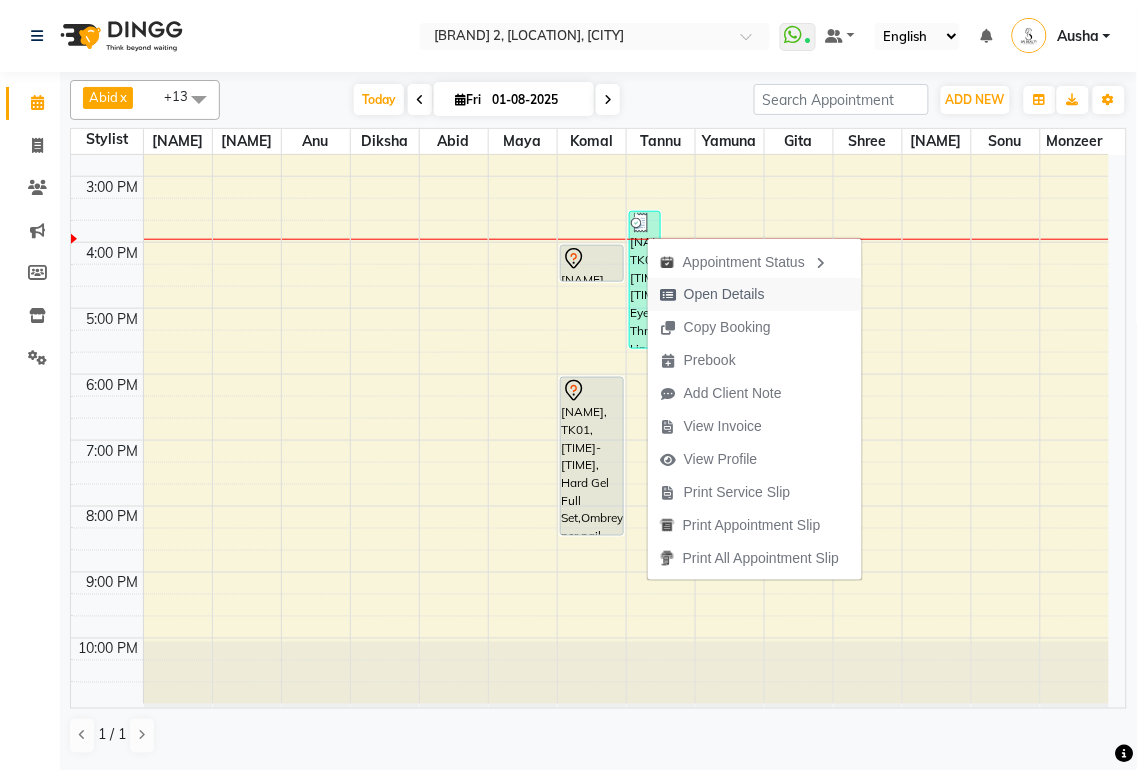 click on "Open Details" at bounding box center (724, 294) 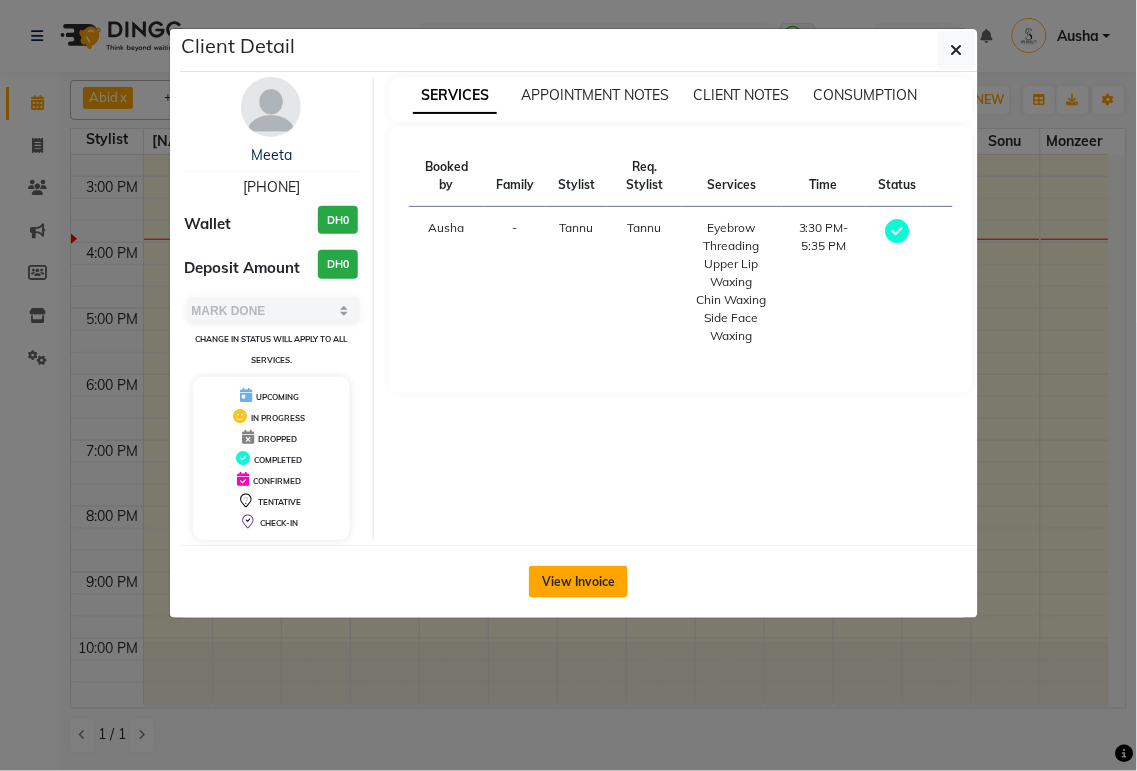 click on "View Invoice" 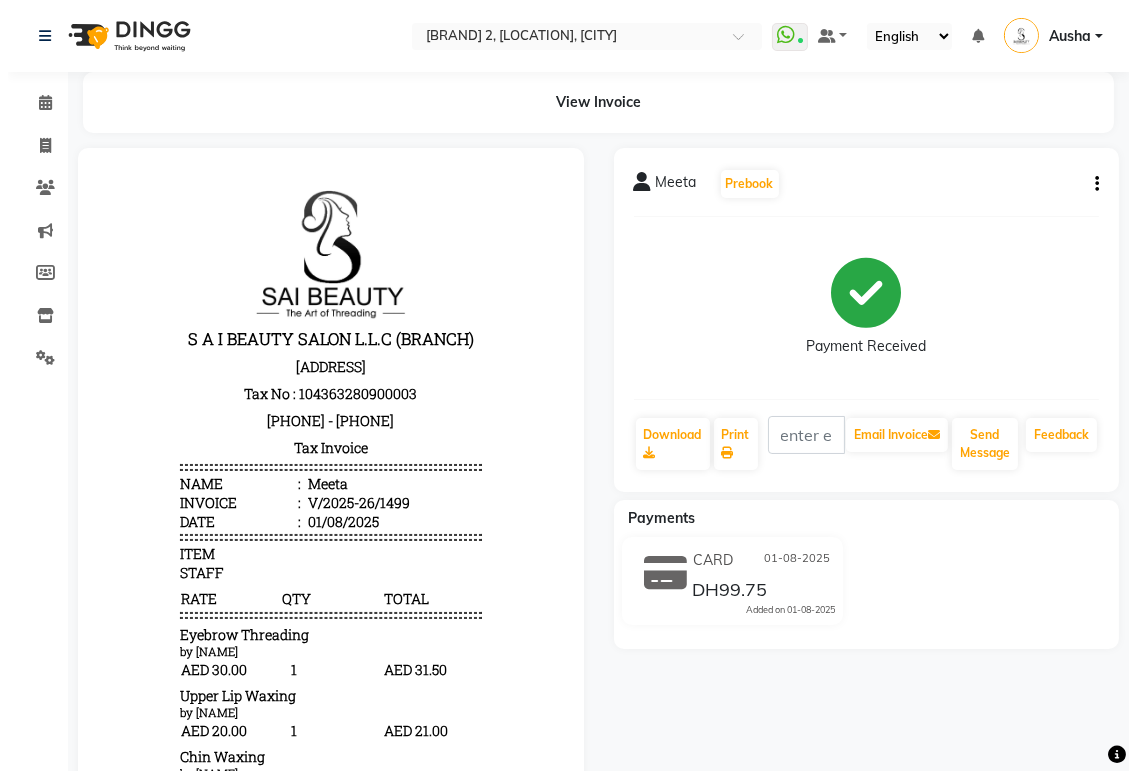 scroll, scrollTop: 0, scrollLeft: 0, axis: both 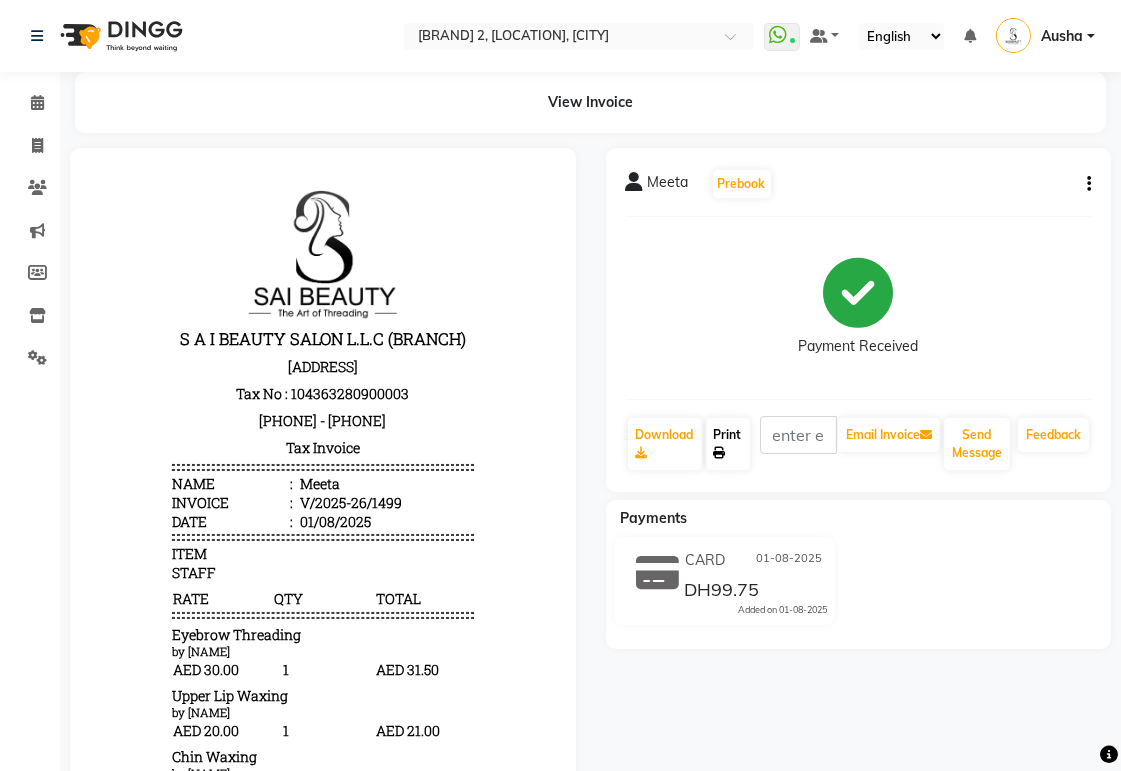 click on "Print" 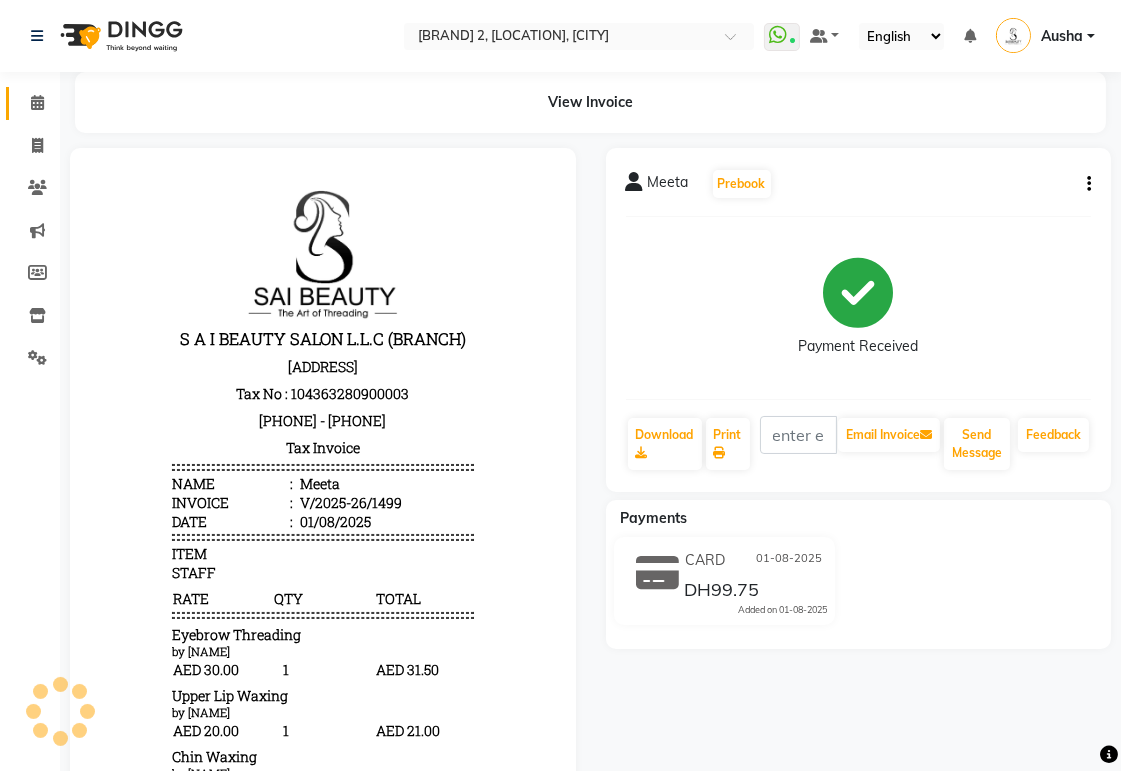 click 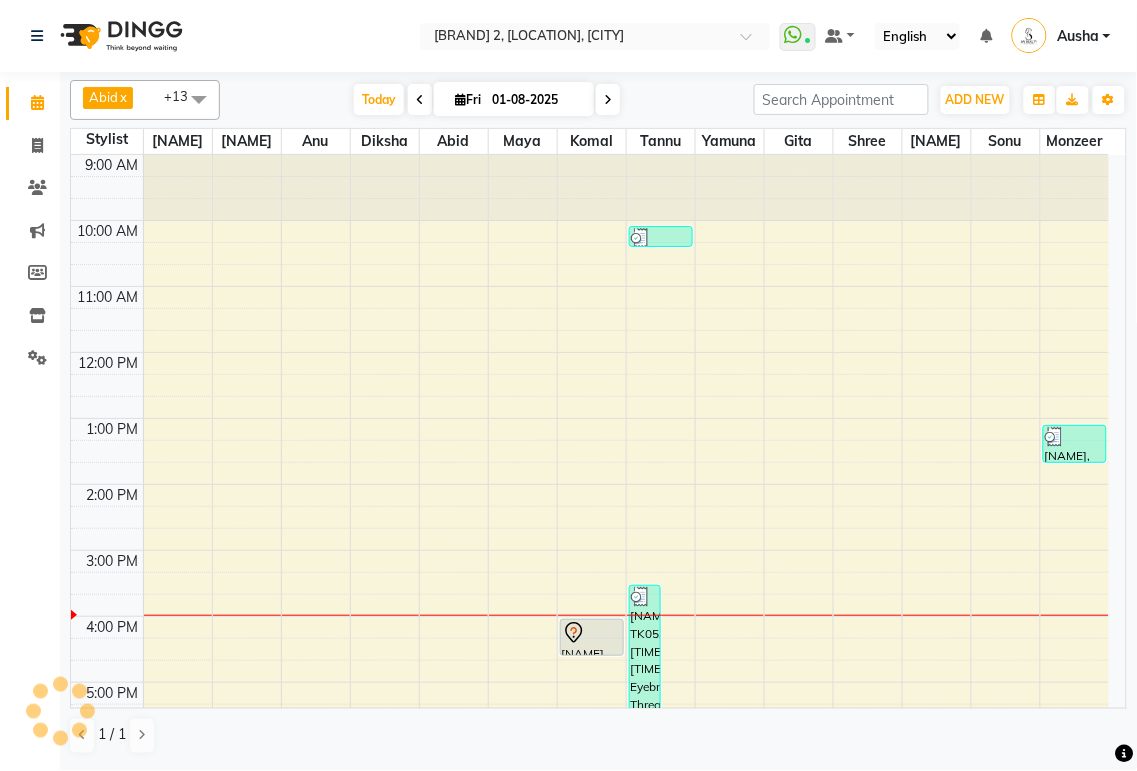 scroll, scrollTop: 0, scrollLeft: 0, axis: both 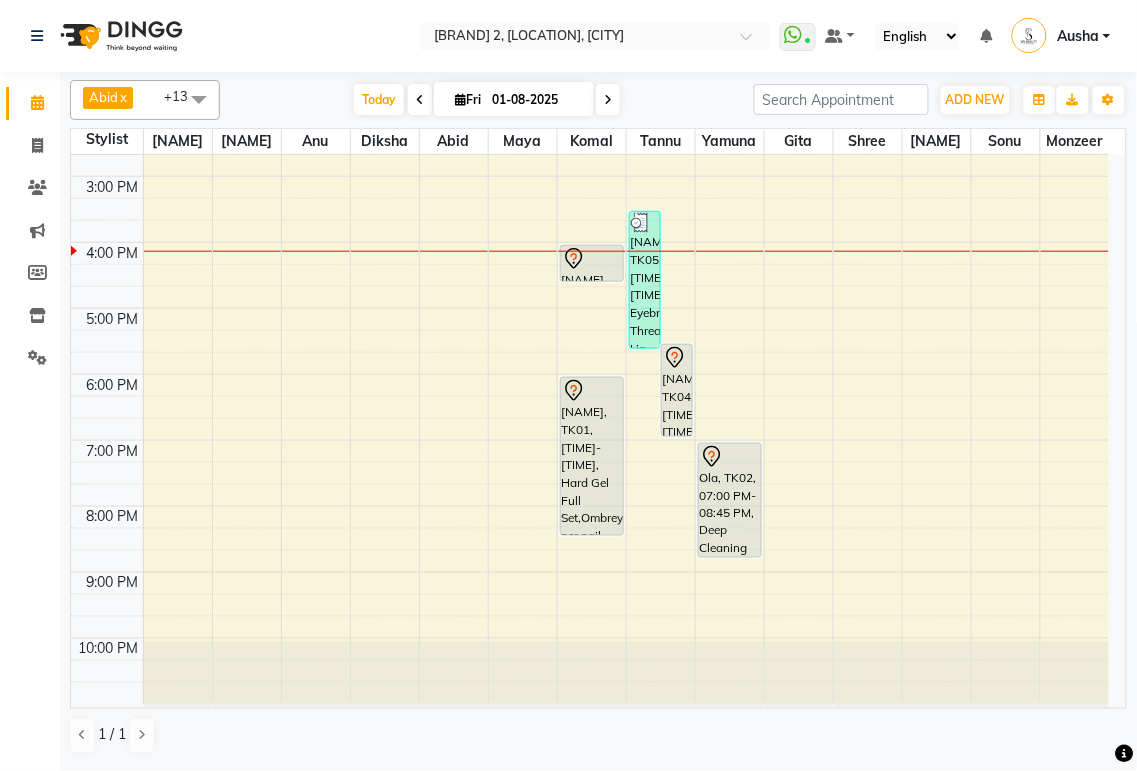 click on "Ola, TK02, 07:00 PM-08:45 PM, Deep Cleaning Facial with collegen mask,Full Body Massage (60min)" at bounding box center [730, 500] 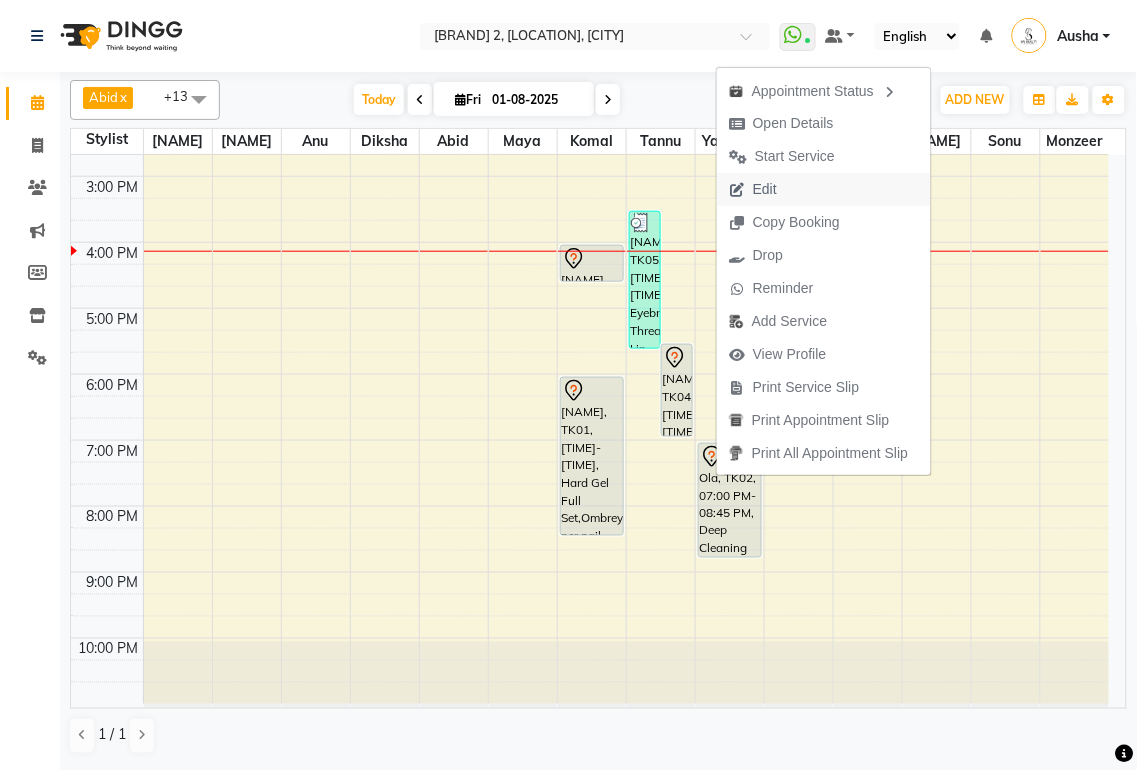 click at bounding box center [737, 190] 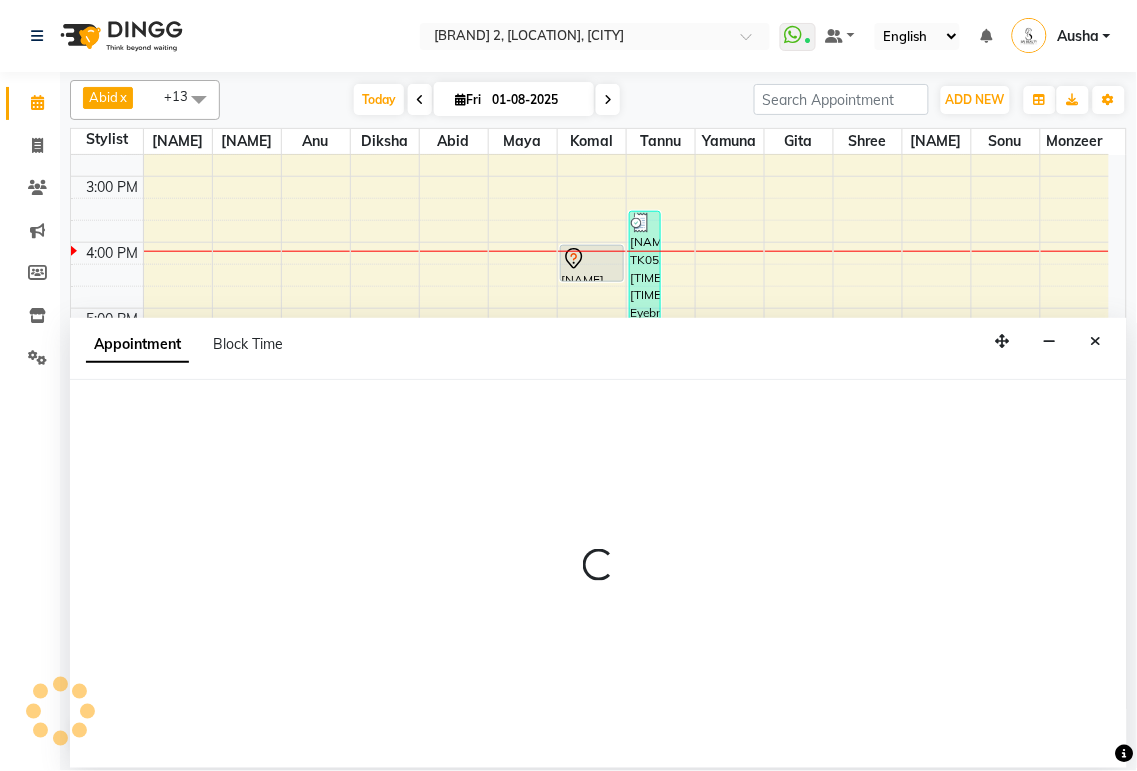 select on "tentative" 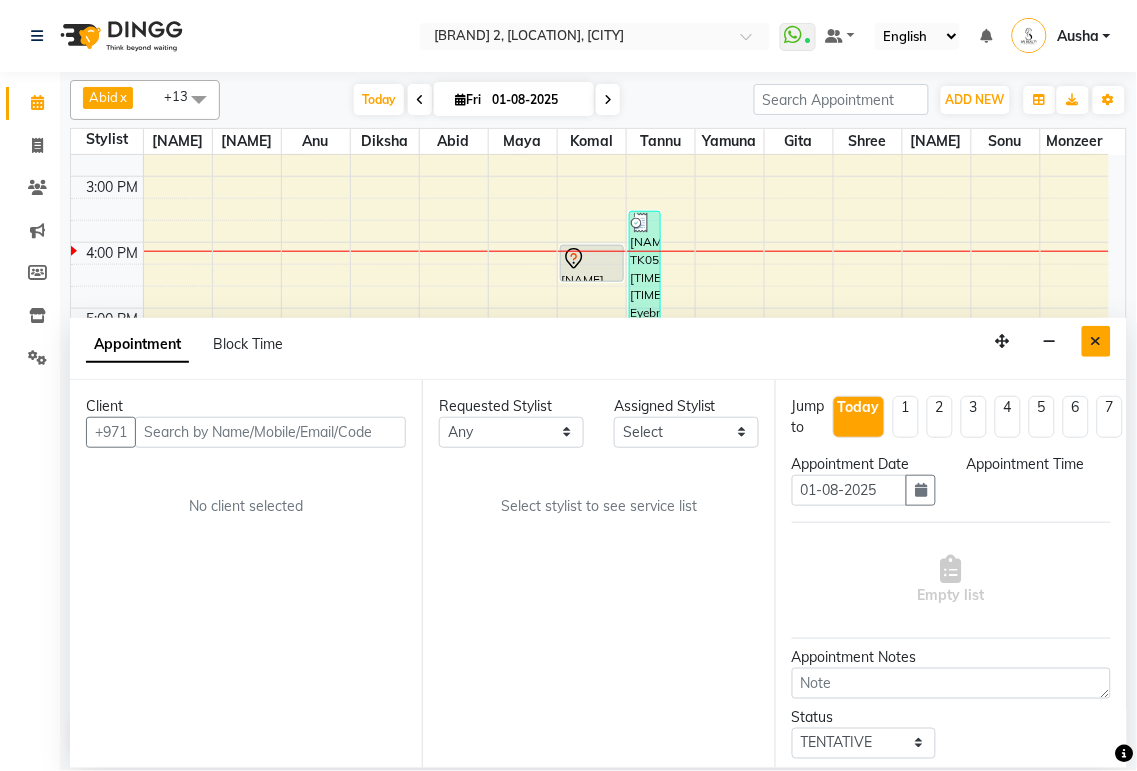 click at bounding box center [1096, 341] 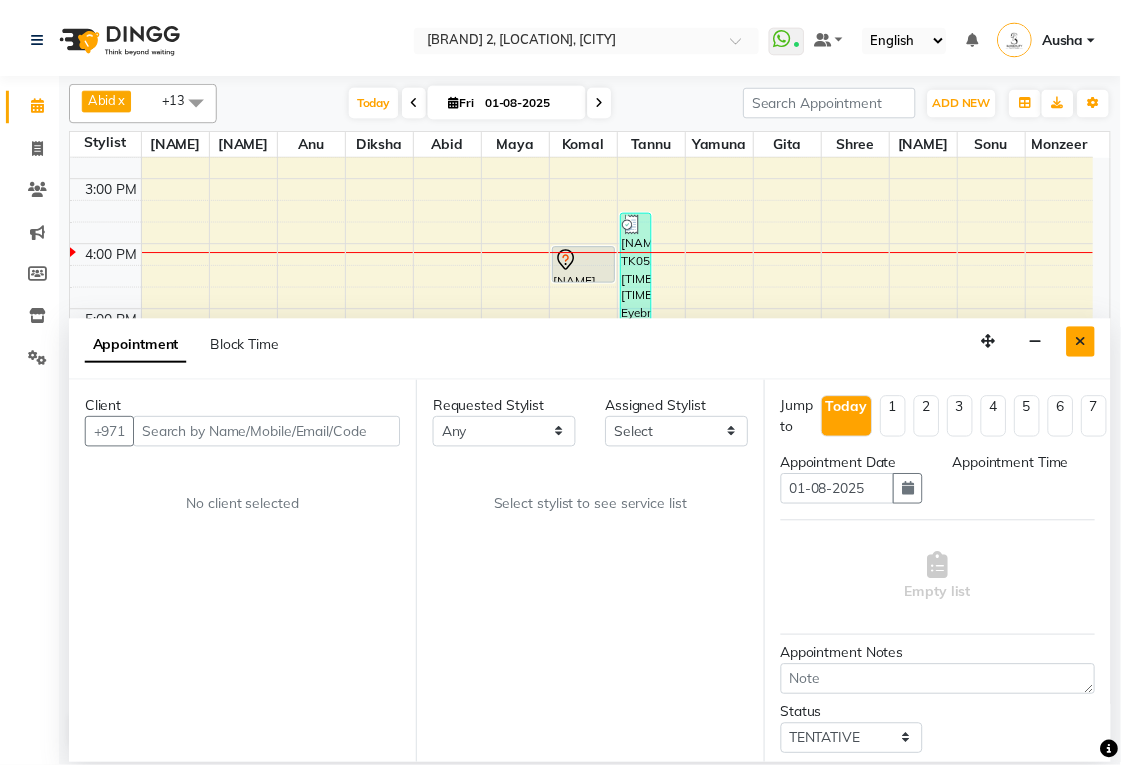 scroll, scrollTop: 374, scrollLeft: 0, axis: vertical 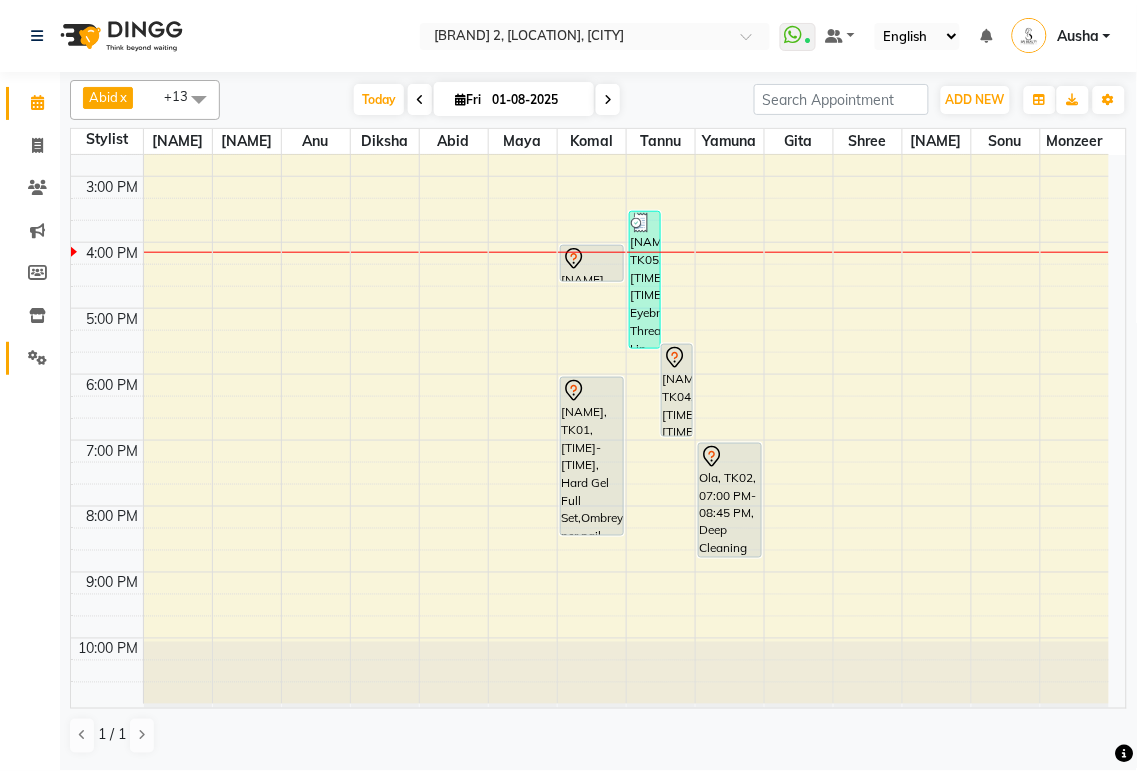 click 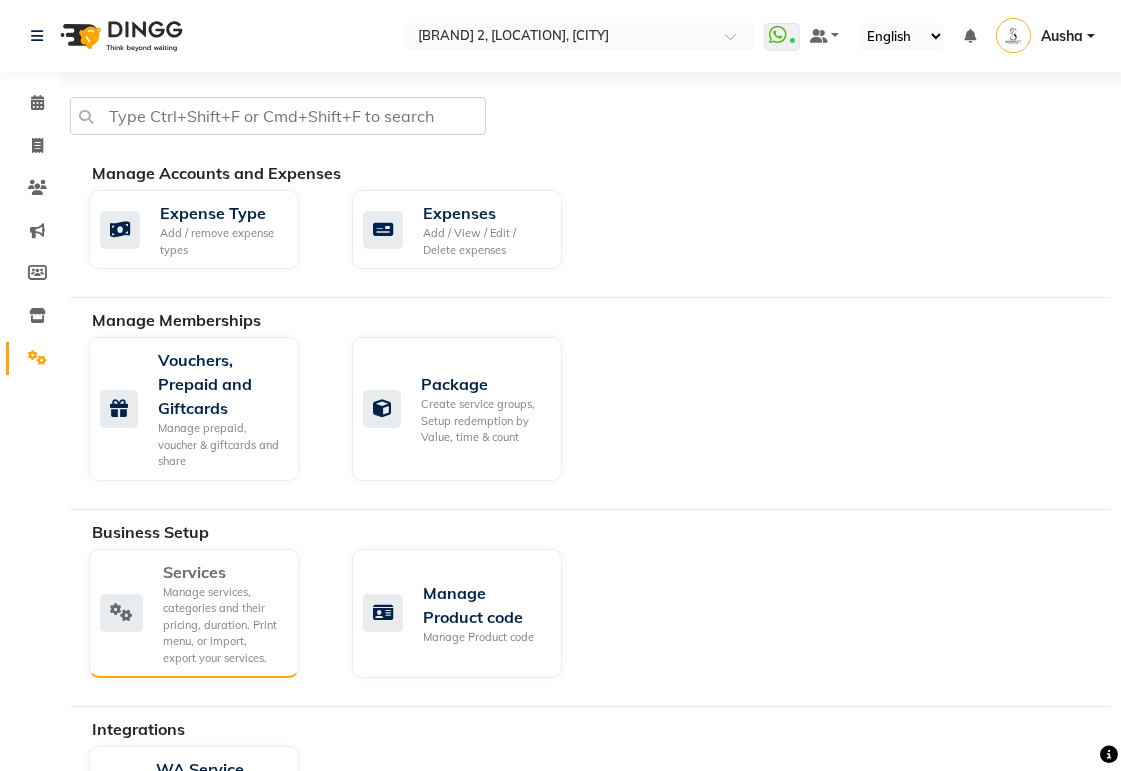 click on "Manage services, categories and their pricing, duration. Print menu, or import, export your services." 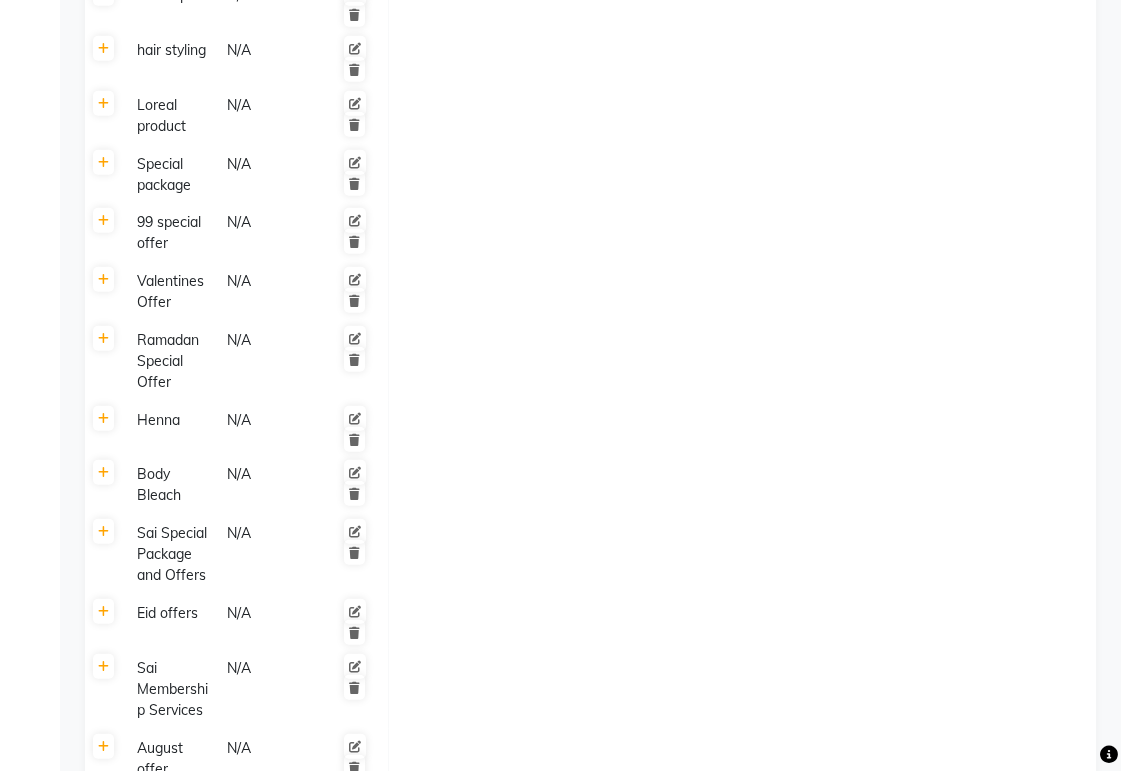 scroll, scrollTop: 2161, scrollLeft: 0, axis: vertical 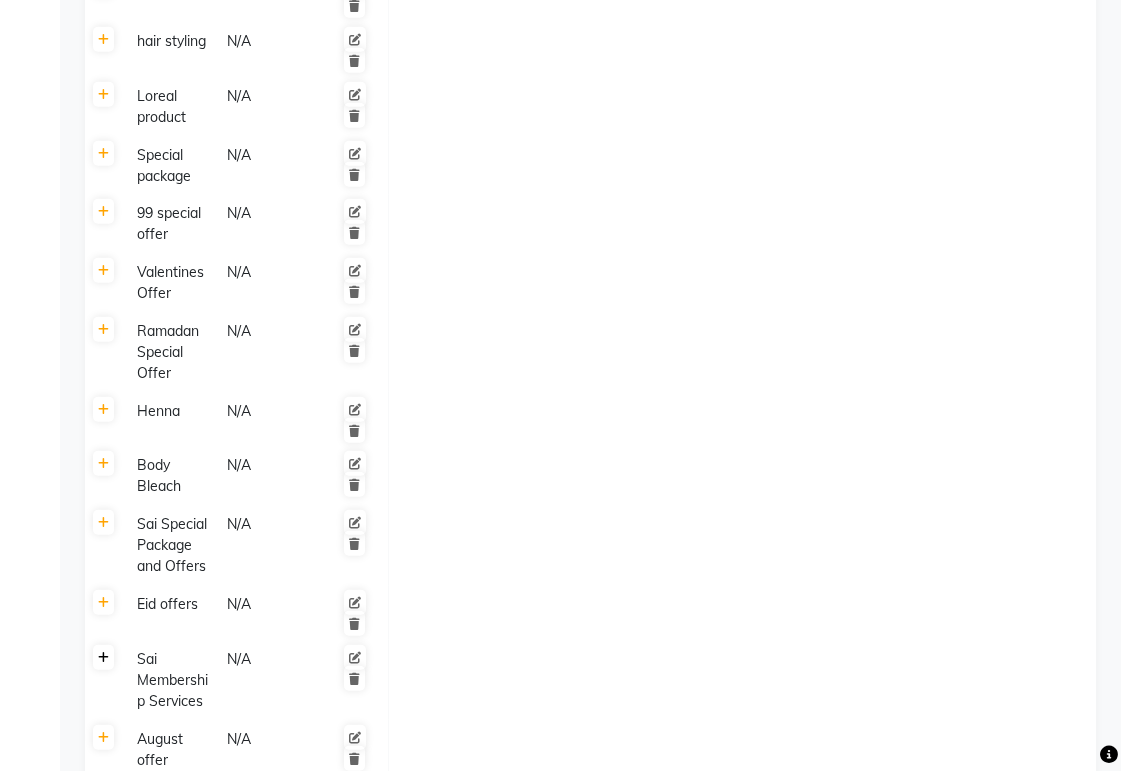 click 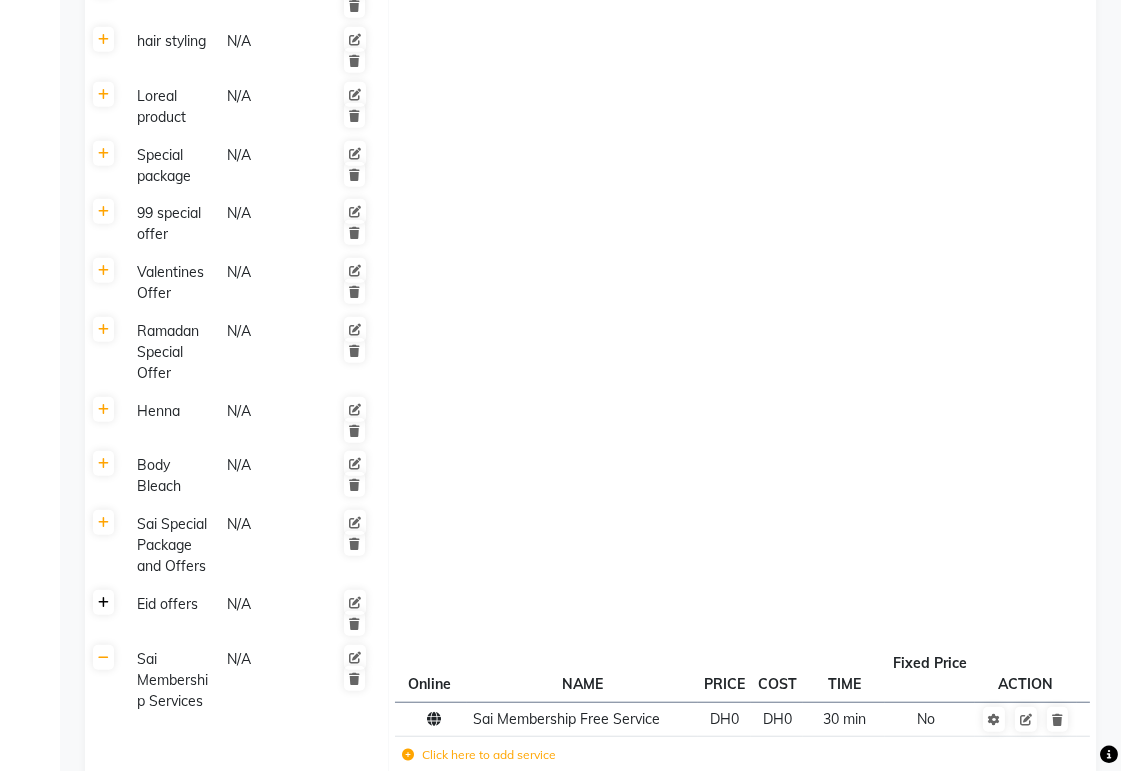 click 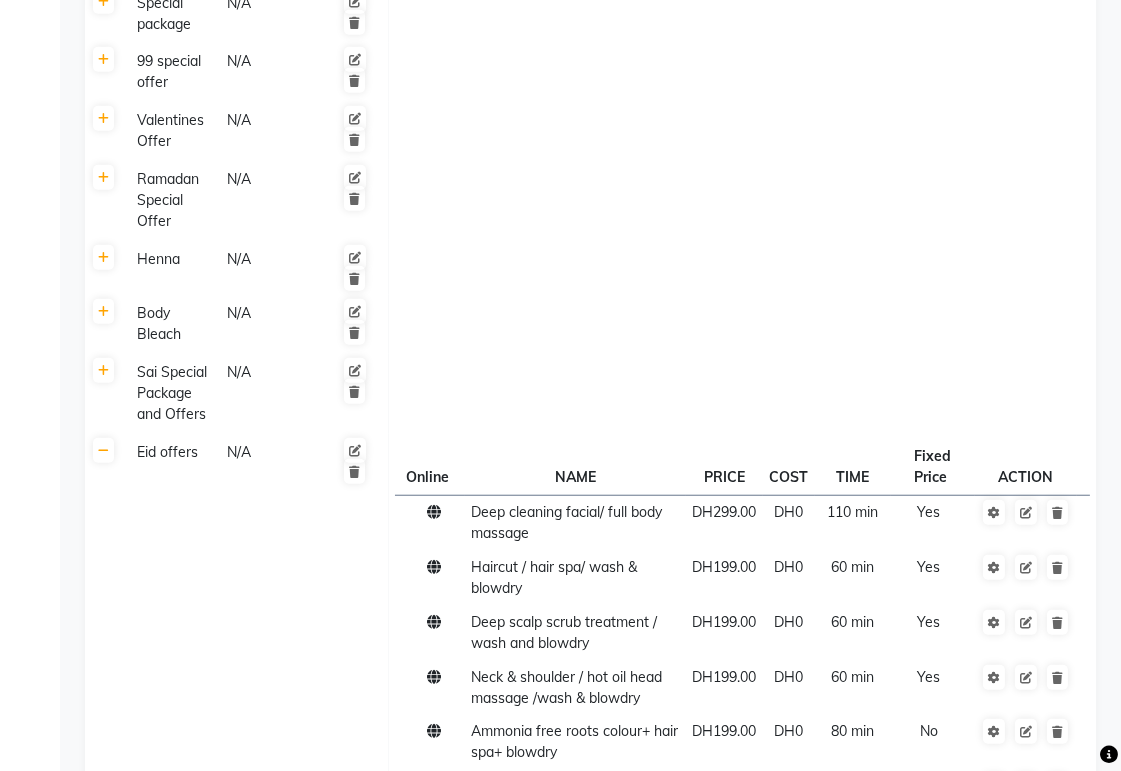 scroll, scrollTop: 2310, scrollLeft: 0, axis: vertical 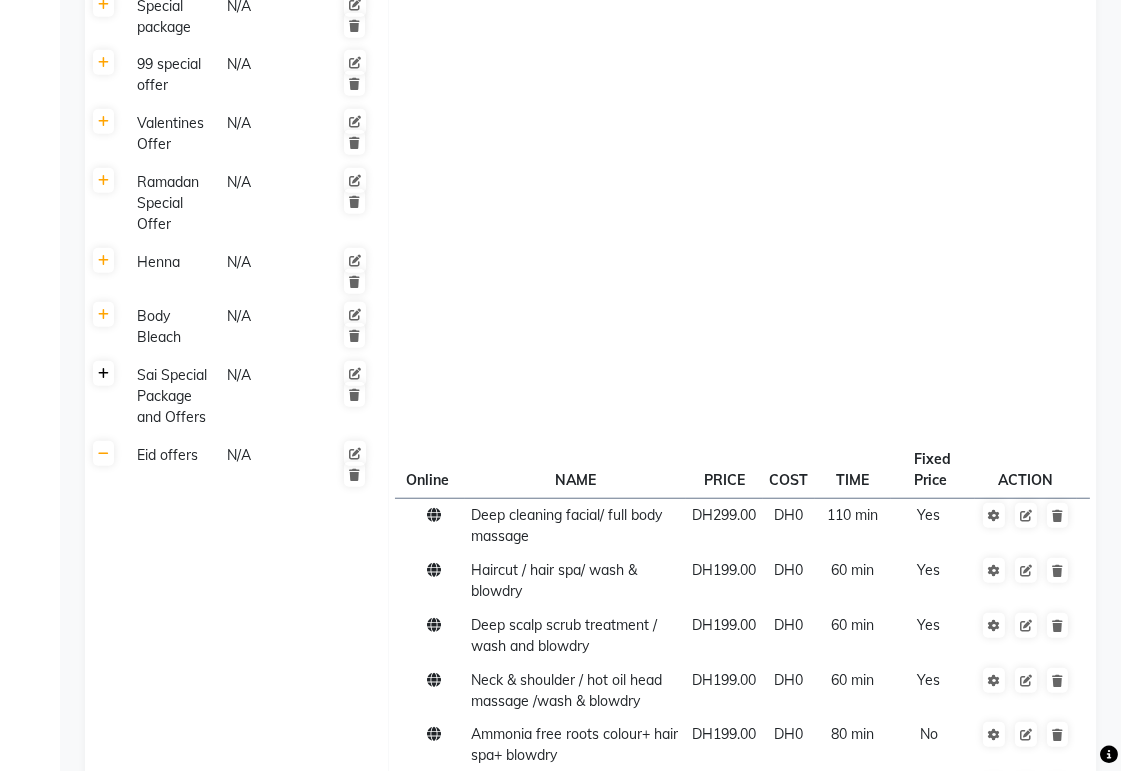 click 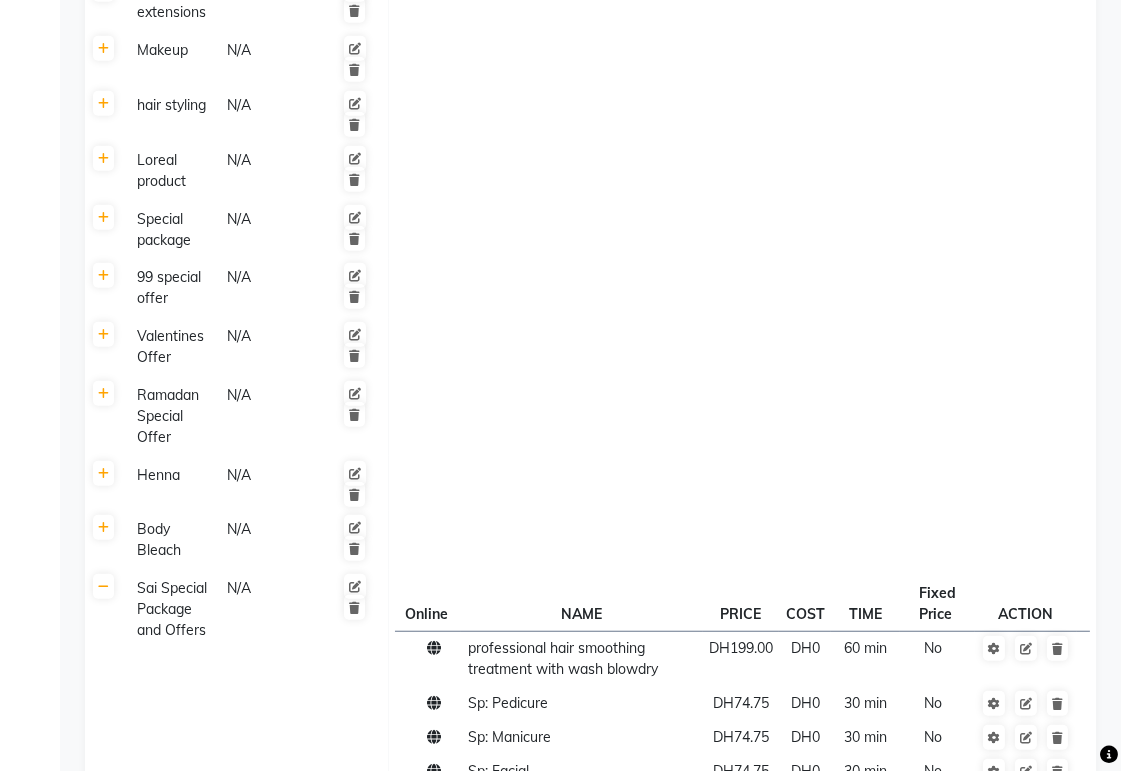 scroll, scrollTop: 2054, scrollLeft: 0, axis: vertical 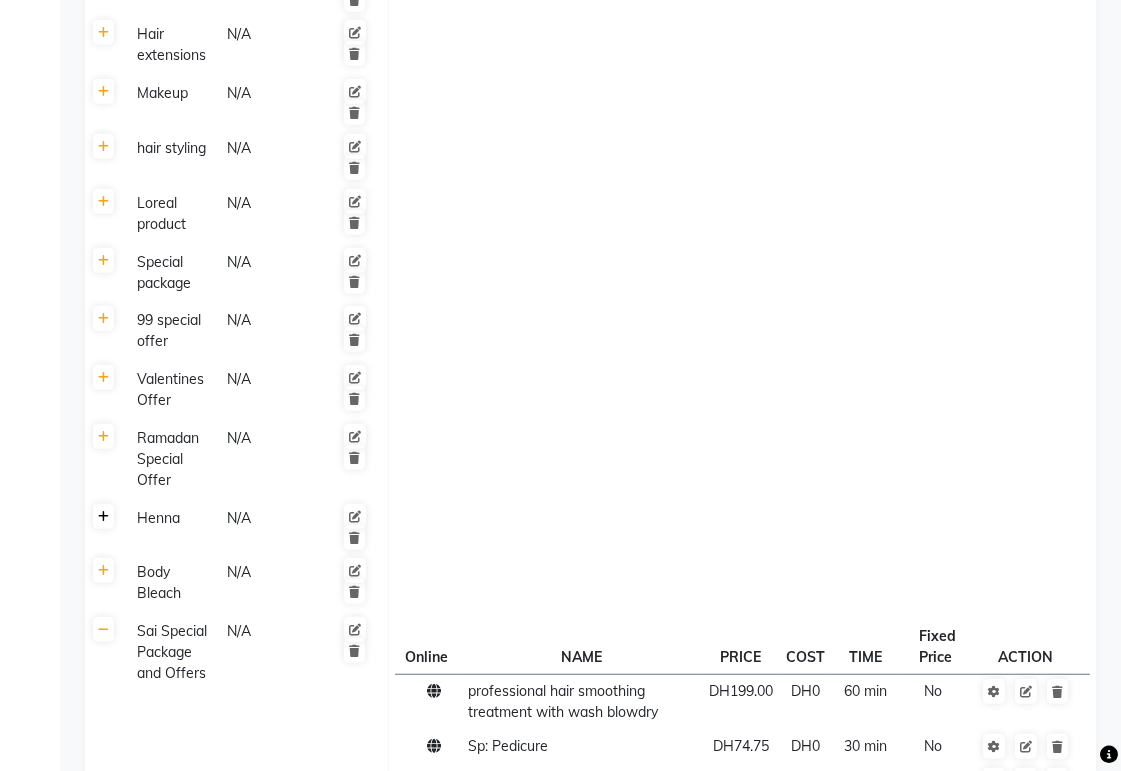 click 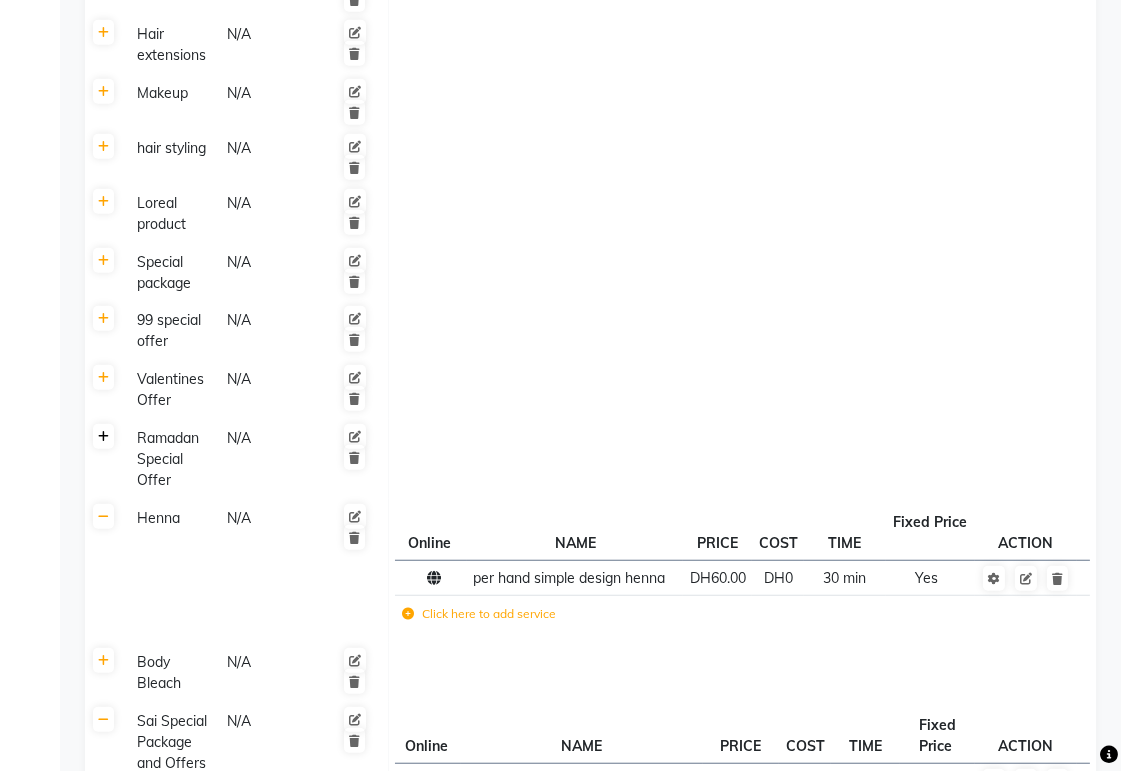 click 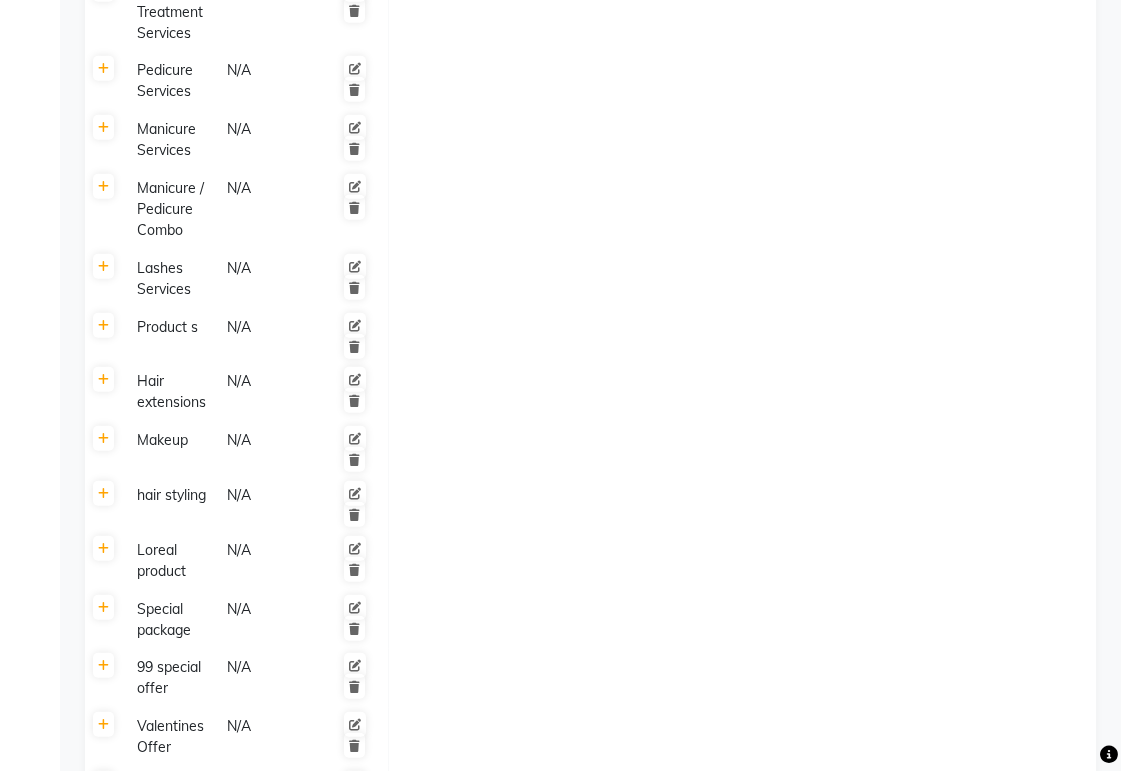 scroll, scrollTop: 1706, scrollLeft: 0, axis: vertical 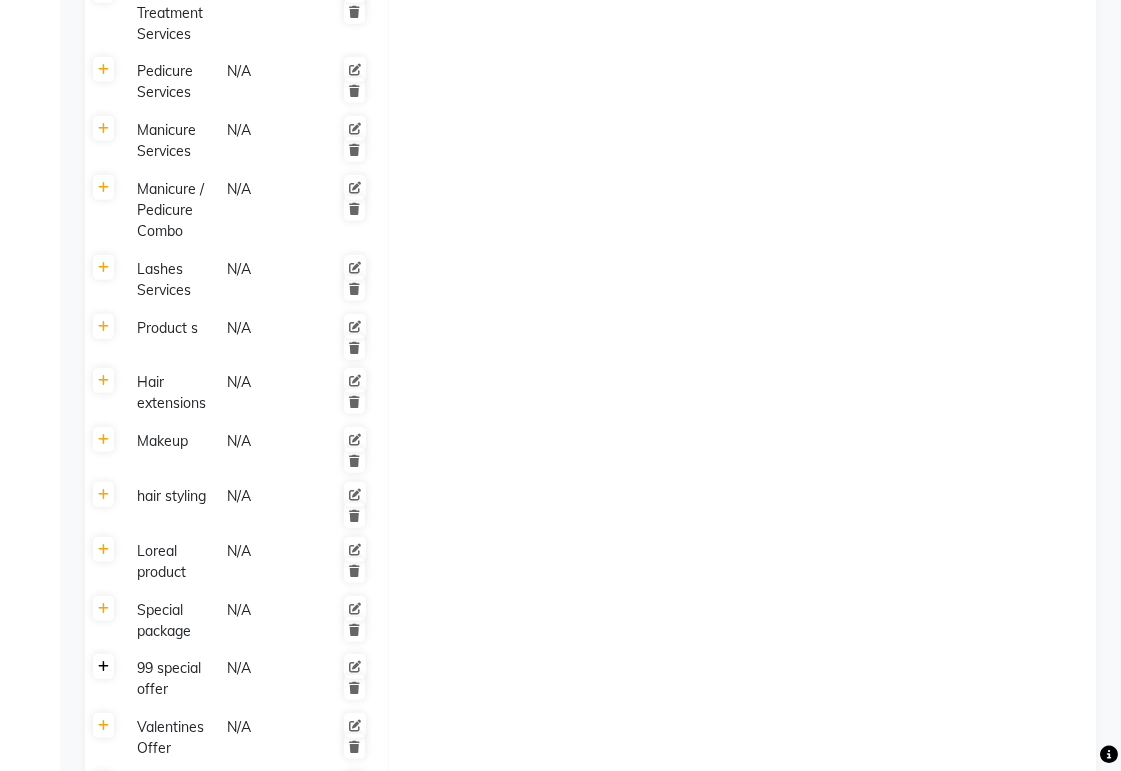 click 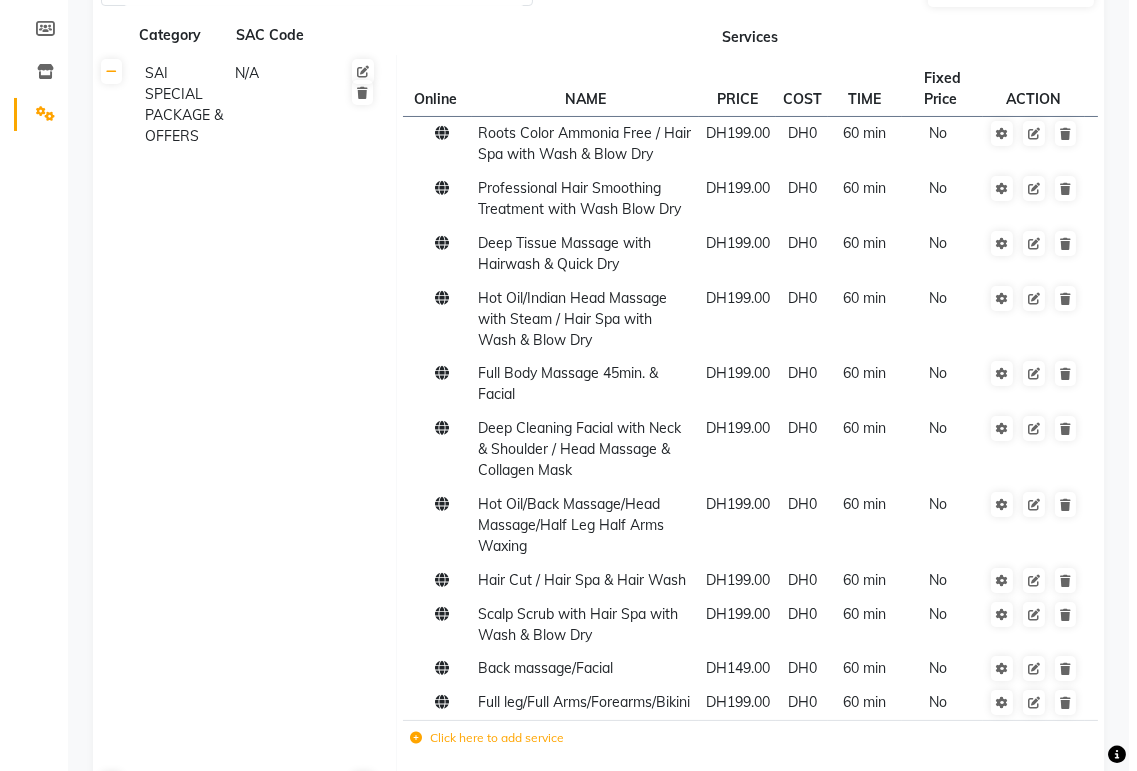 scroll, scrollTop: 0, scrollLeft: 0, axis: both 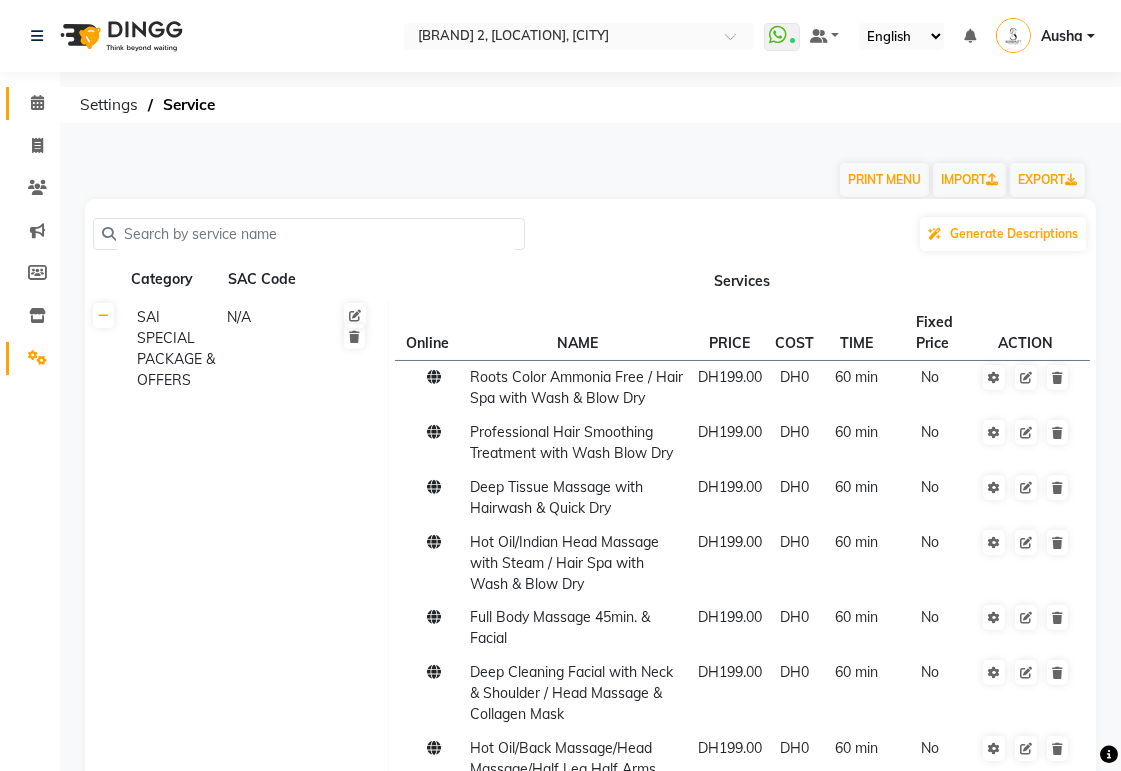 click 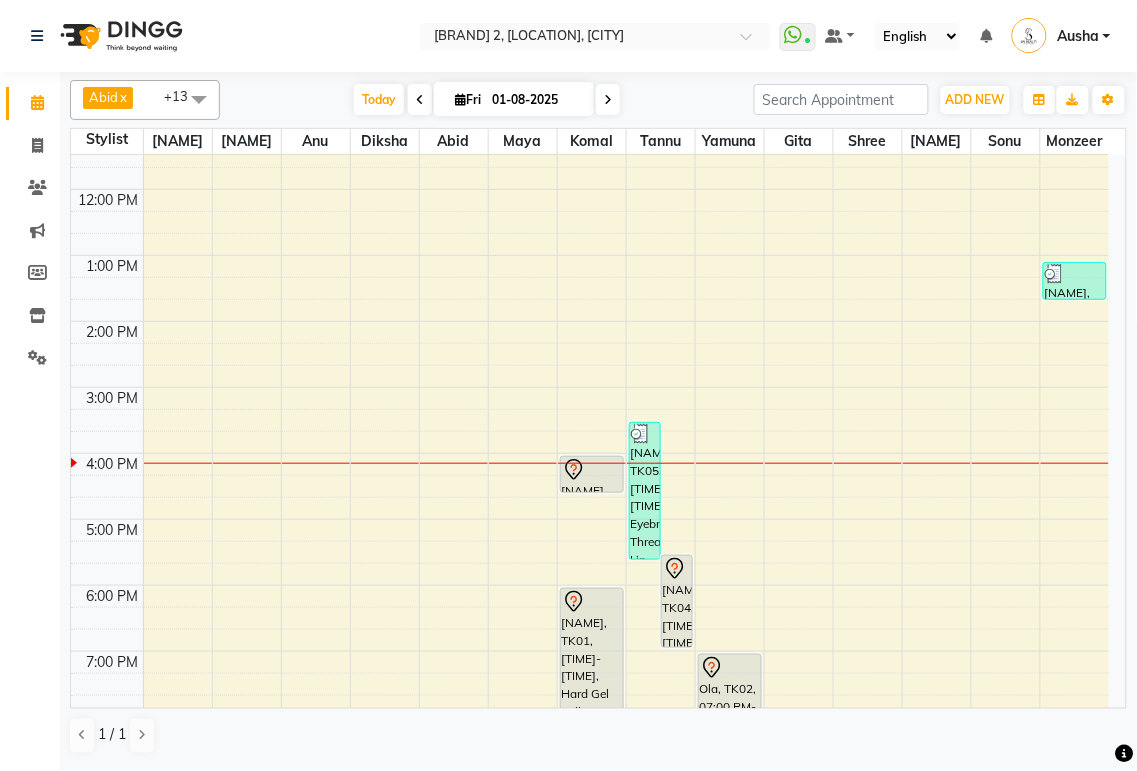 scroll, scrollTop: 178, scrollLeft: 0, axis: vertical 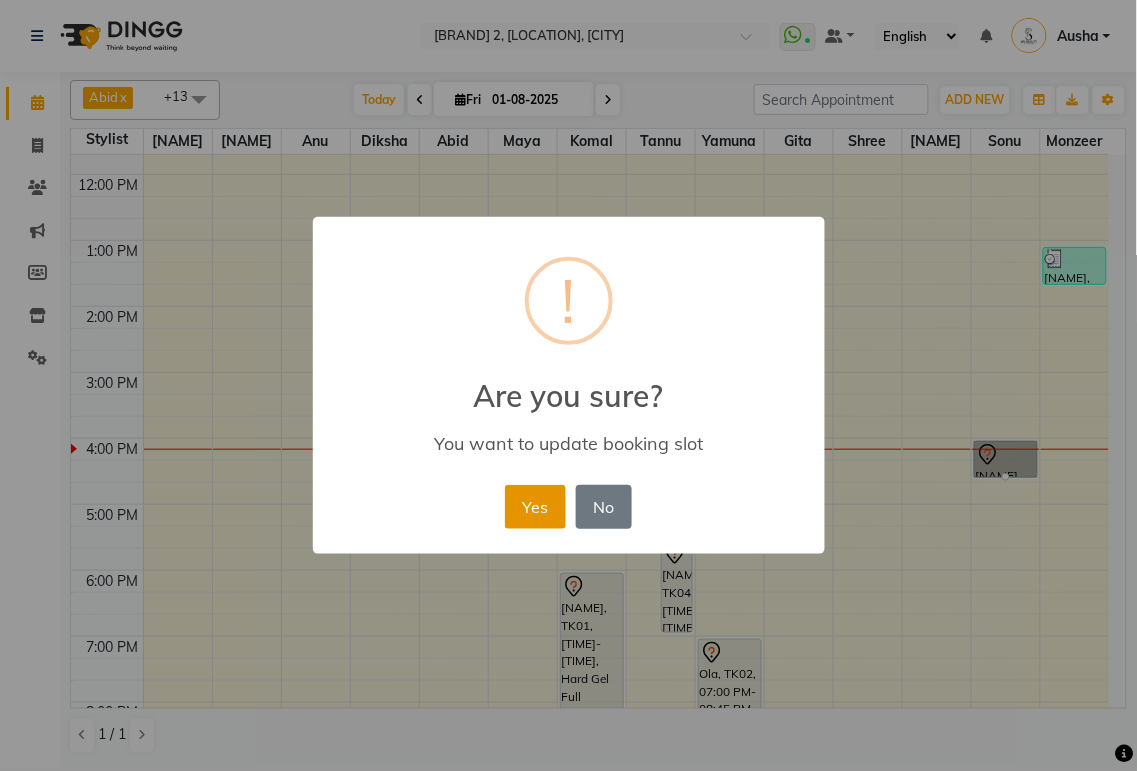 click on "Yes" at bounding box center [535, 507] 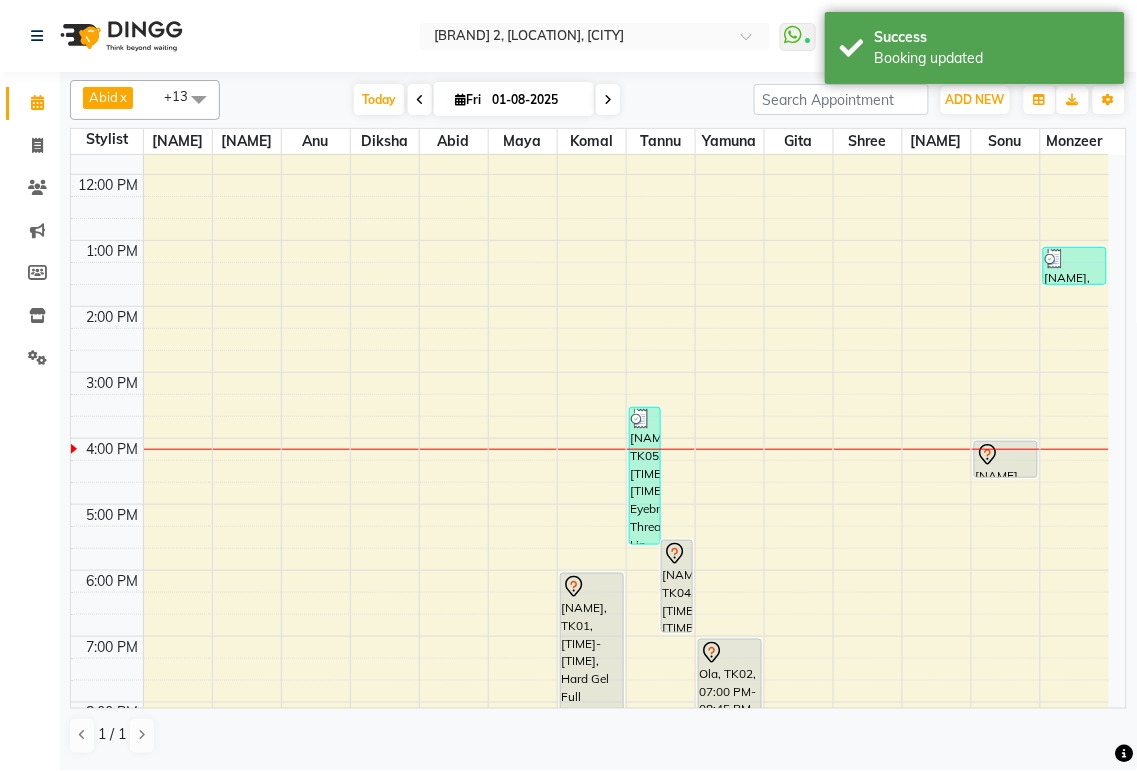 click on "Ola, TK02, 07:00 PM-08:45 PM, Deep Cleaning Facial with collegen mask,Full Body Massage (60min)" at bounding box center (730, 696) 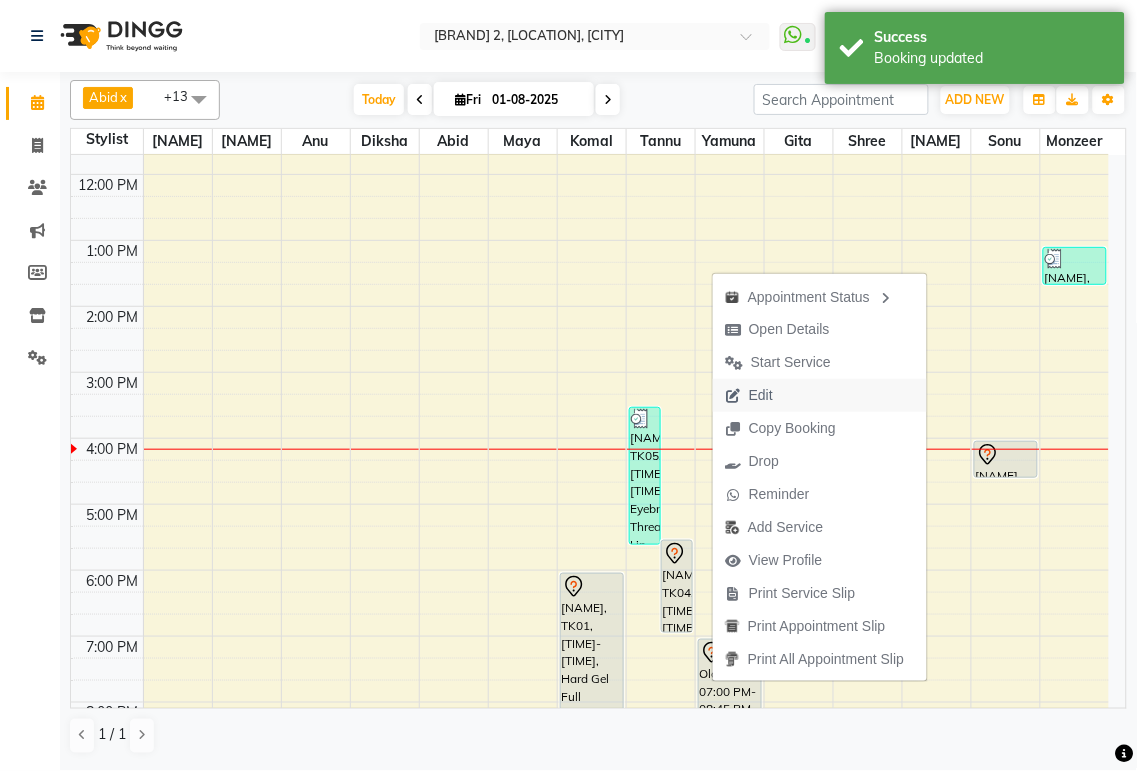 click on "Edit" at bounding box center [749, 395] 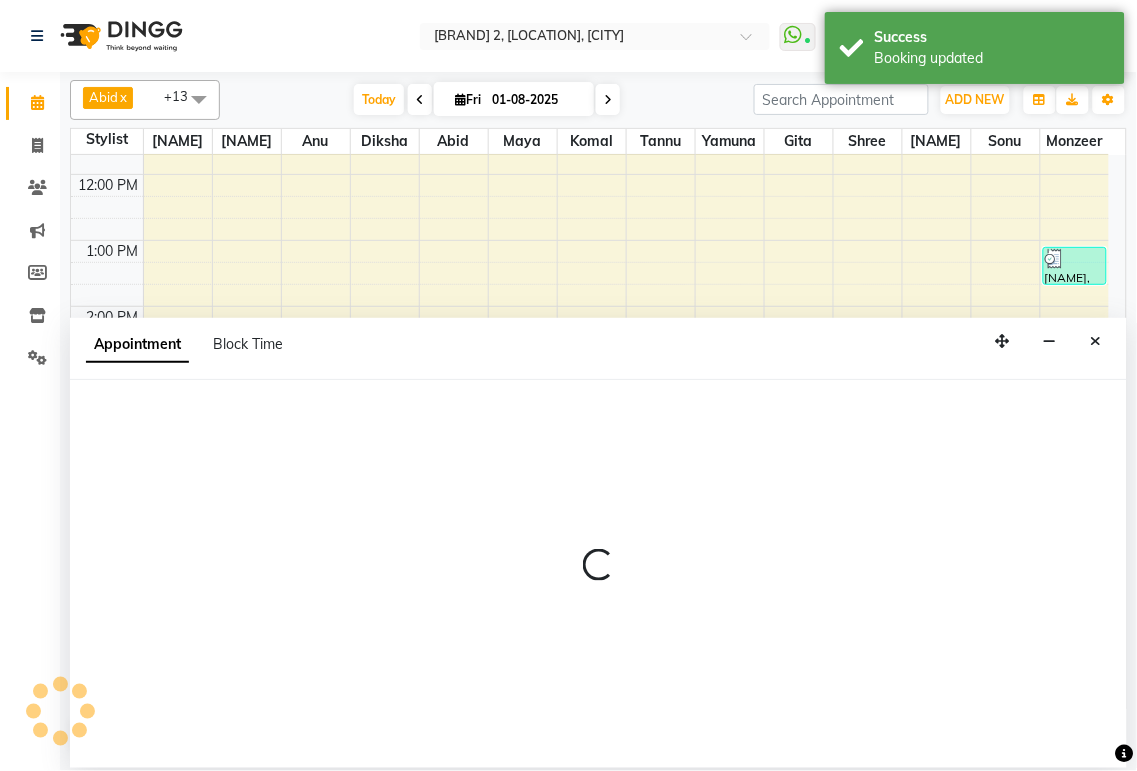 select on "tentative" 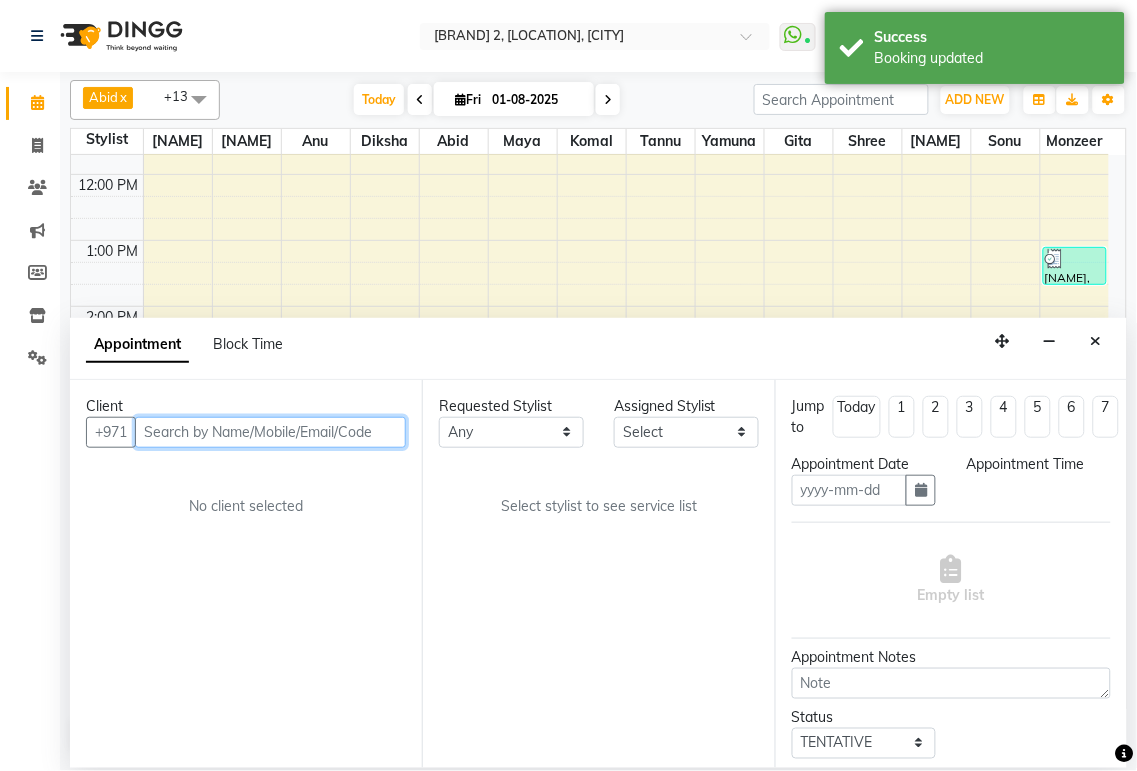 type on "01-08-2025" 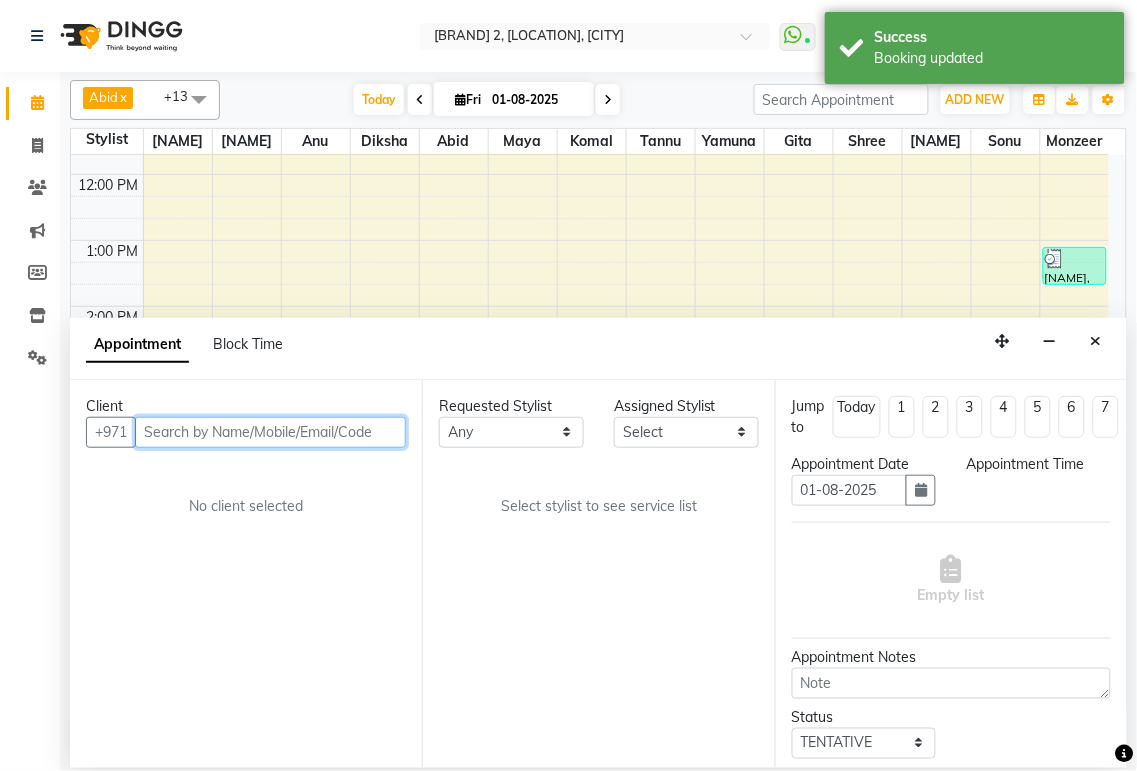select on "1140" 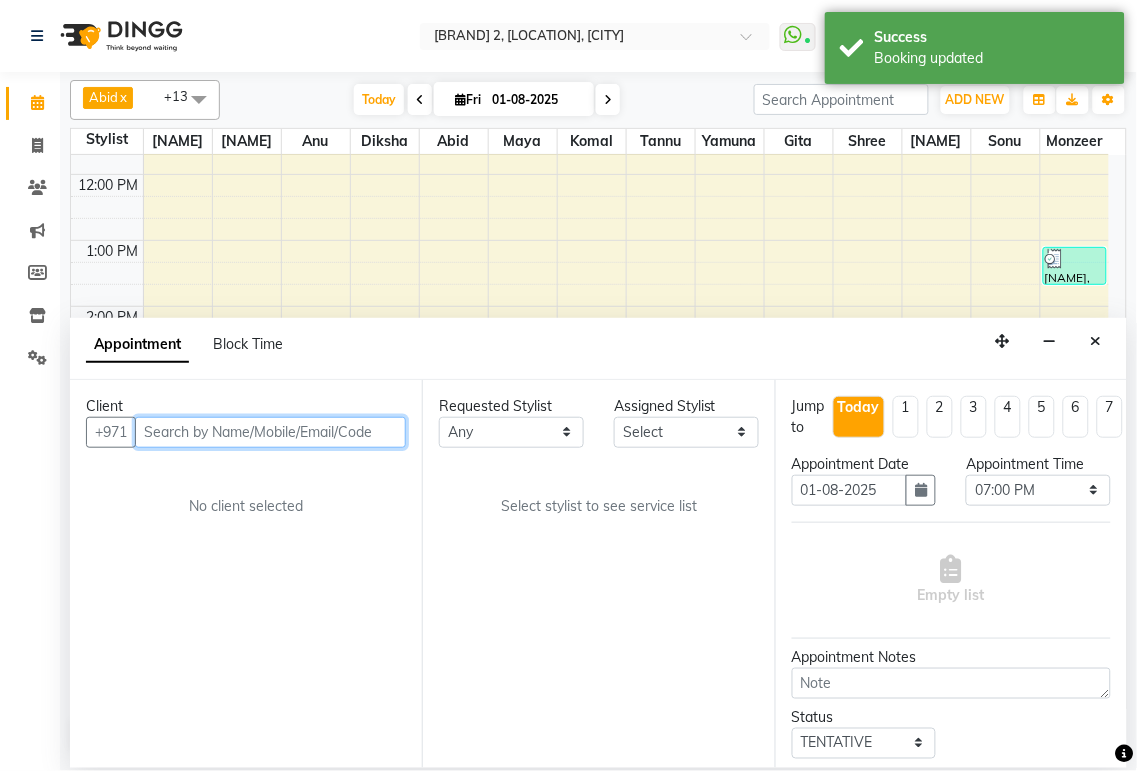 scroll, scrollTop: 0, scrollLeft: 0, axis: both 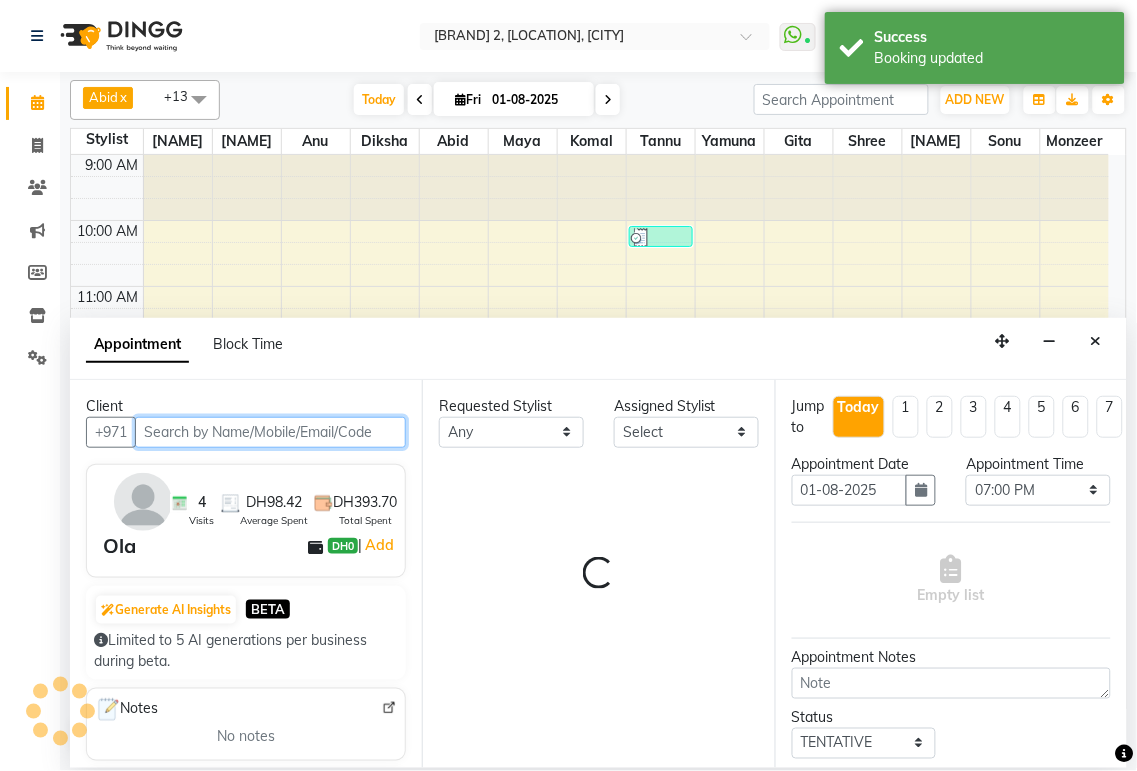 select on "61483" 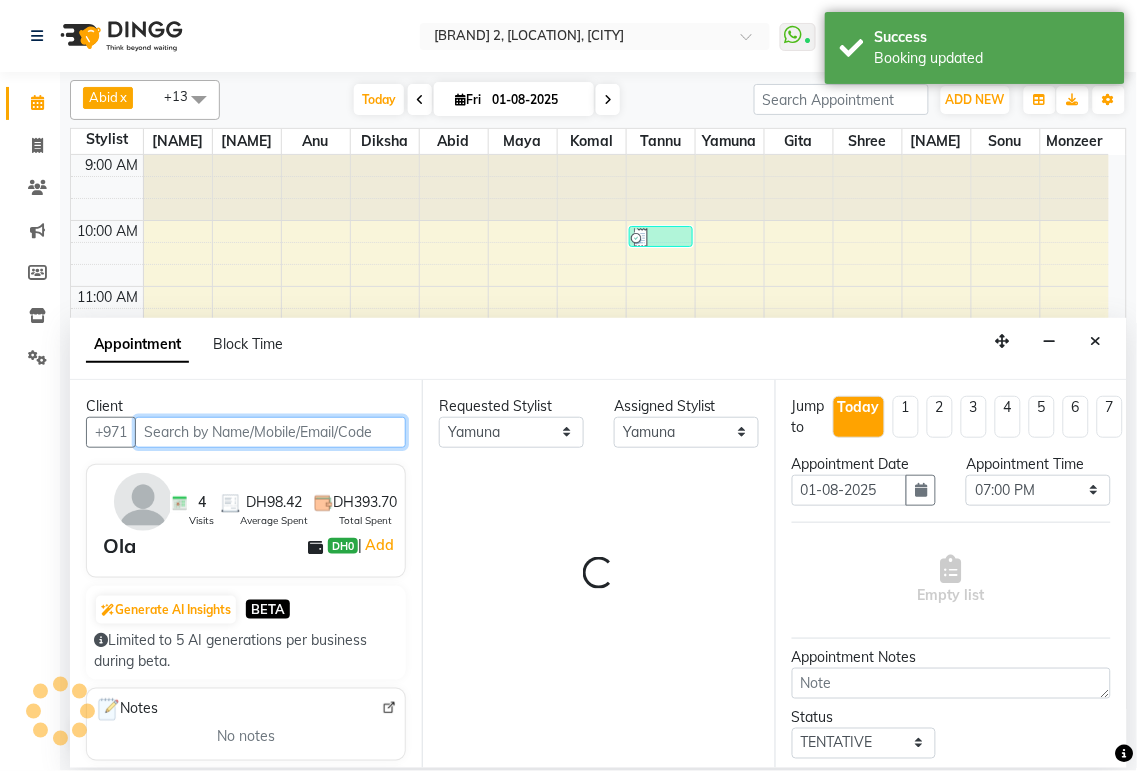 scroll, scrollTop: 374, scrollLeft: 0, axis: vertical 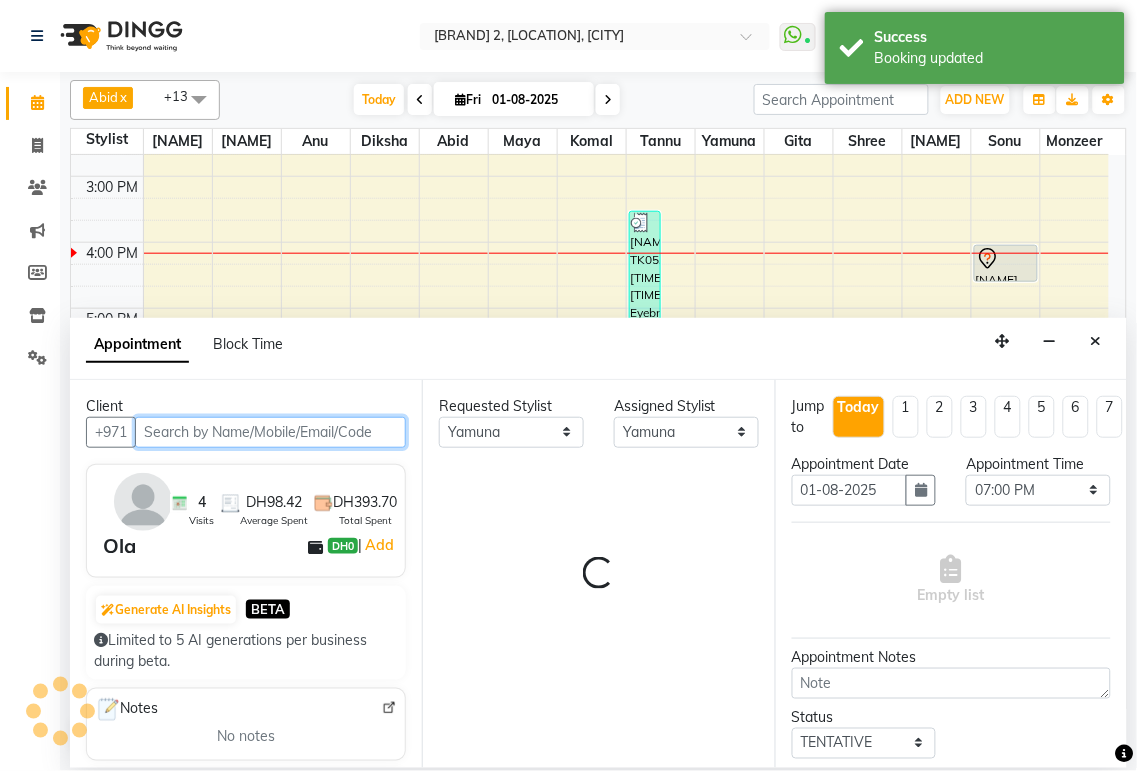 select on "3469" 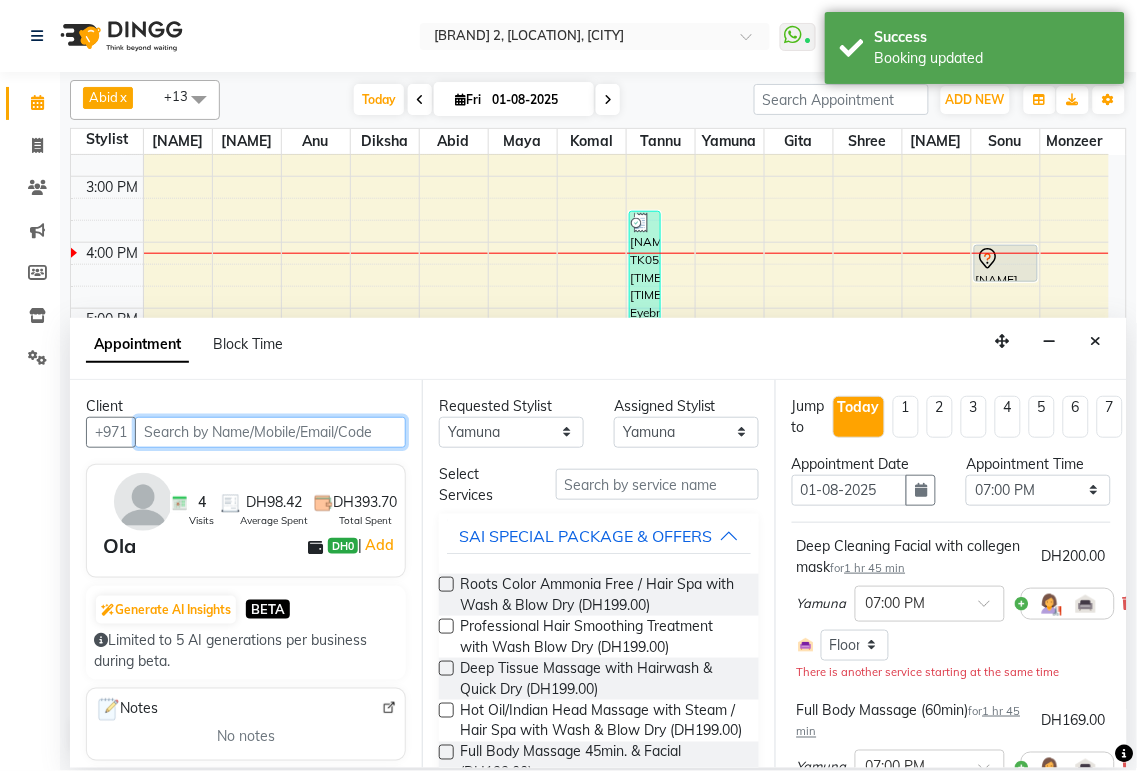 scroll, scrollTop: 0, scrollLeft: 102, axis: horizontal 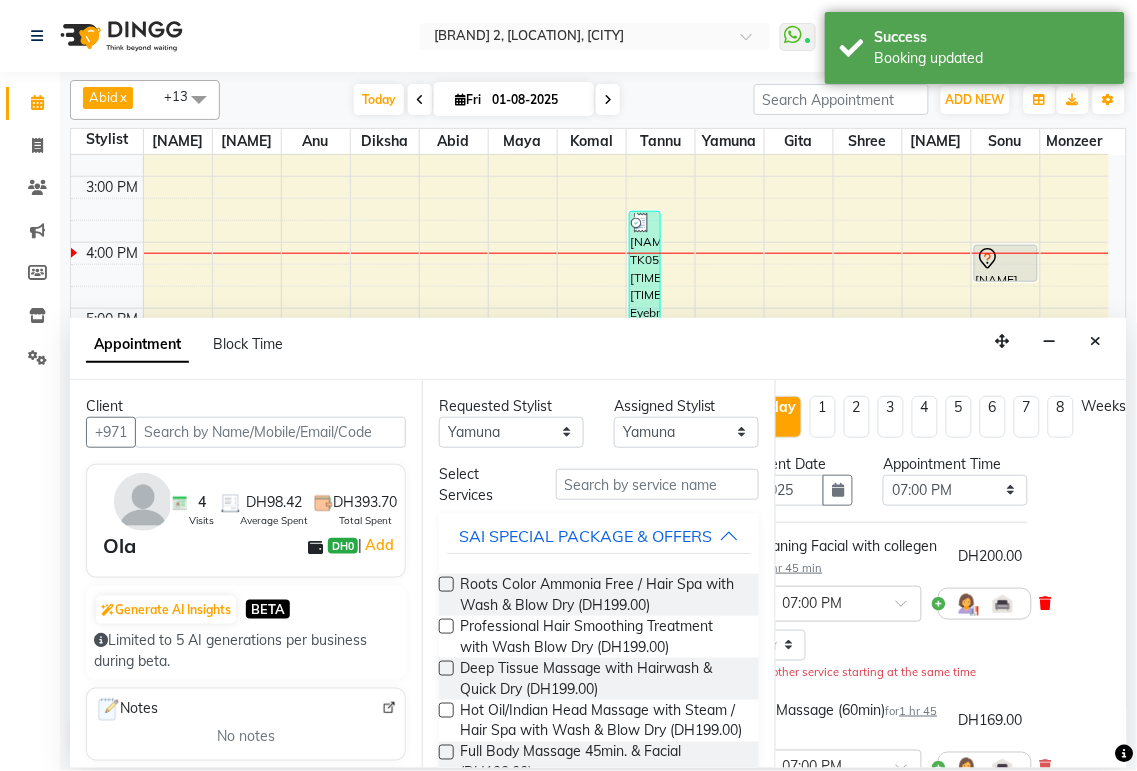 click at bounding box center (1046, 603) 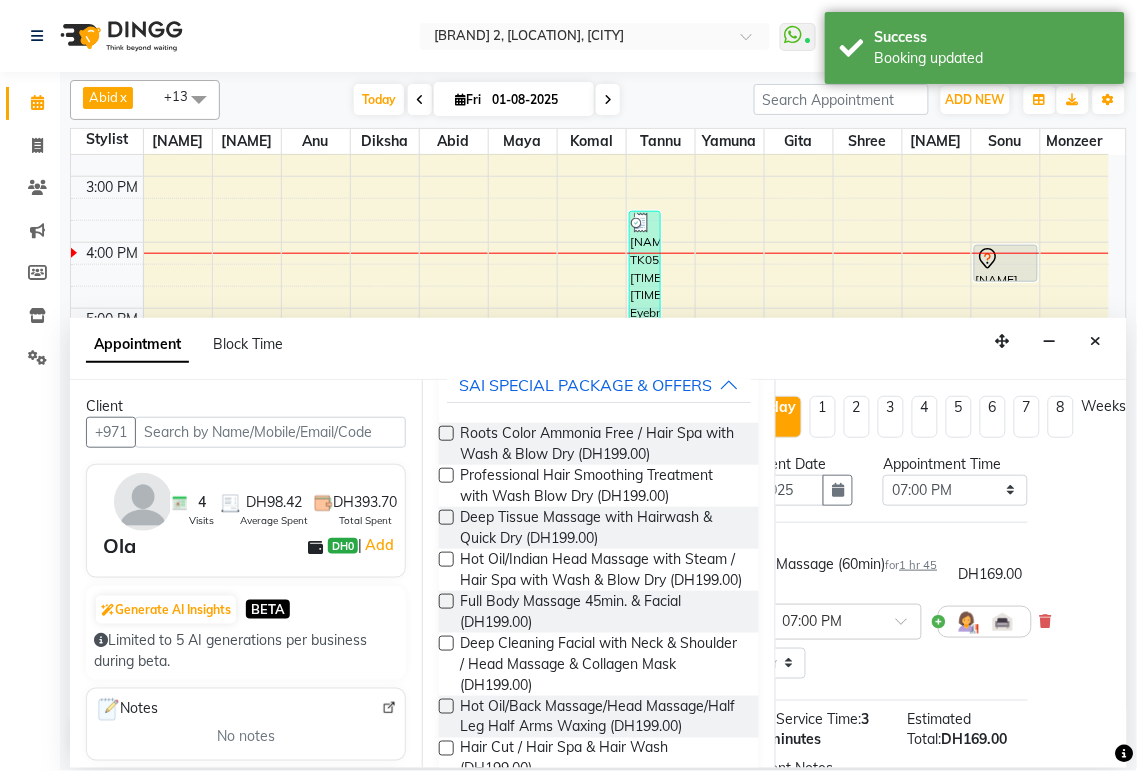 scroll, scrollTop: 196, scrollLeft: 0, axis: vertical 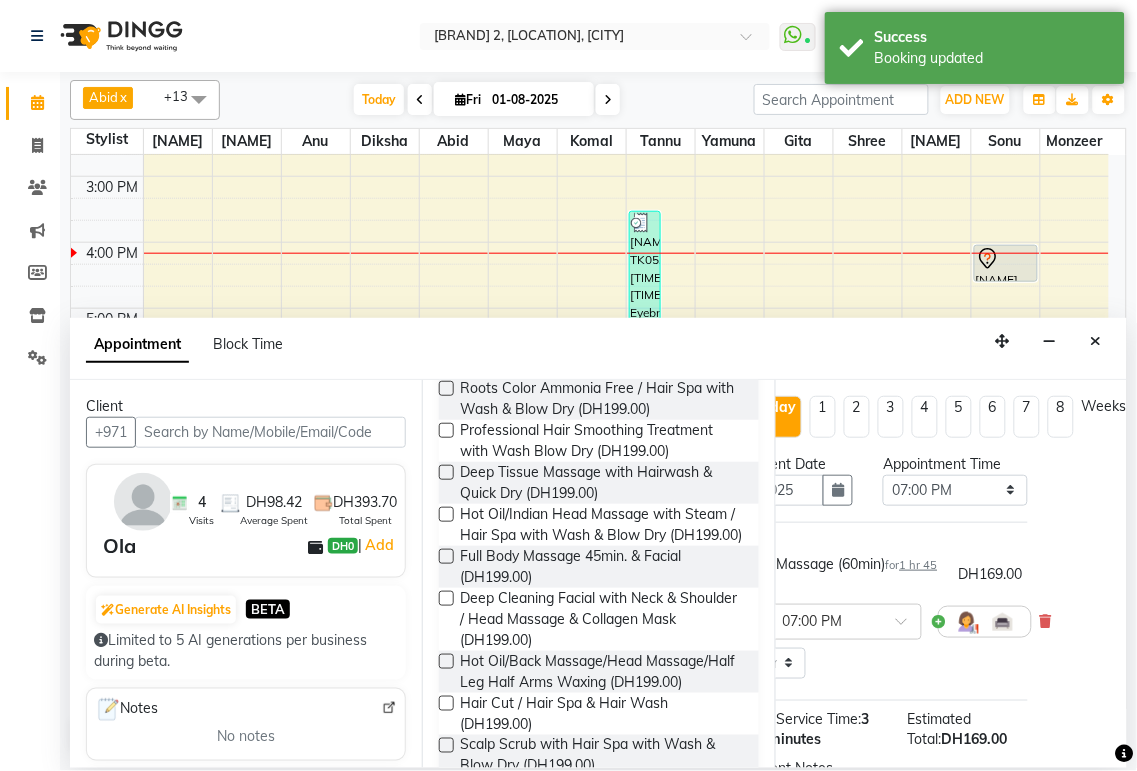 click at bounding box center (446, 556) 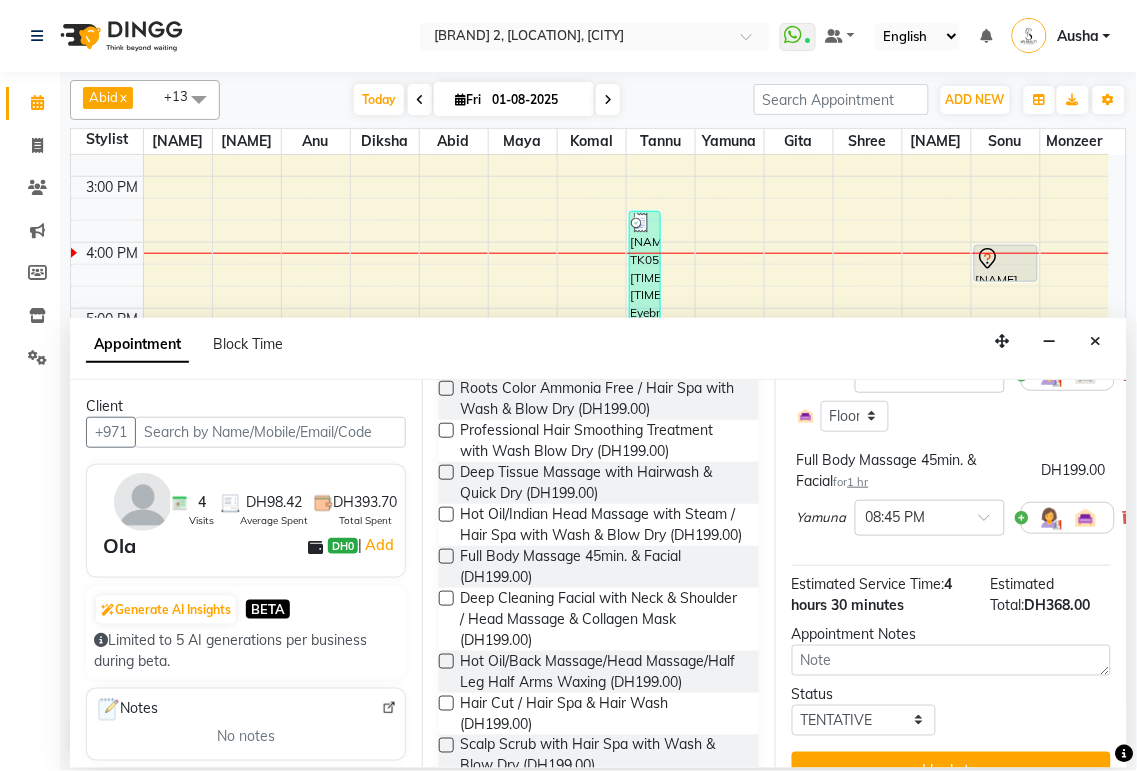 scroll, scrollTop: 300, scrollLeft: 0, axis: vertical 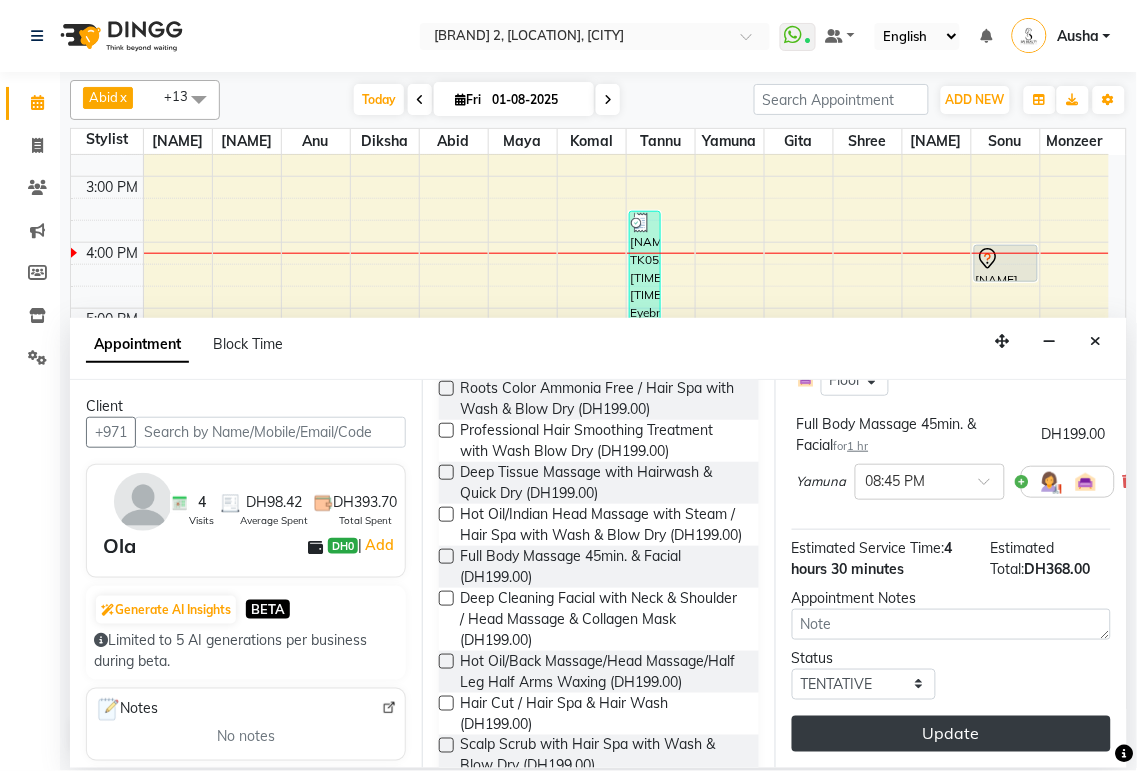 click on "Update" at bounding box center (951, 734) 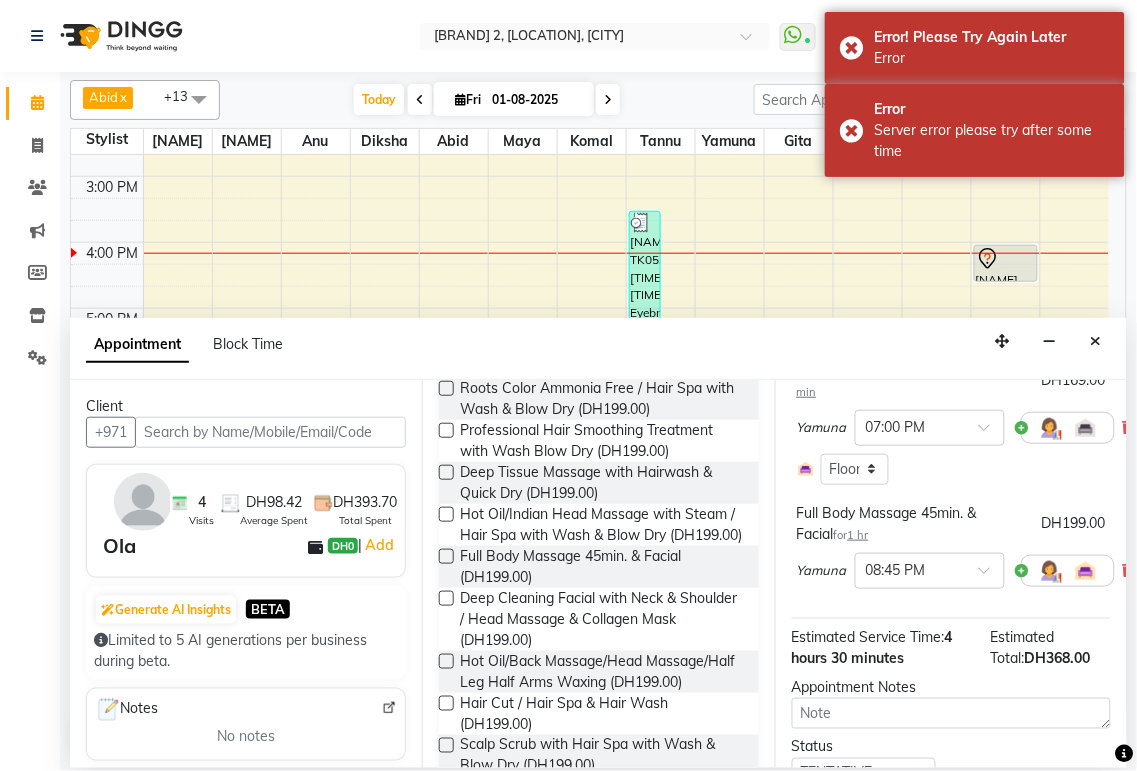 scroll, scrollTop: 300, scrollLeft: 0, axis: vertical 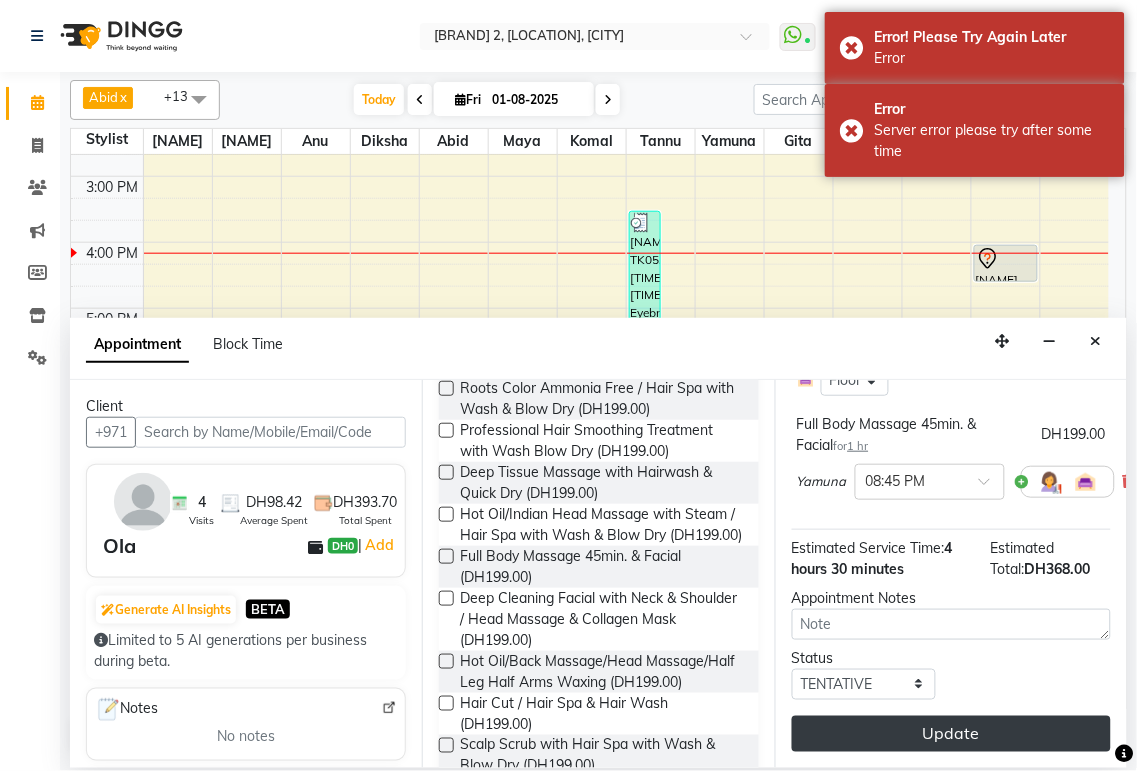 click on "Update" at bounding box center (951, 734) 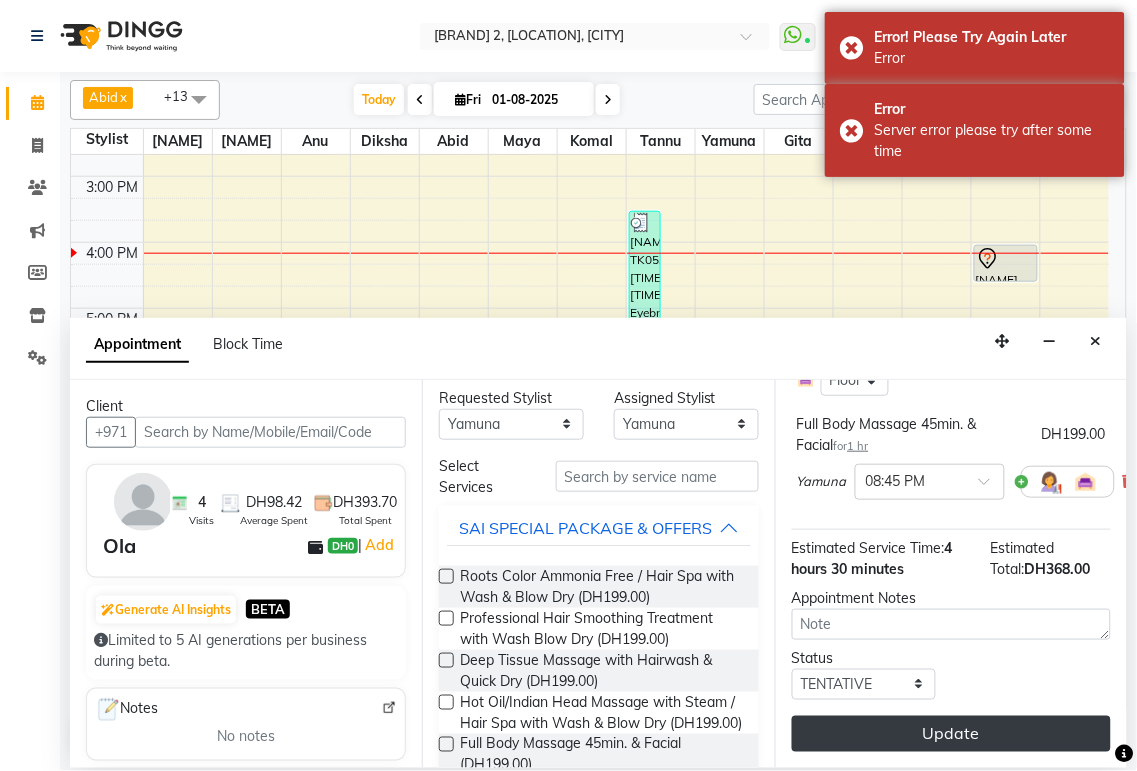 scroll, scrollTop: 0, scrollLeft: 0, axis: both 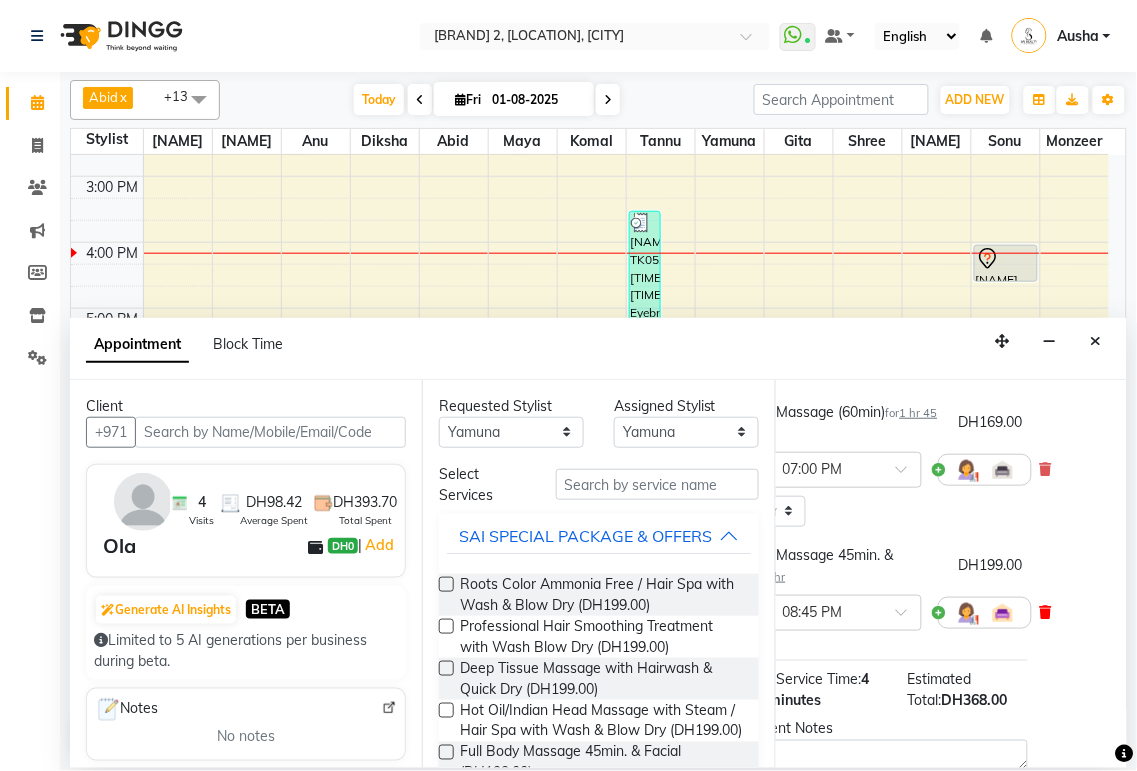 click at bounding box center (1046, 612) 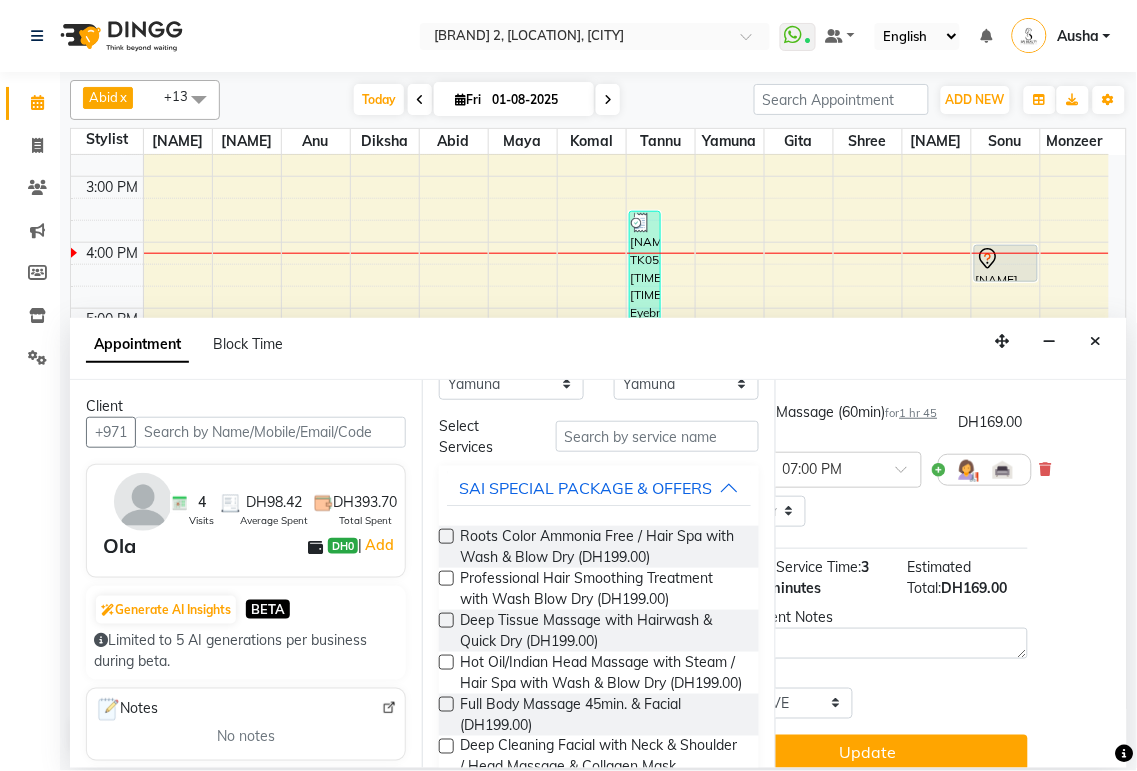 scroll, scrollTop: 108, scrollLeft: 0, axis: vertical 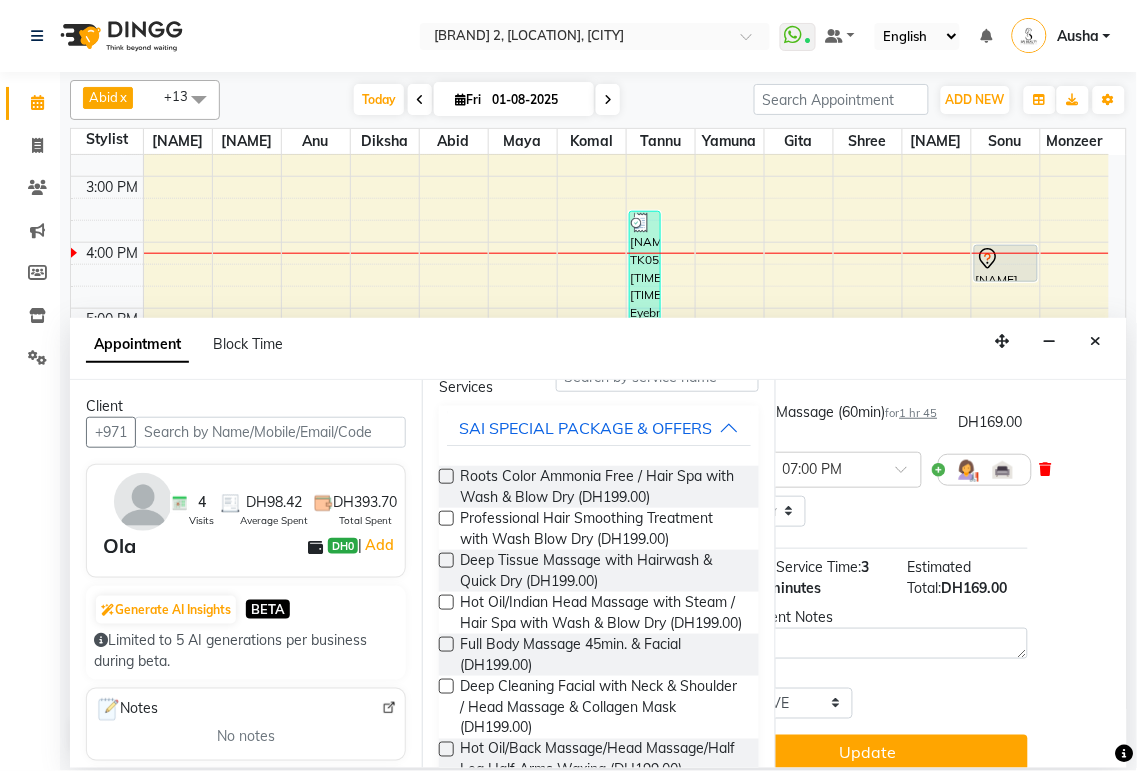 click at bounding box center (1046, 469) 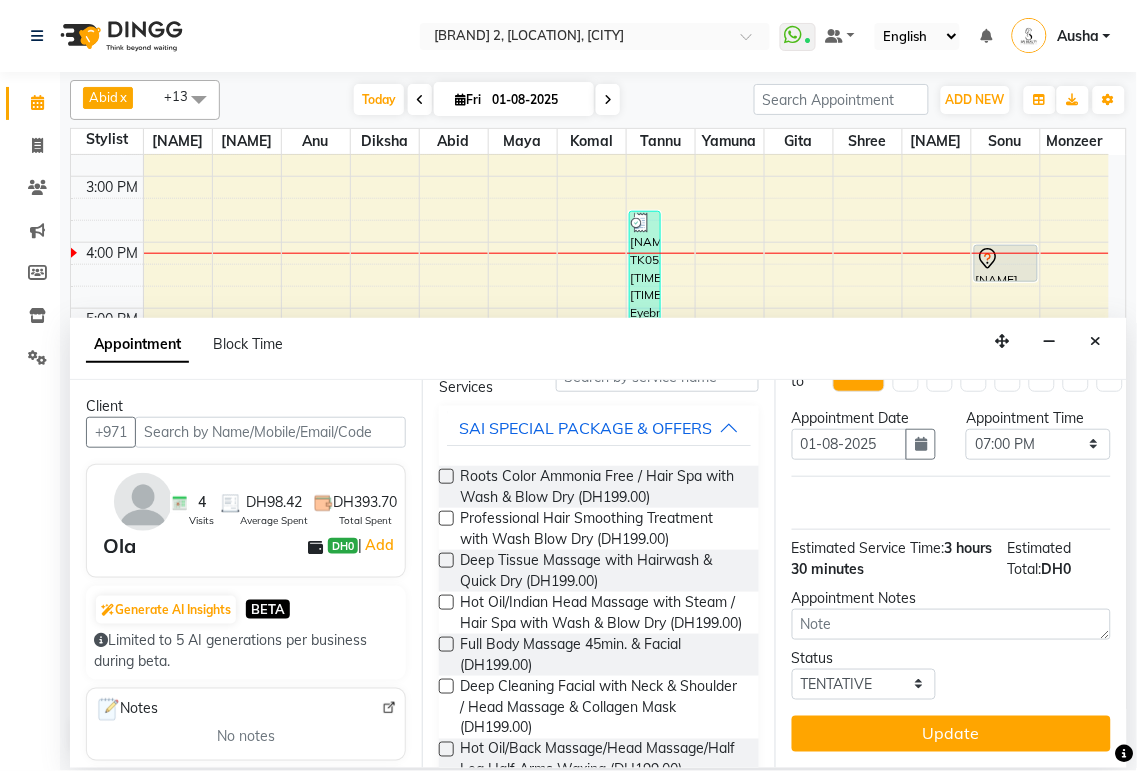 scroll, scrollTop: 0, scrollLeft: 0, axis: both 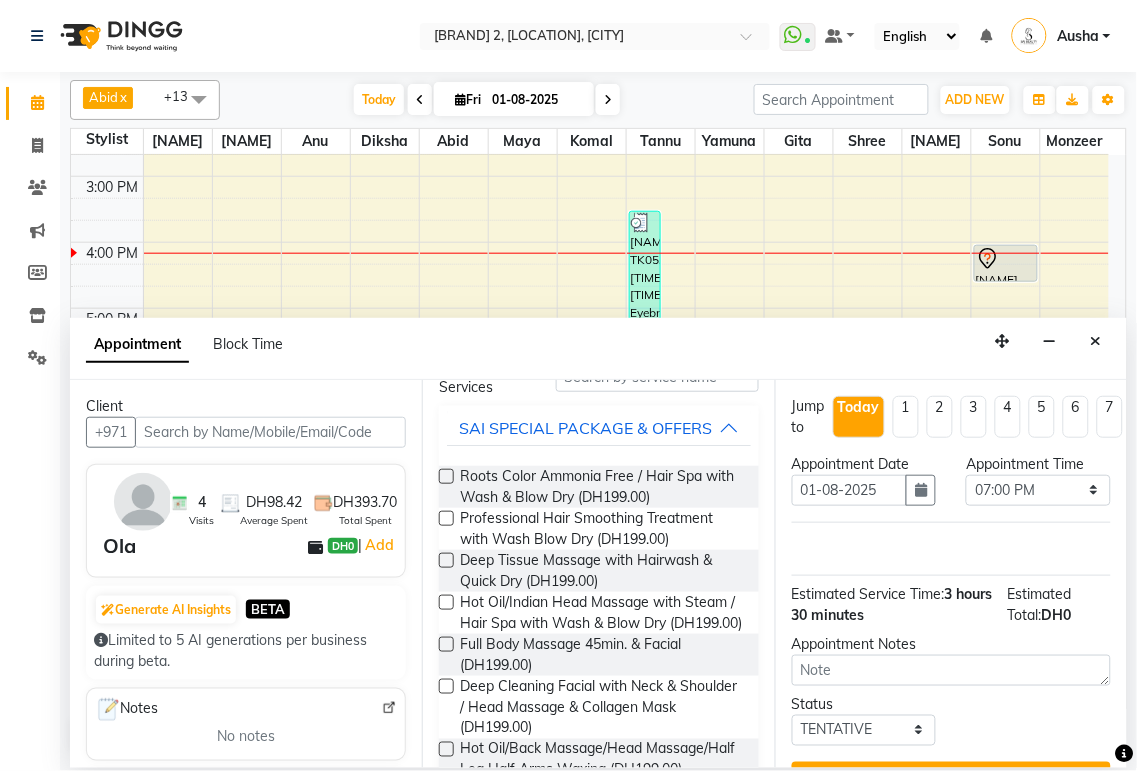 click at bounding box center (446, 644) 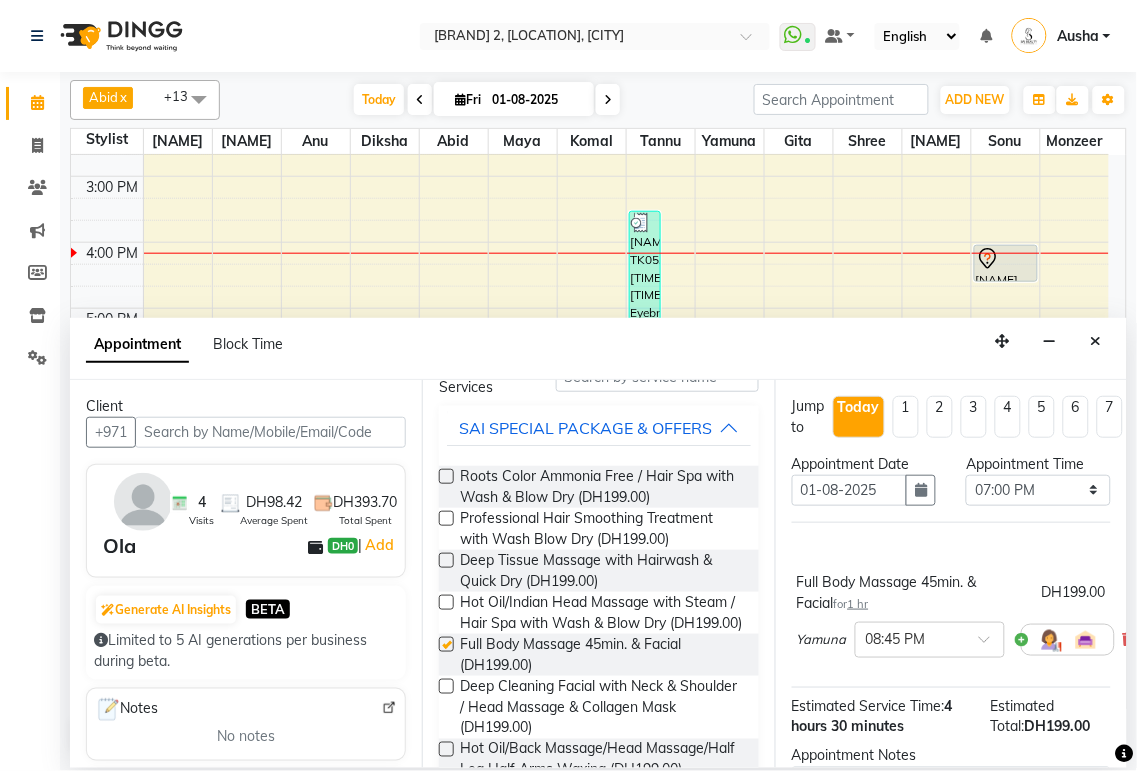 checkbox on "false" 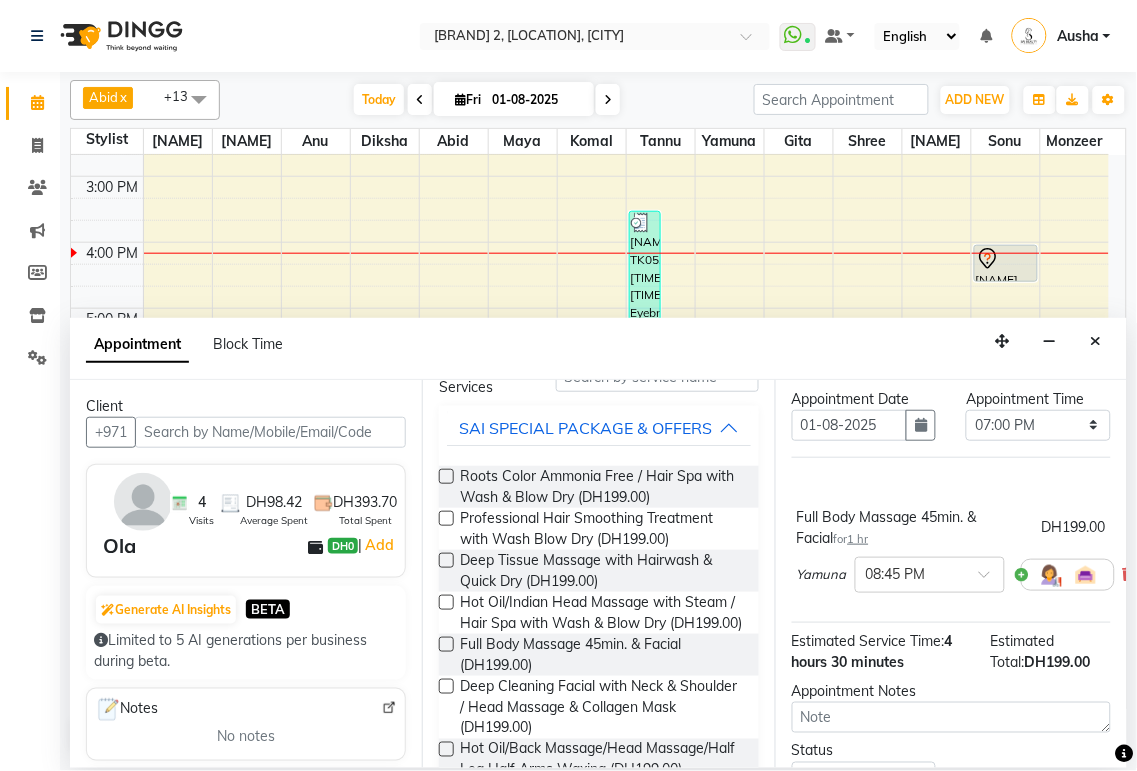 scroll, scrollTop: 67, scrollLeft: 0, axis: vertical 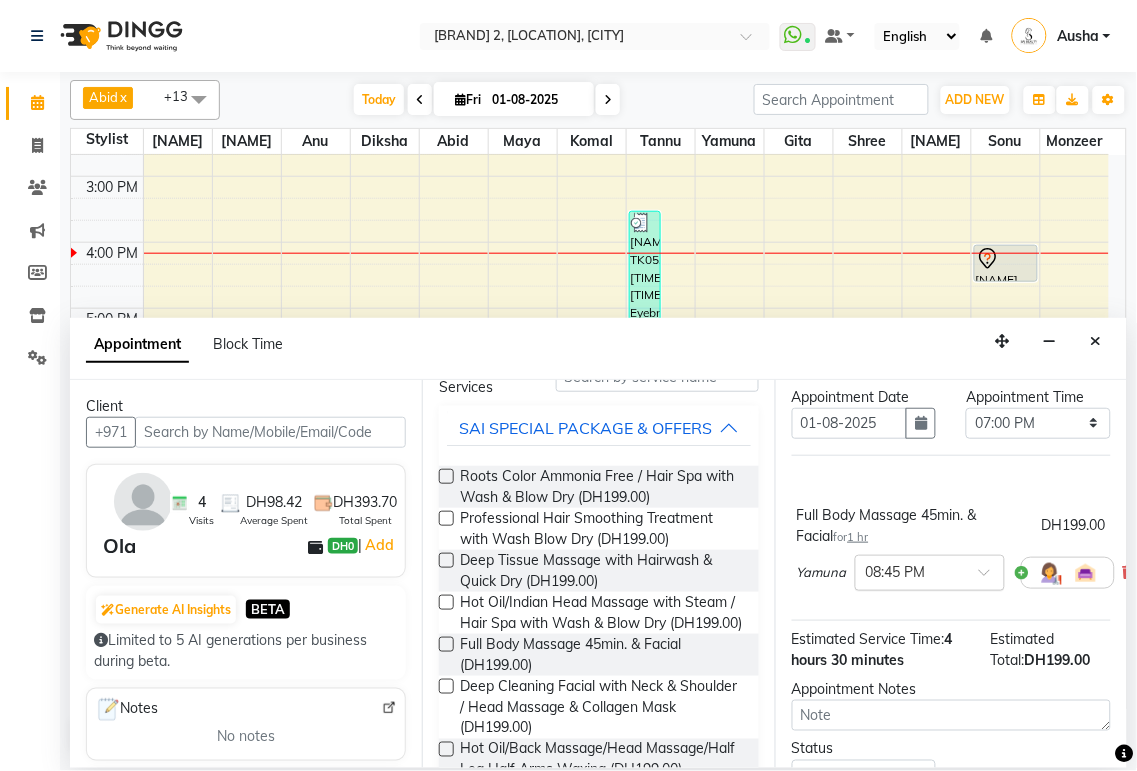 click at bounding box center [991, 578] 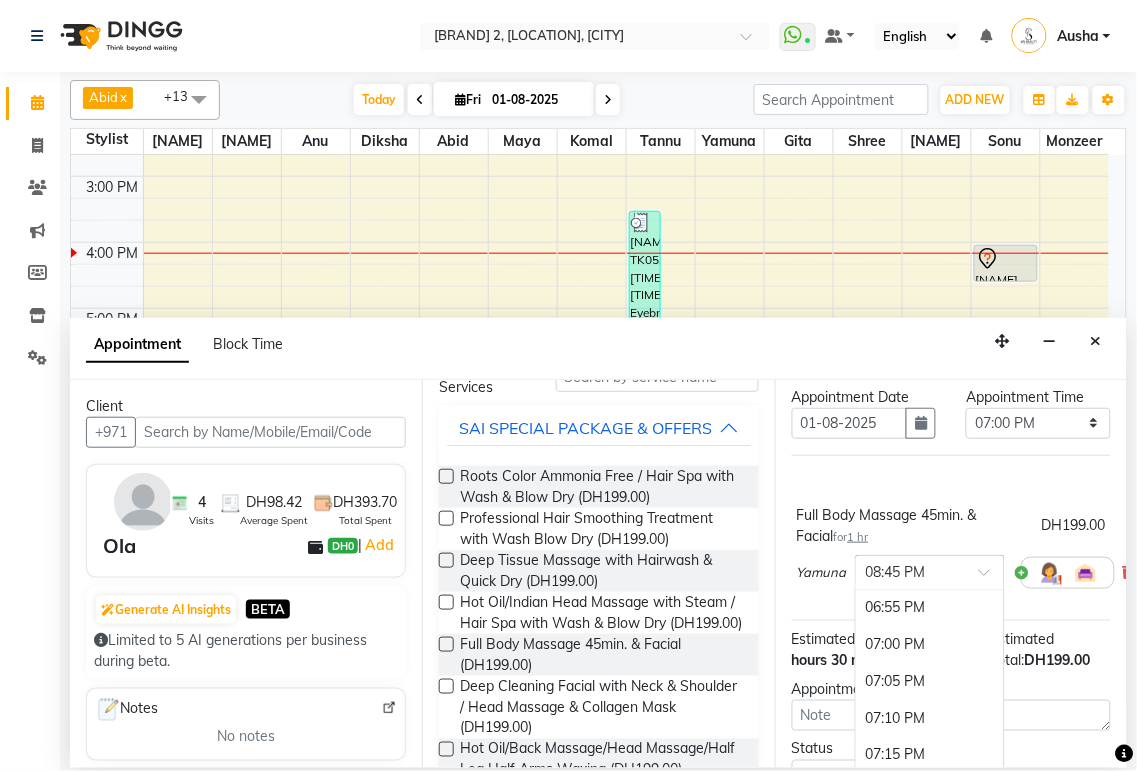 scroll, scrollTop: 3950, scrollLeft: 0, axis: vertical 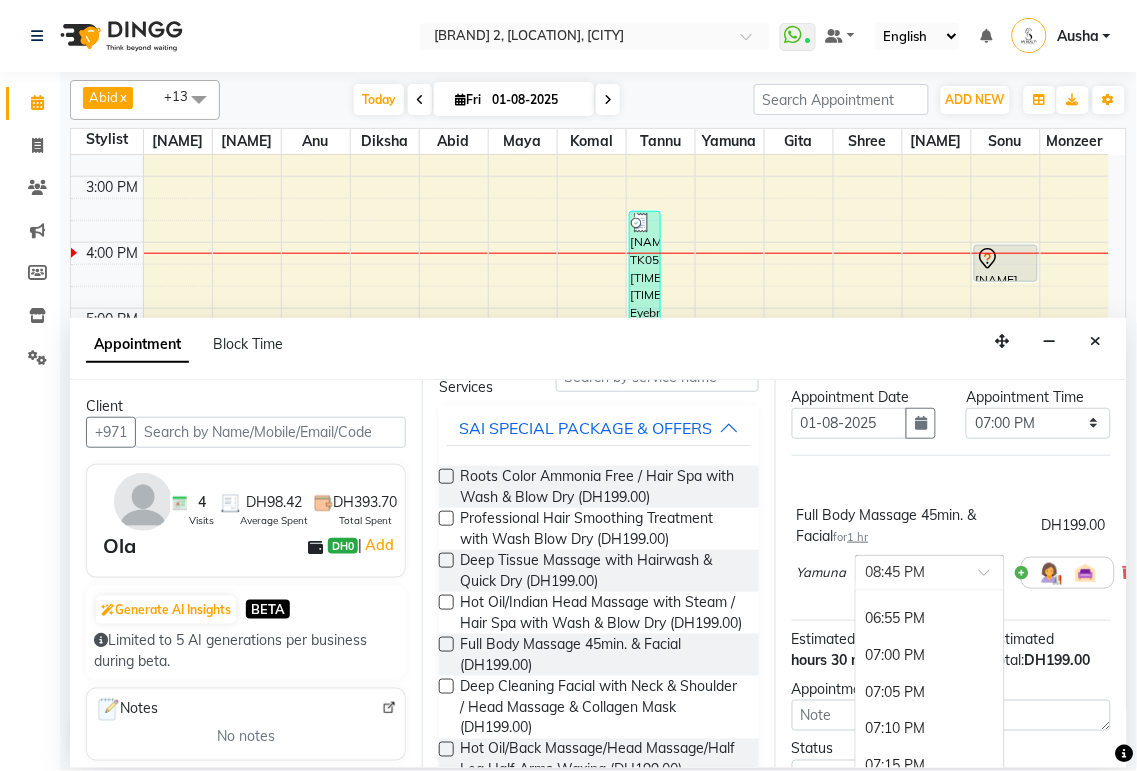 click on "07:00 PM" at bounding box center (930, 655) 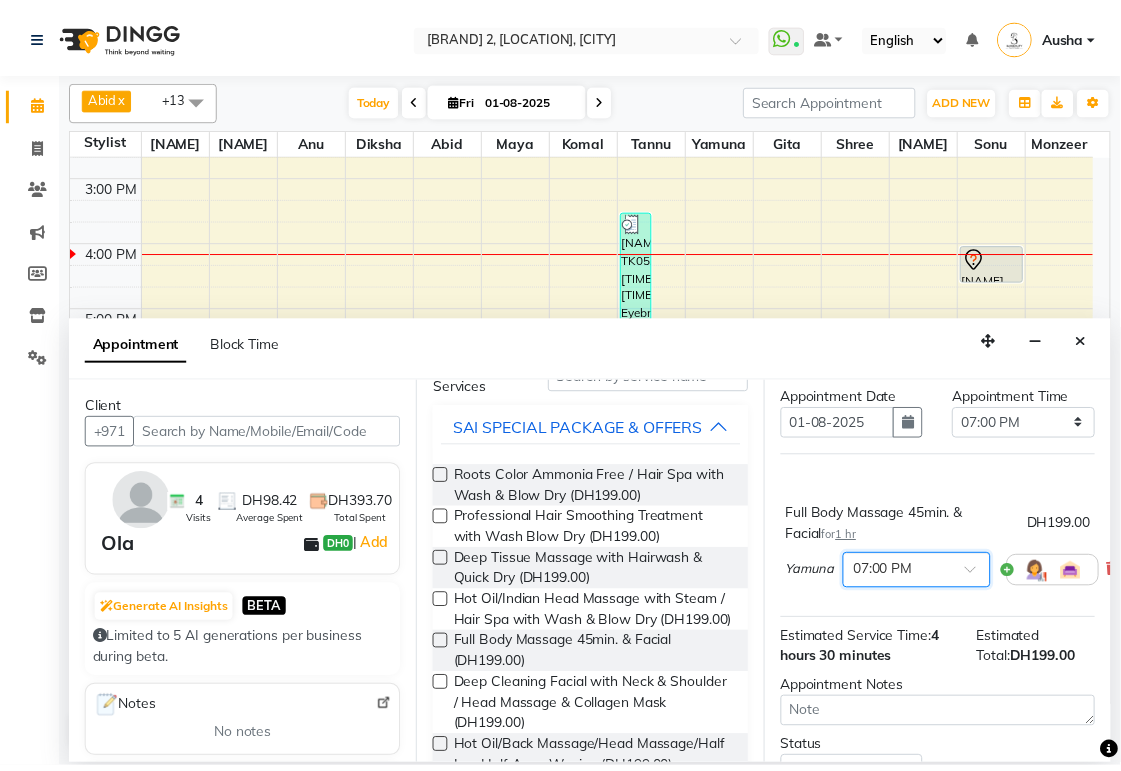 scroll, scrollTop: 175, scrollLeft: 0, axis: vertical 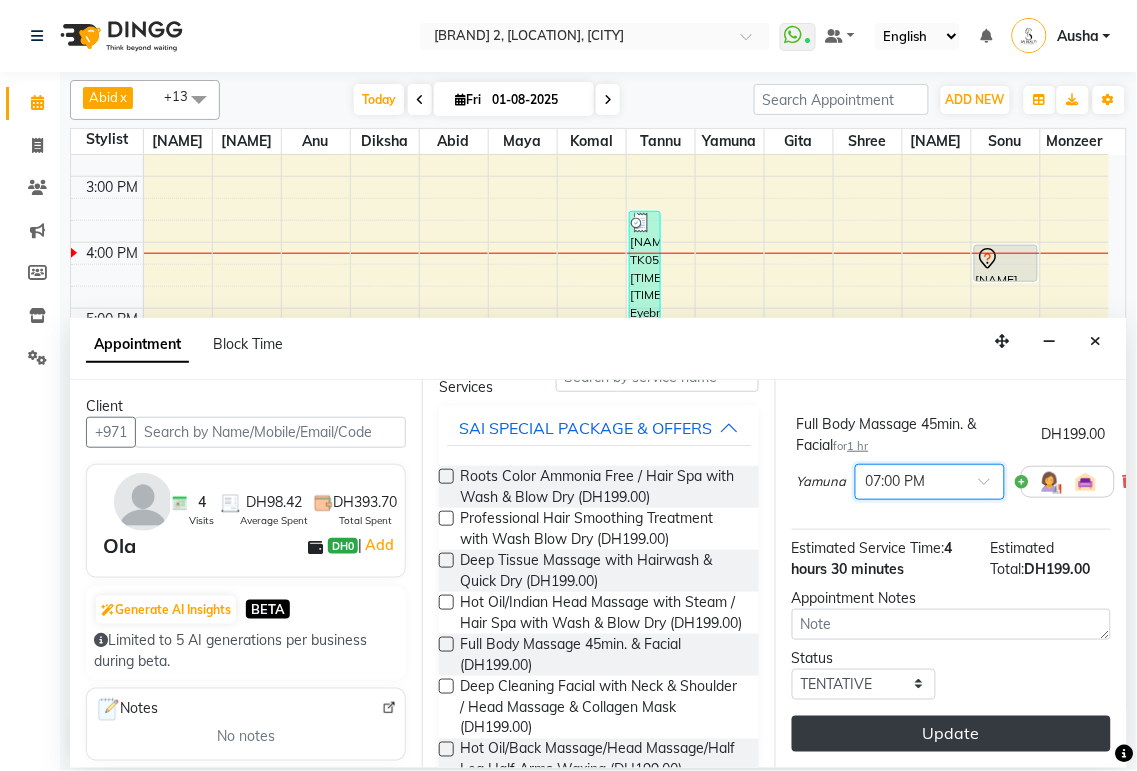 click on "Update" at bounding box center [951, 734] 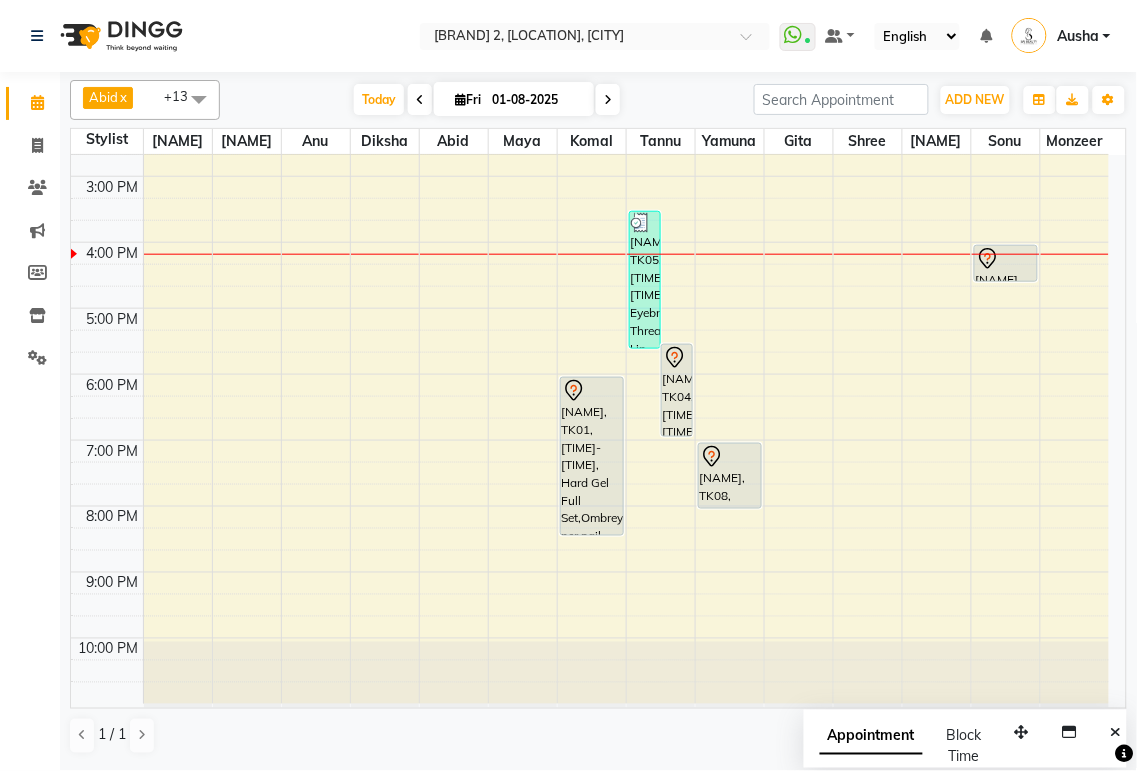 click on "[NAME], TK04, [TIME]-[TIME], Full bikini,Half Arms Waxing,Eyebrow Tint" at bounding box center (677, 390) 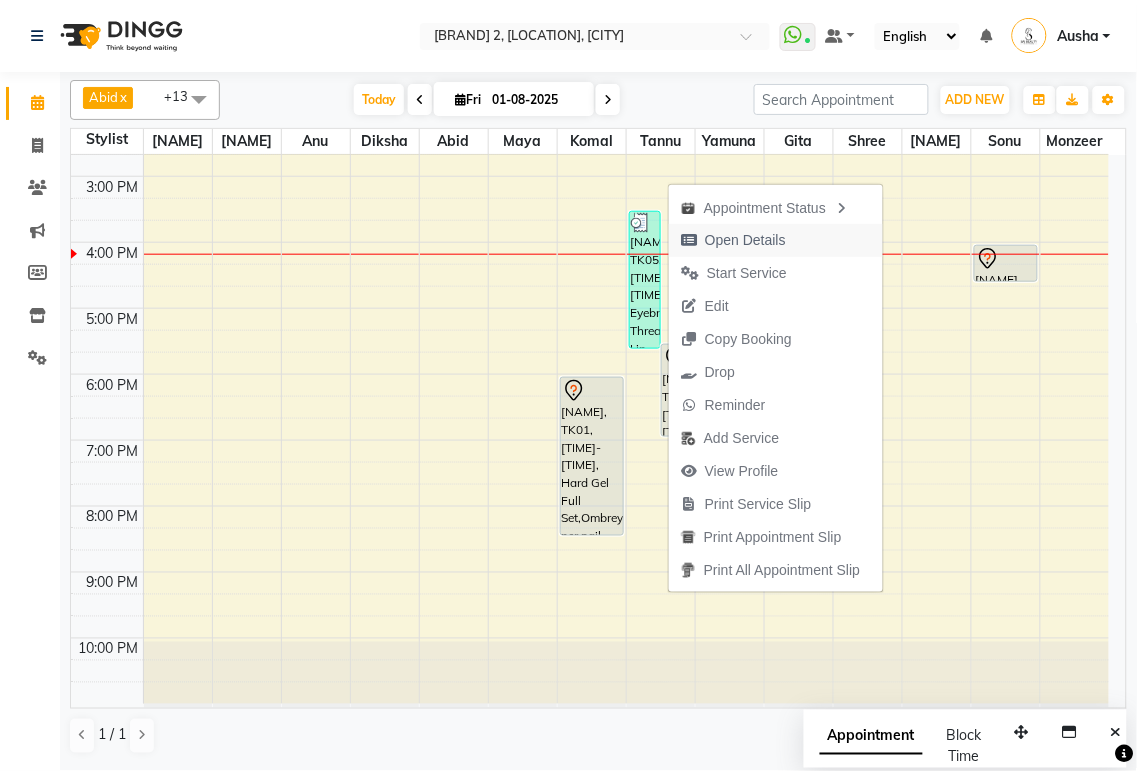 click on "Open Details" at bounding box center (745, 240) 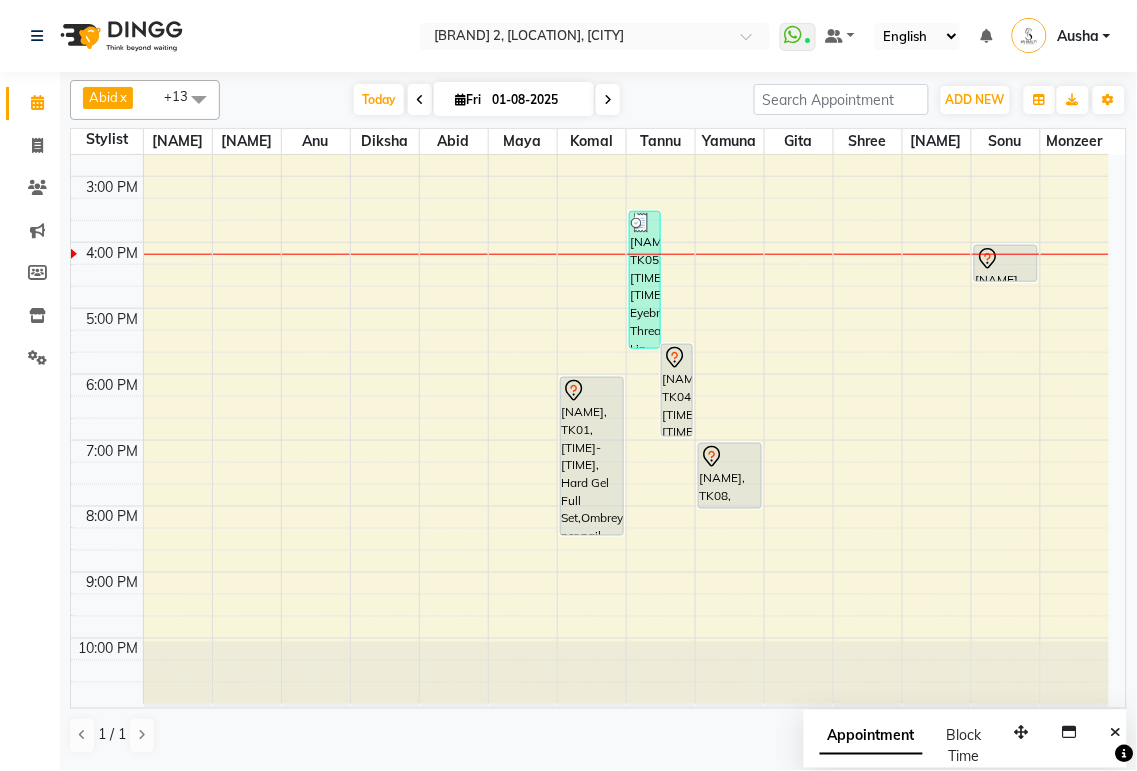 click on "[NAME], TK04, [TIME]-[TIME], Full bikini,Half Arms Waxing,Eyebrow Tint" at bounding box center (677, 390) 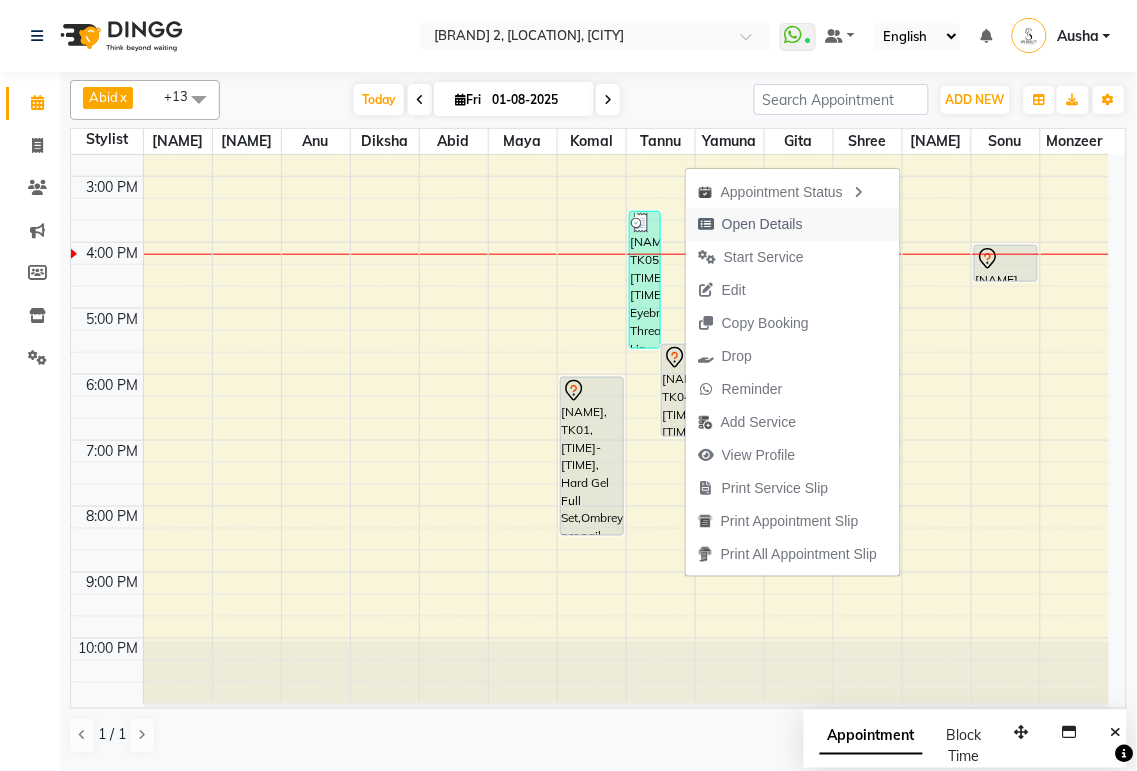 click on "Open Details" at bounding box center (762, 224) 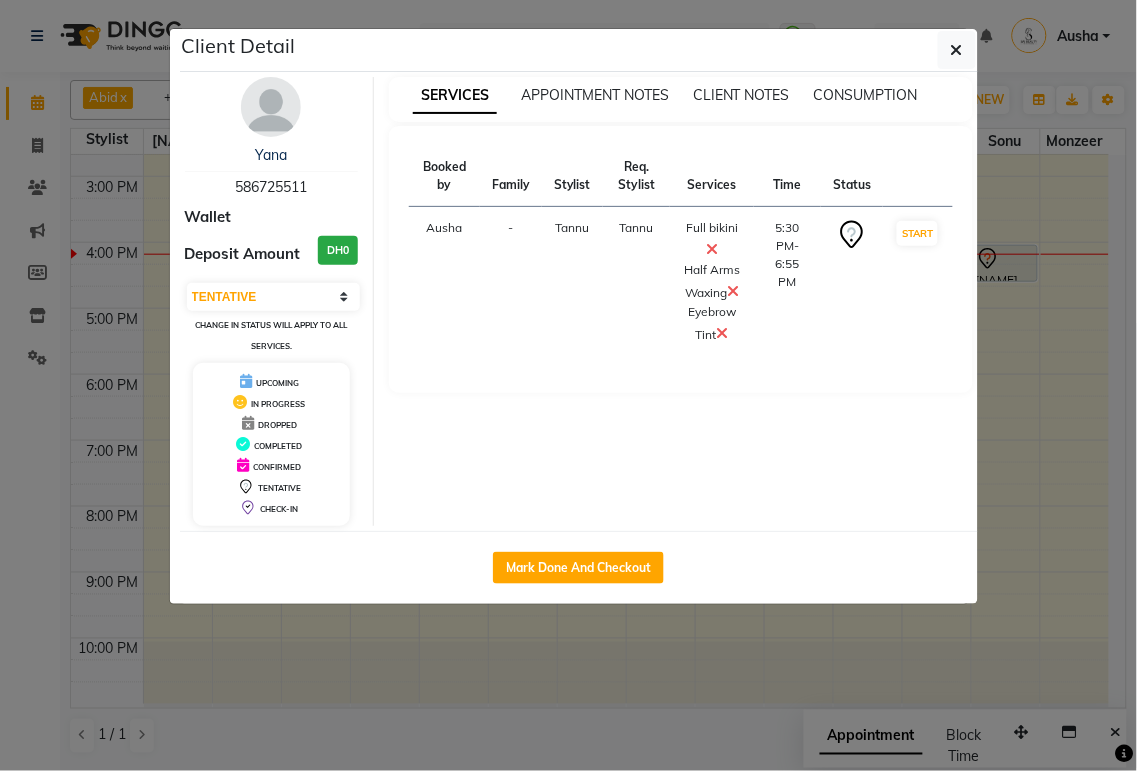 click on "Client Detail  [NAME]    [PHONE] Wallet Deposit Amount  DH0  Select IN SERVICE CONFIRMED TENTATIVE CHECK IN MARK DONE DROPPED UPCOMING Change in status will apply to all services. UPCOMING IN PROGRESS DROPPED COMPLETED CONFIRMED TENTATIVE CHECK-IN SERVICES APPOINTMENT NOTES CLIENT NOTES CONSUMPTION Booked by Family Stylist Req. Stylist Services Time Status  [NAME]  - [NAME] [NAME]  Full bikini   Half Arms Waxing   Eyebrow Tint   [TIME]-[TIME]   START   Mark Done And Checkout" 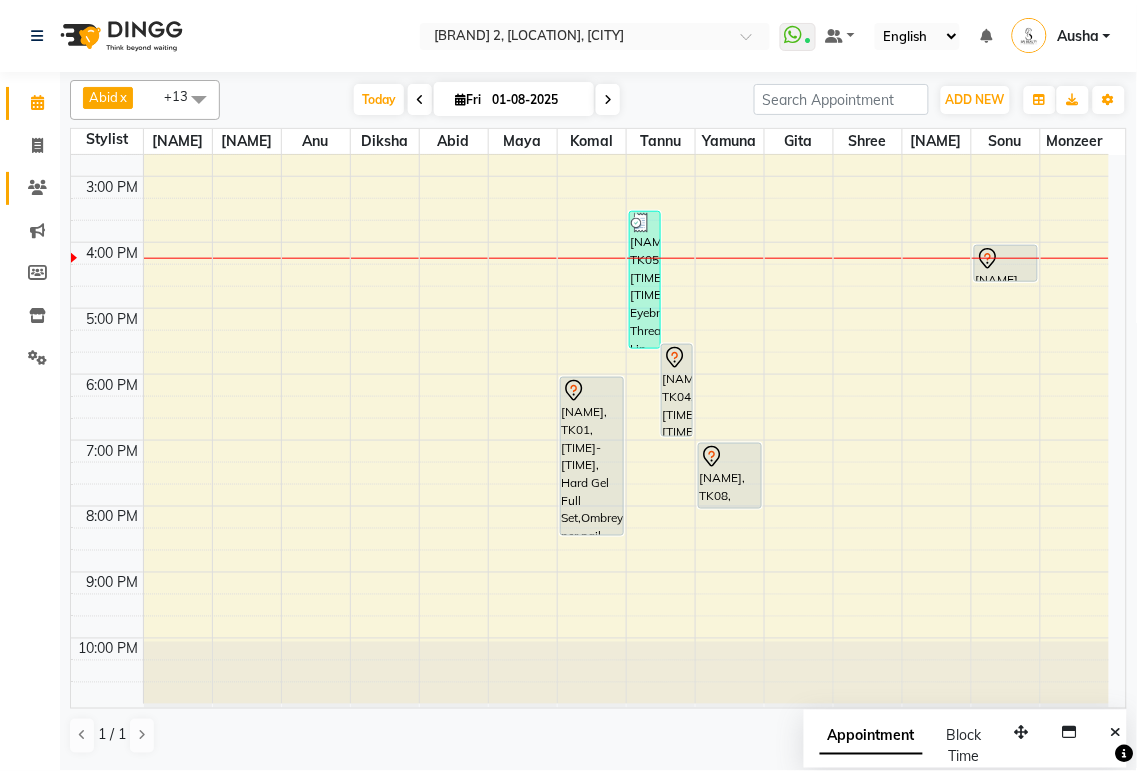 click 